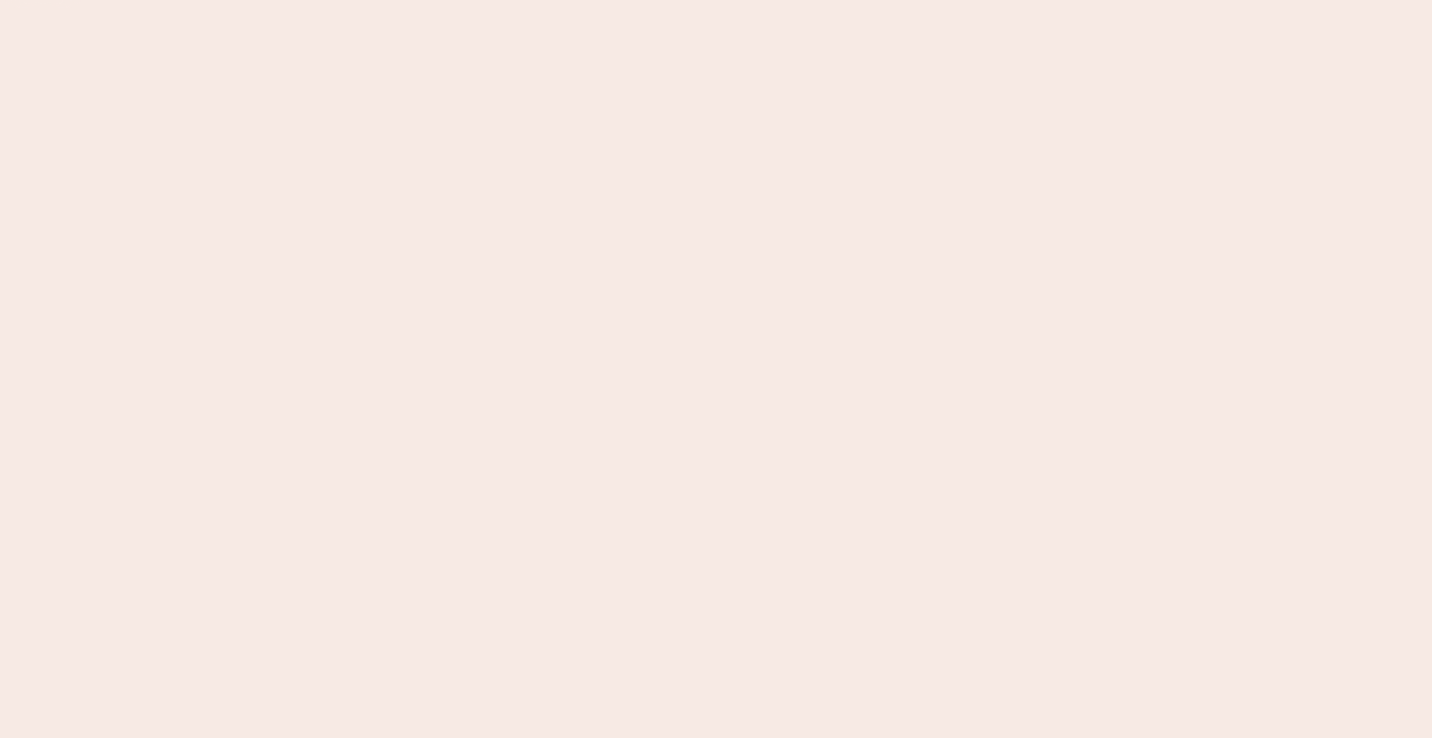 scroll, scrollTop: 0, scrollLeft: 0, axis: both 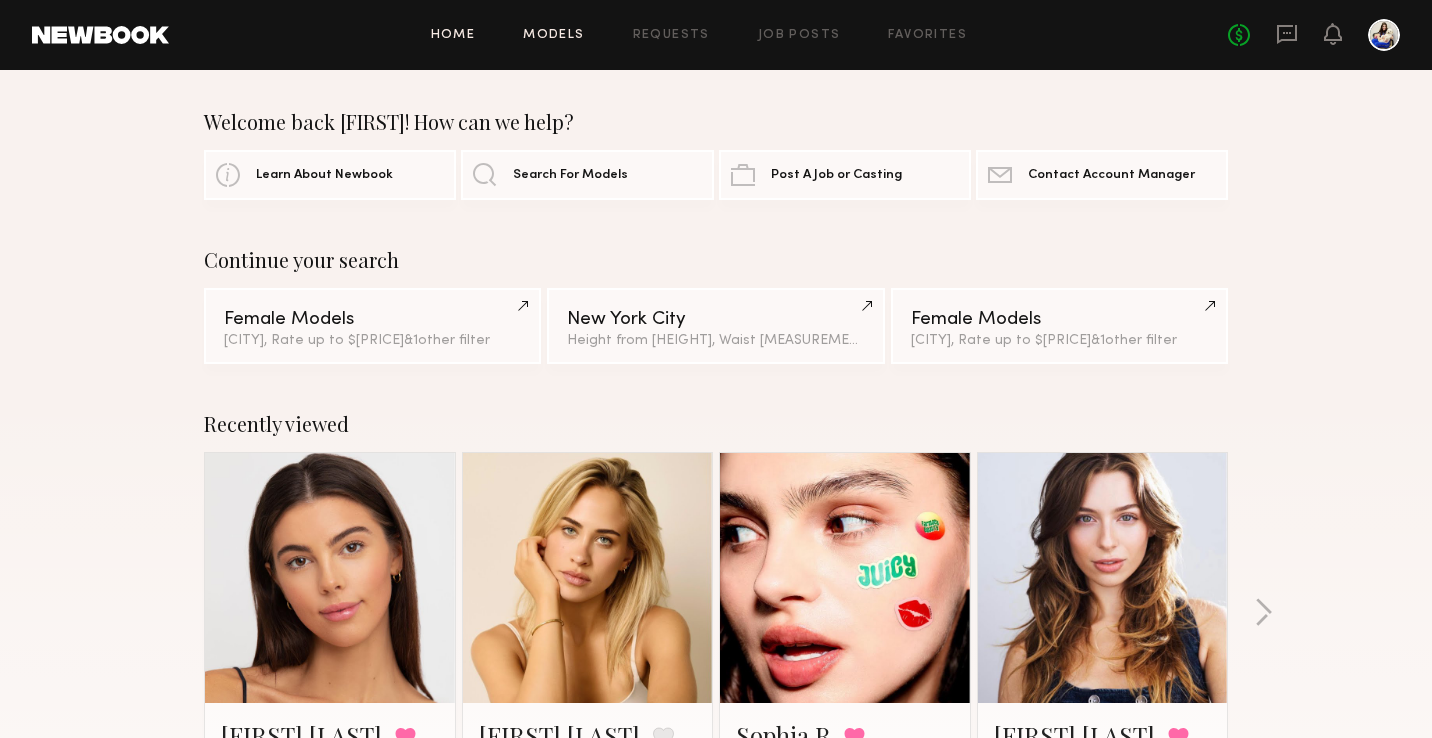 click on "Models" 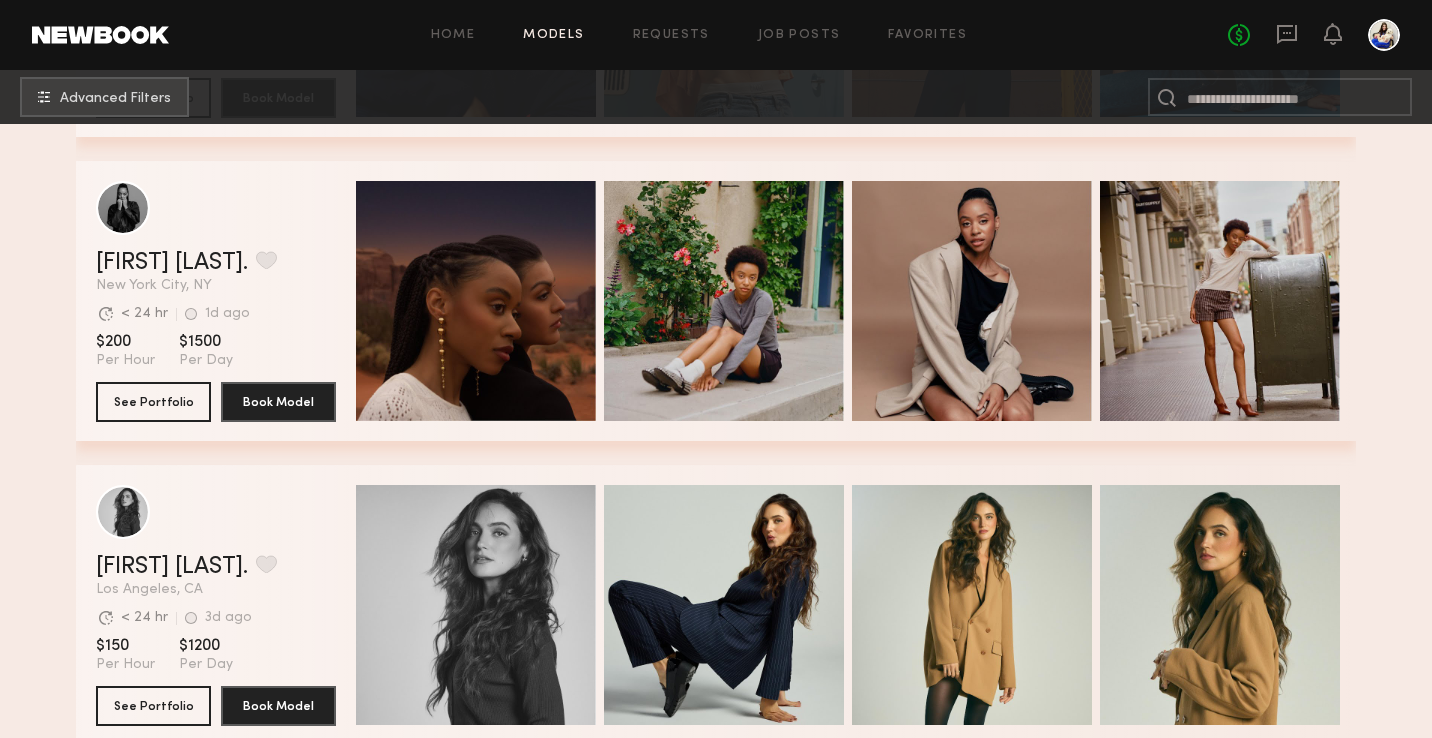 scroll, scrollTop: 833, scrollLeft: 0, axis: vertical 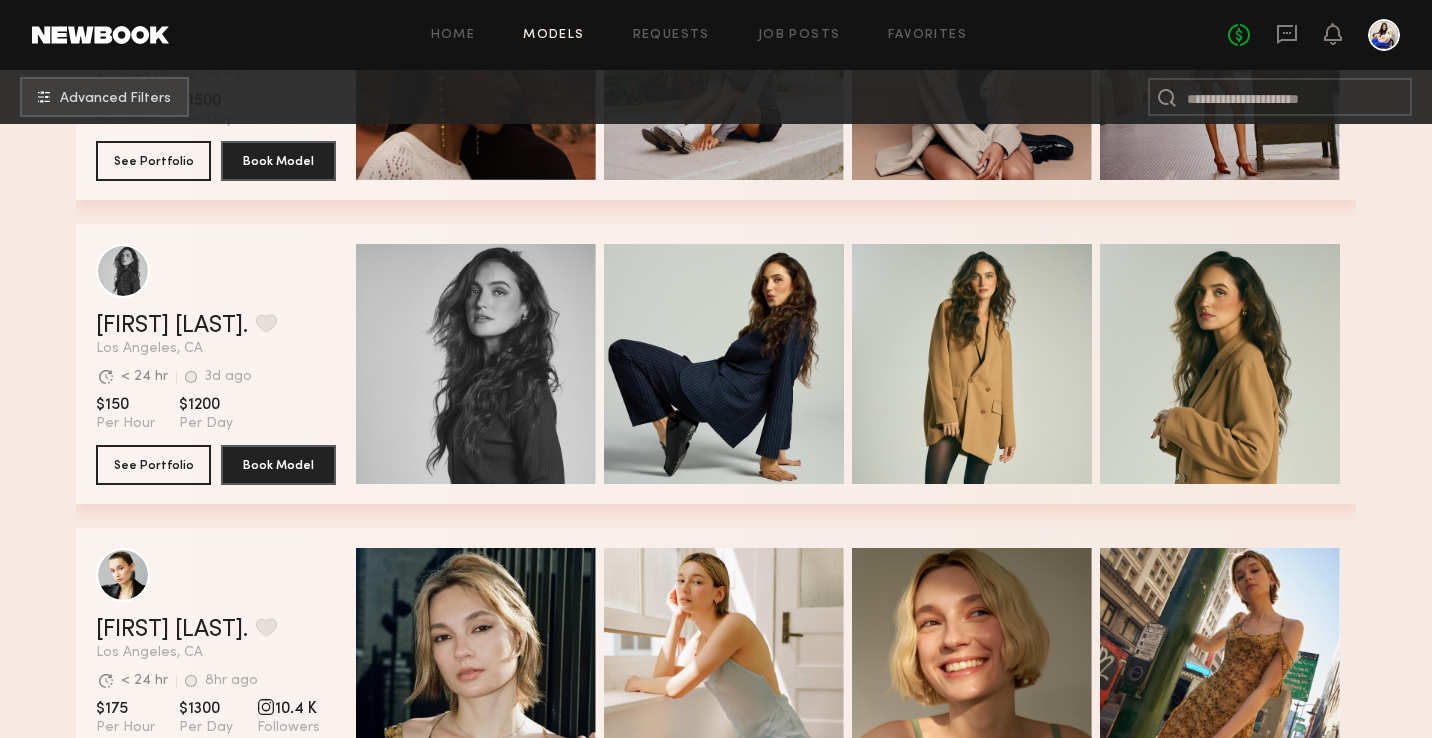 click on "Home Models Requests Job Posts Favorites Sign Out No fees up to $5,000" 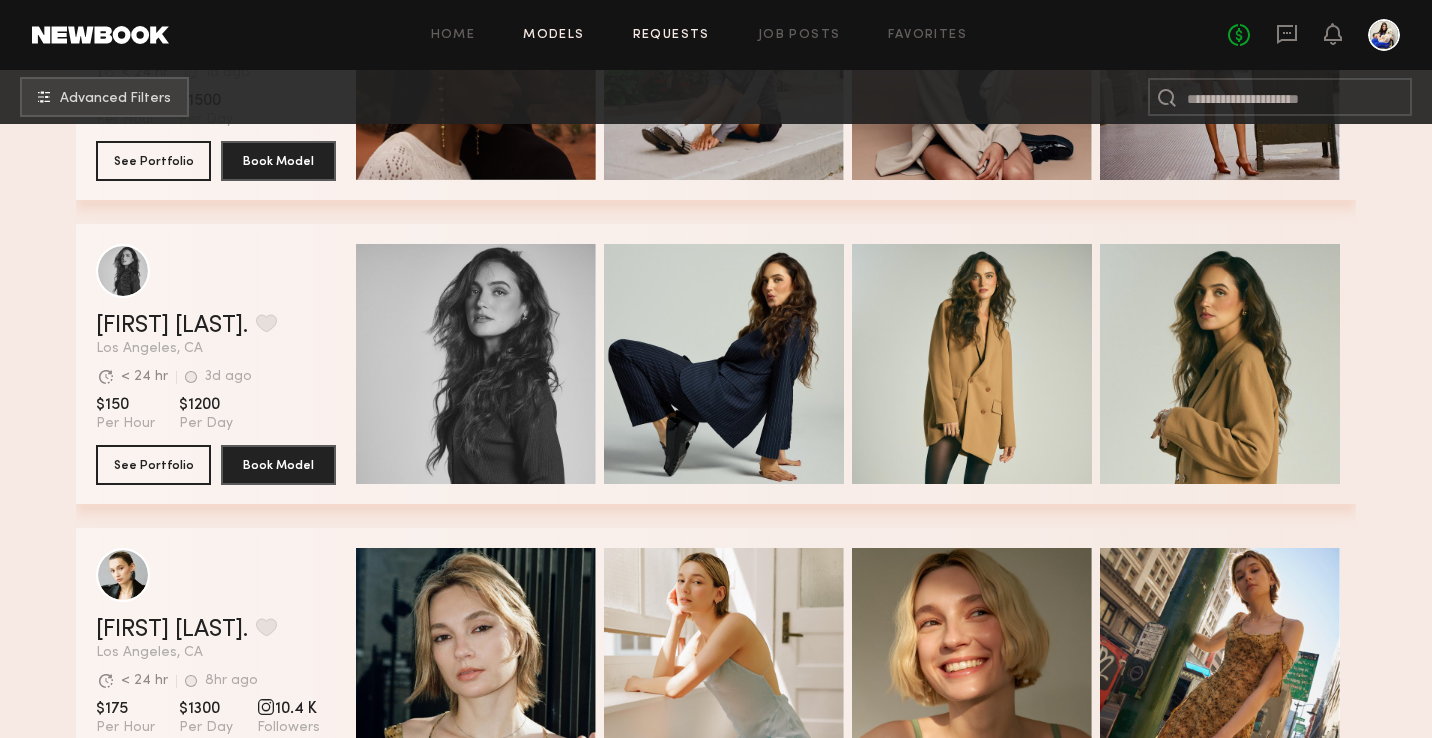 click on "Requests" 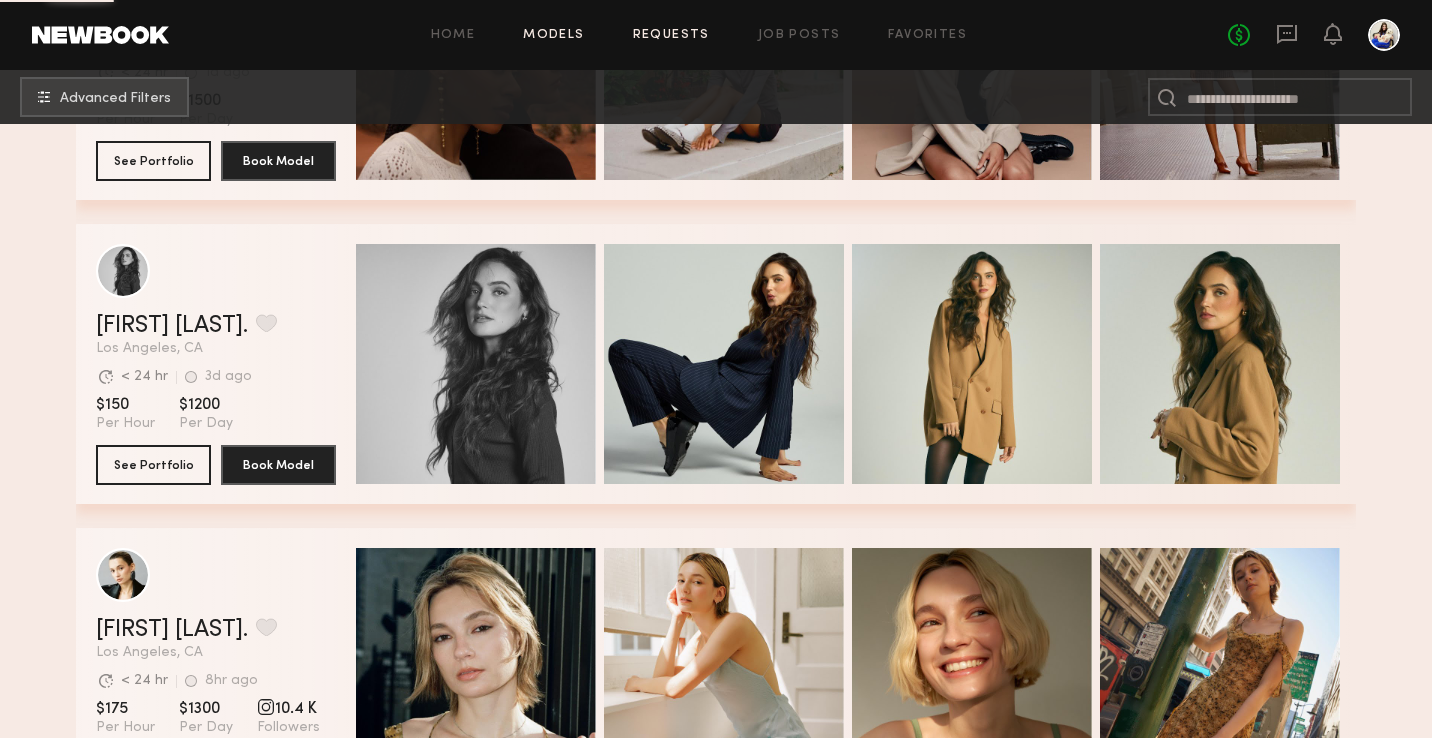 scroll, scrollTop: 0, scrollLeft: 0, axis: both 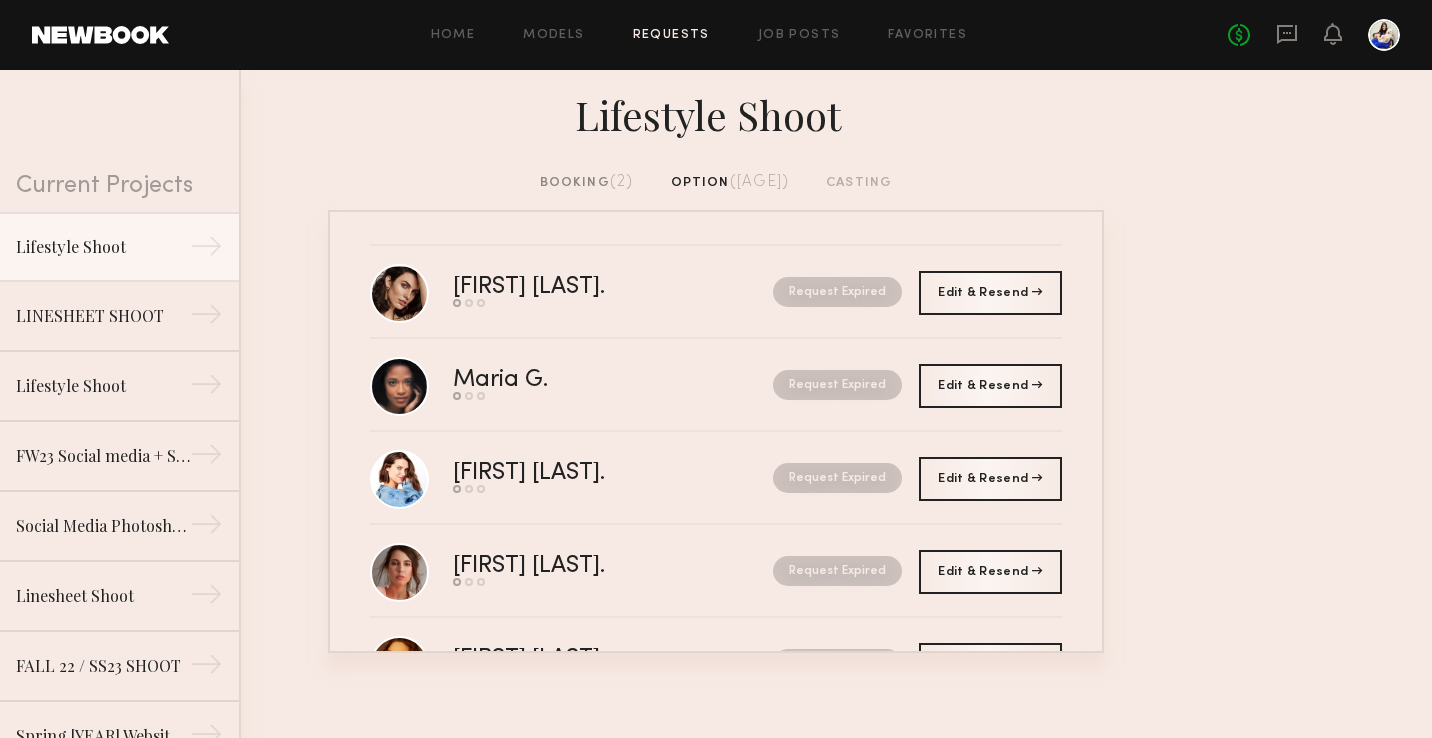click on "booking  (2)" 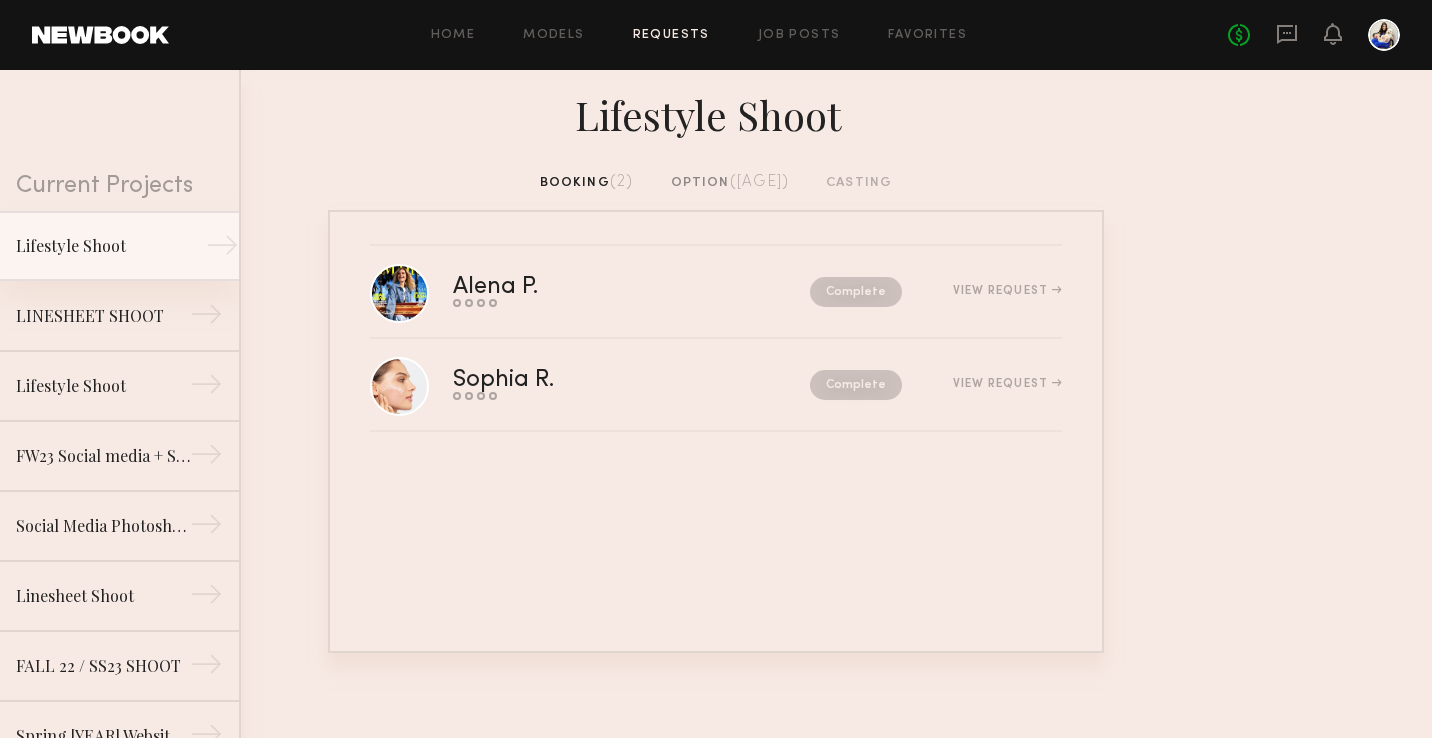 click on "Lifestyle Shoot →" 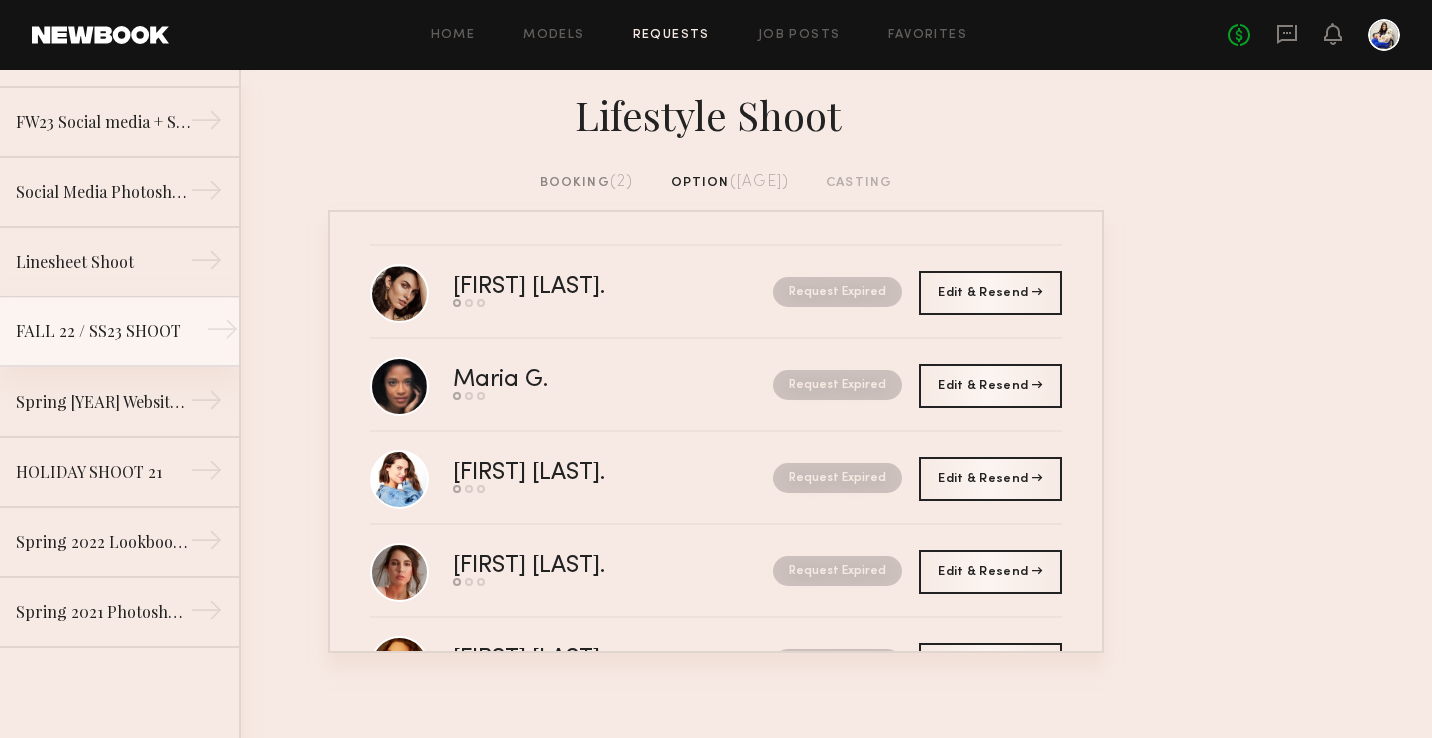 scroll, scrollTop: 0, scrollLeft: 0, axis: both 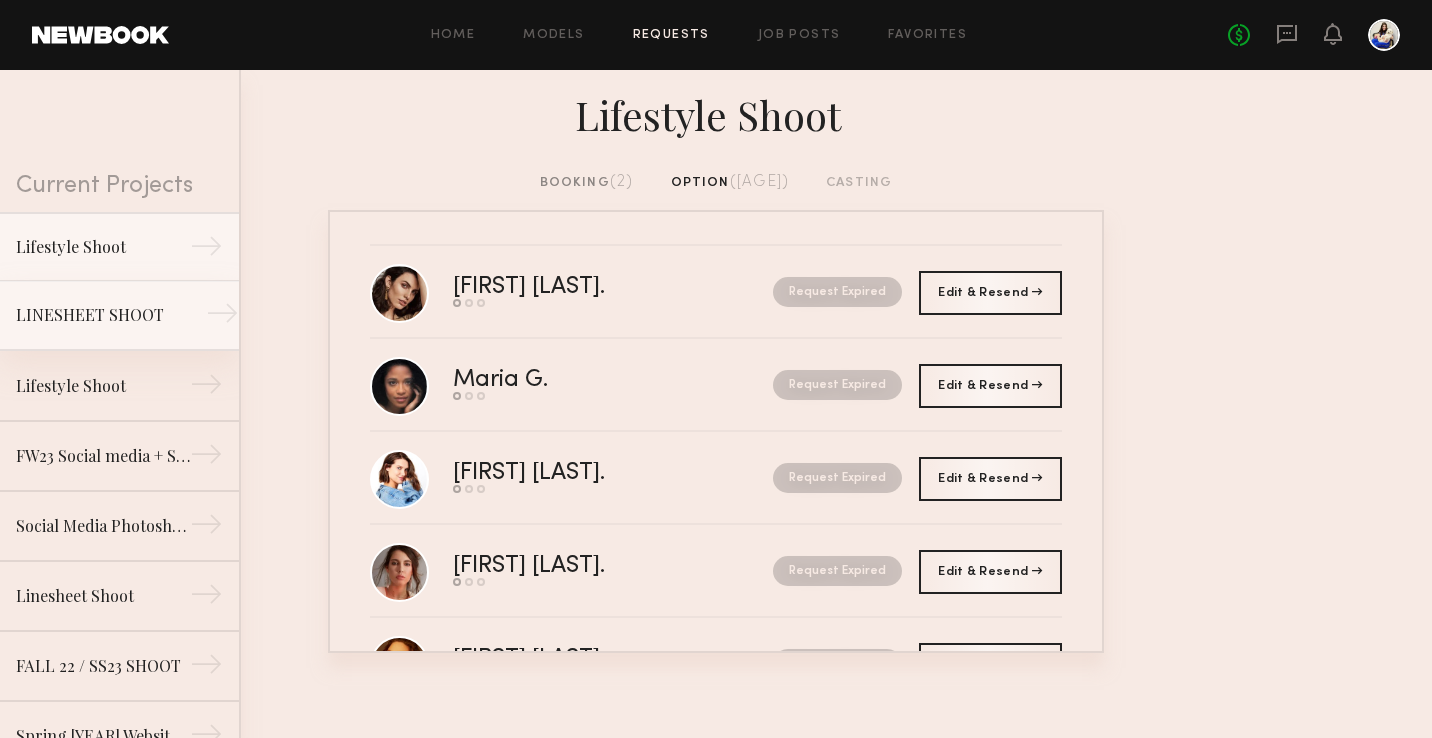 click on "LINESHEET SHOOT →" 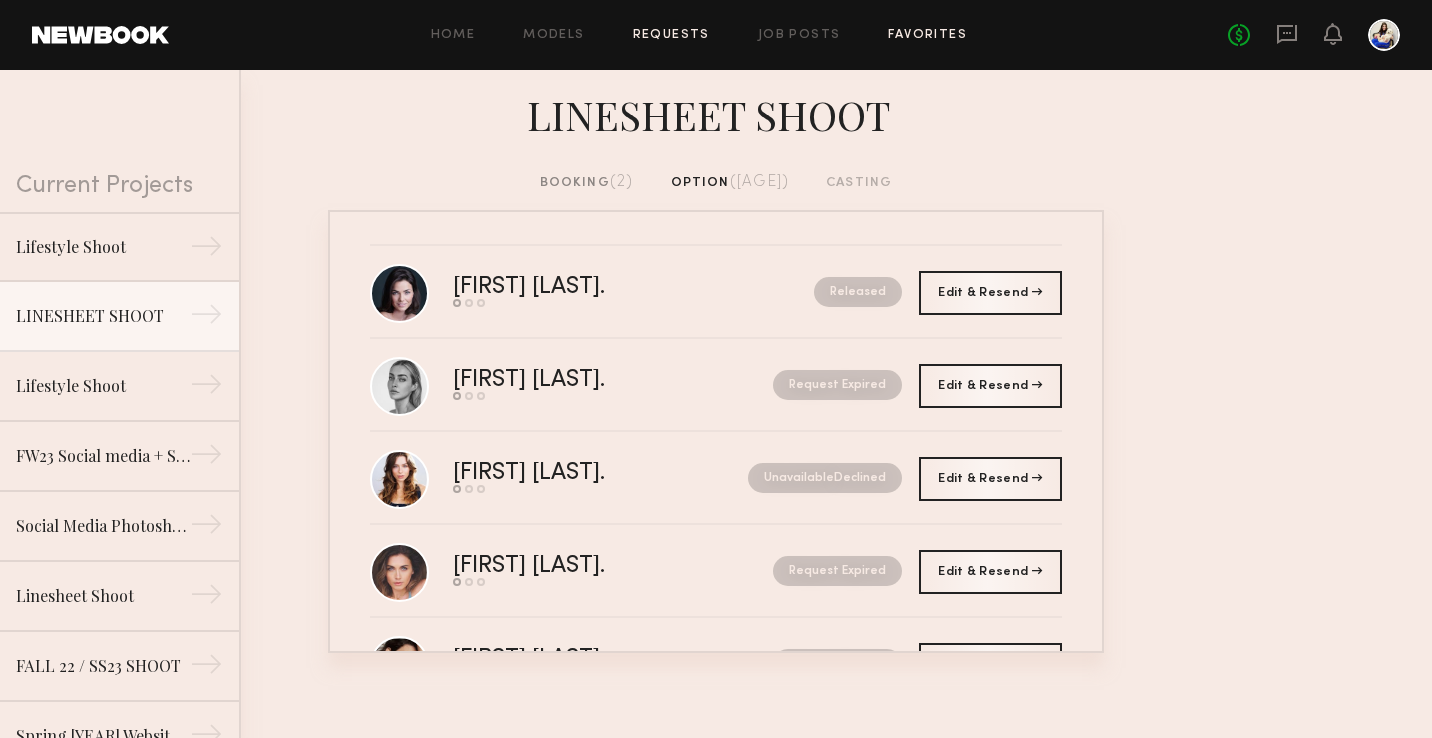 click on "Favorites" 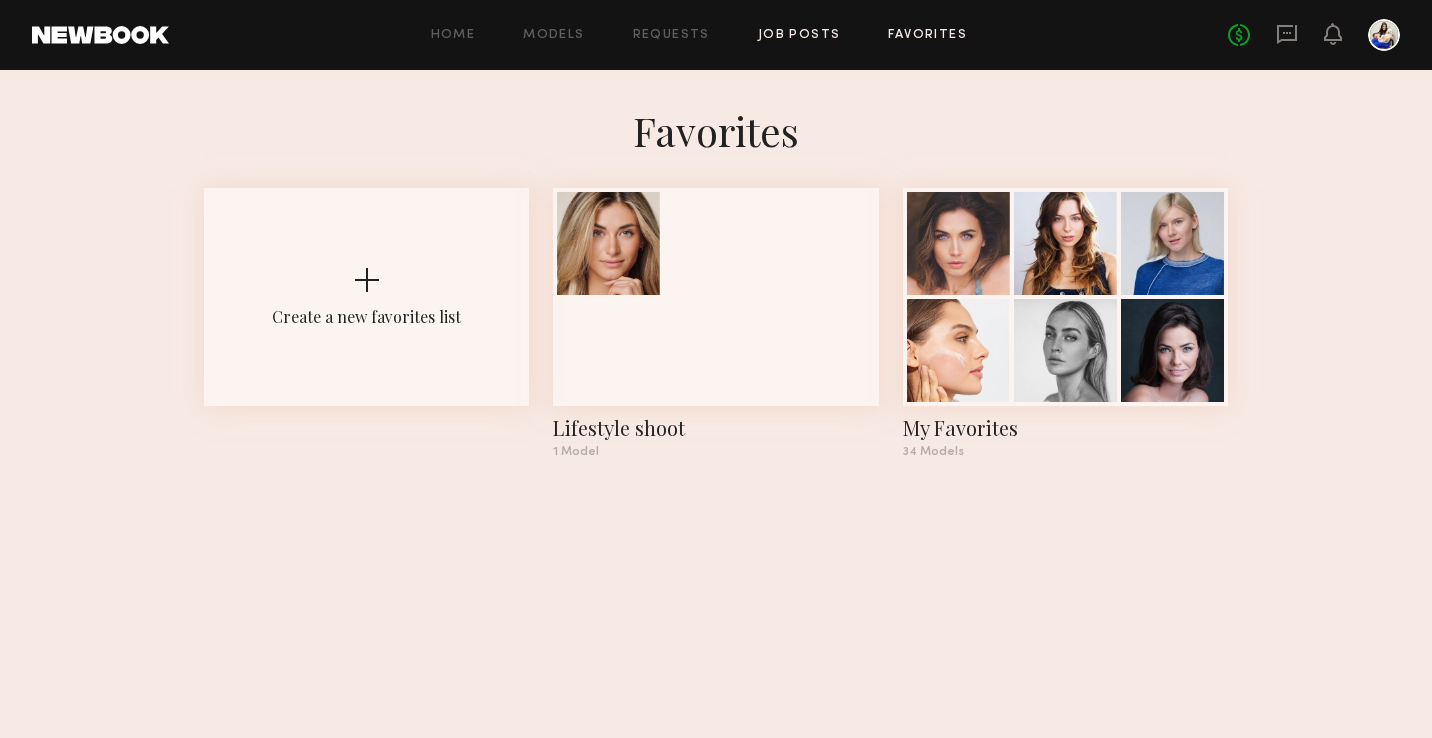 click on "Job Posts" 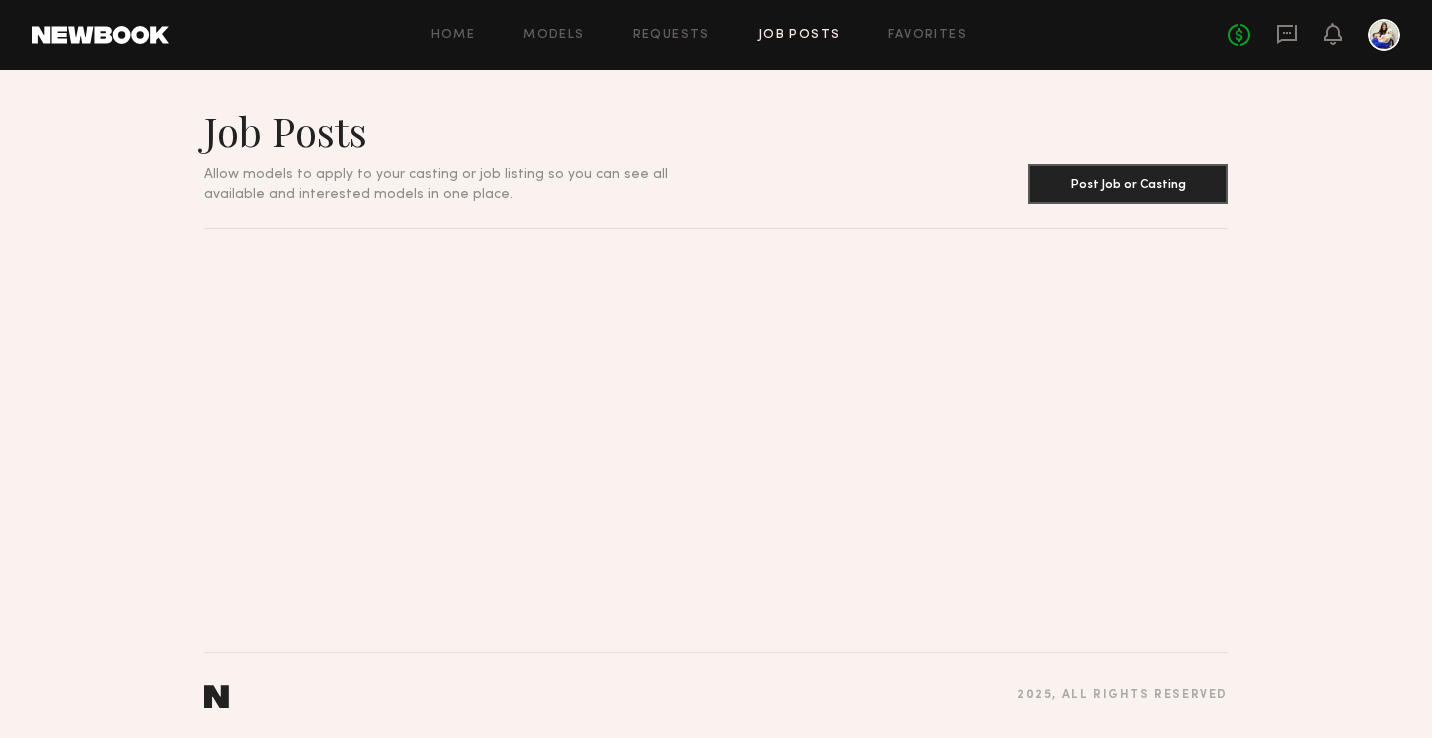 click on "Home Models Requests Job Posts Favorites Sign Out No fees up to $5,000" 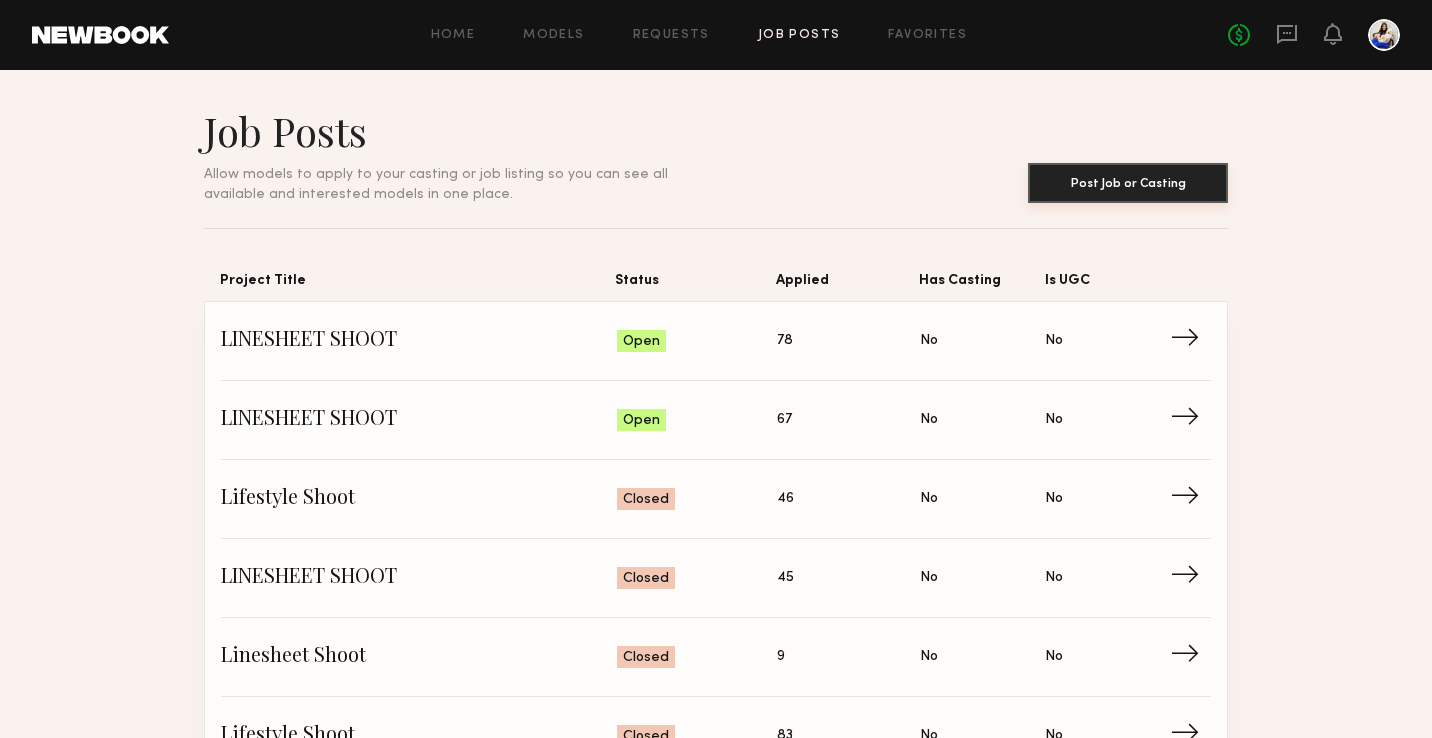 click on "Post Job or Casting" 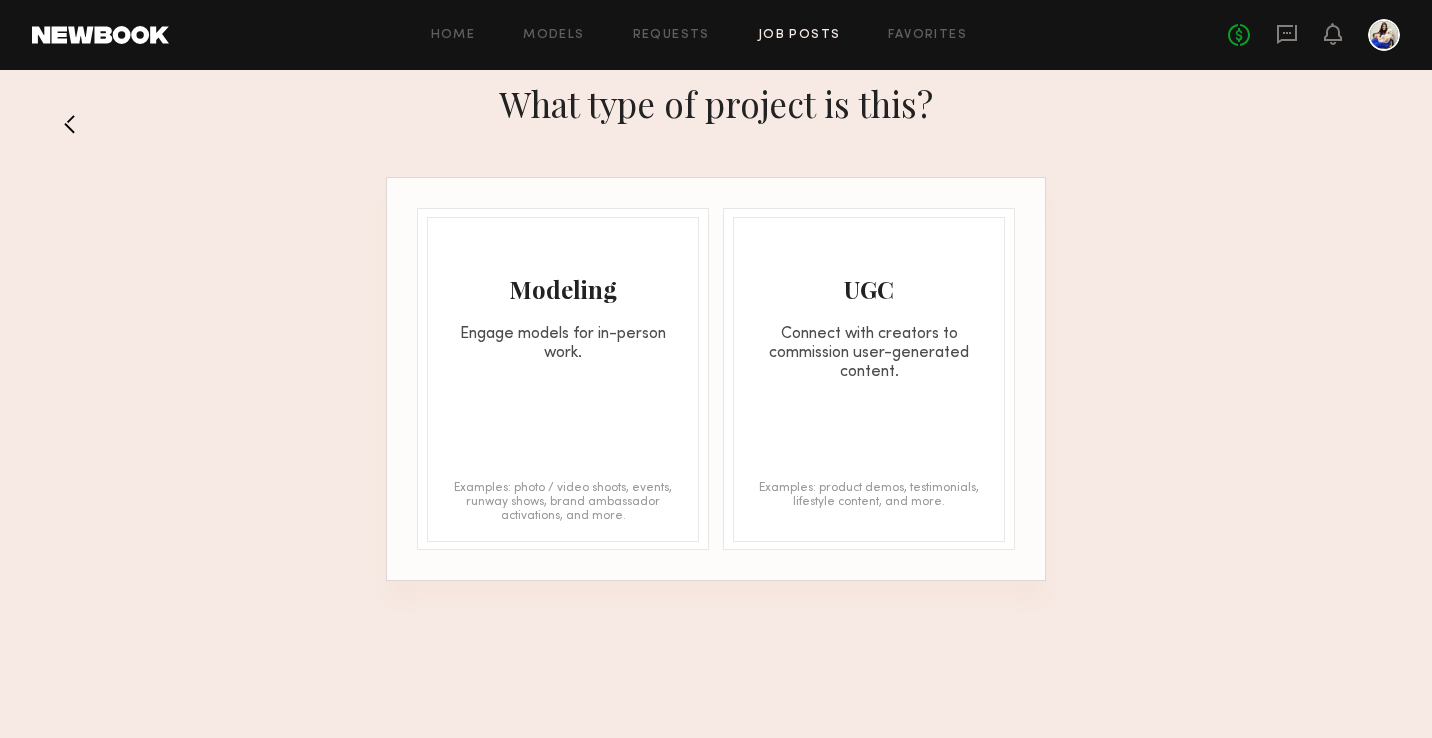 click on "Modeling Engage models for in-person work." 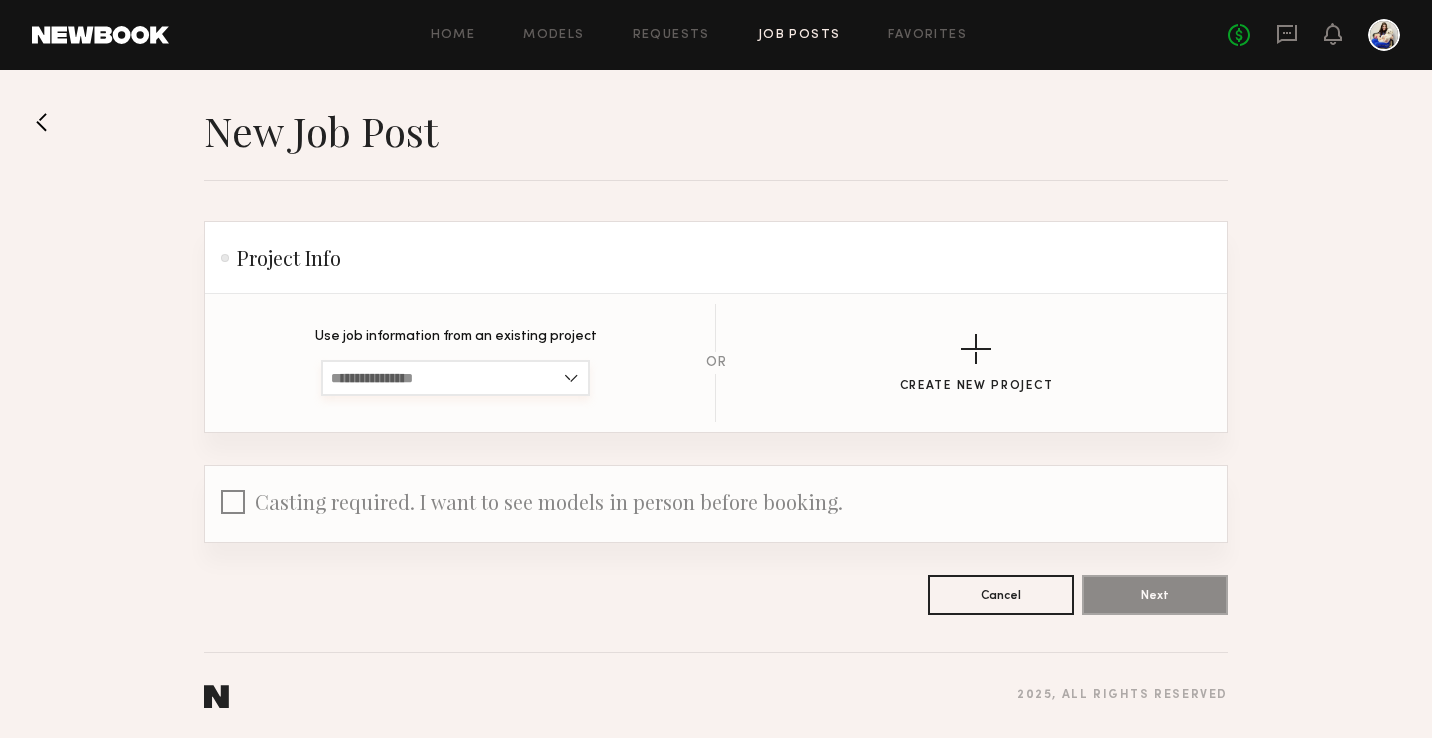 click at bounding box center [455, 378] 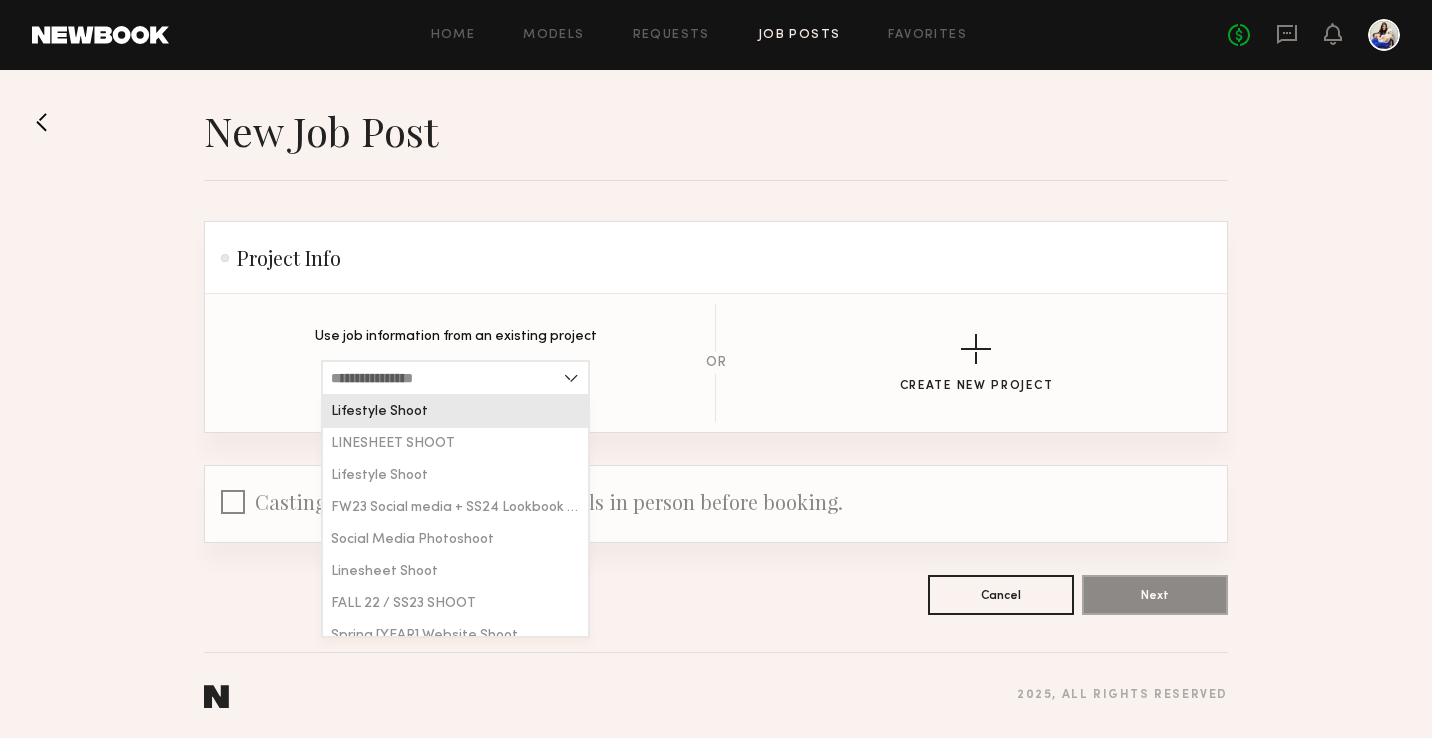 click on "Lifestyle Shoot" 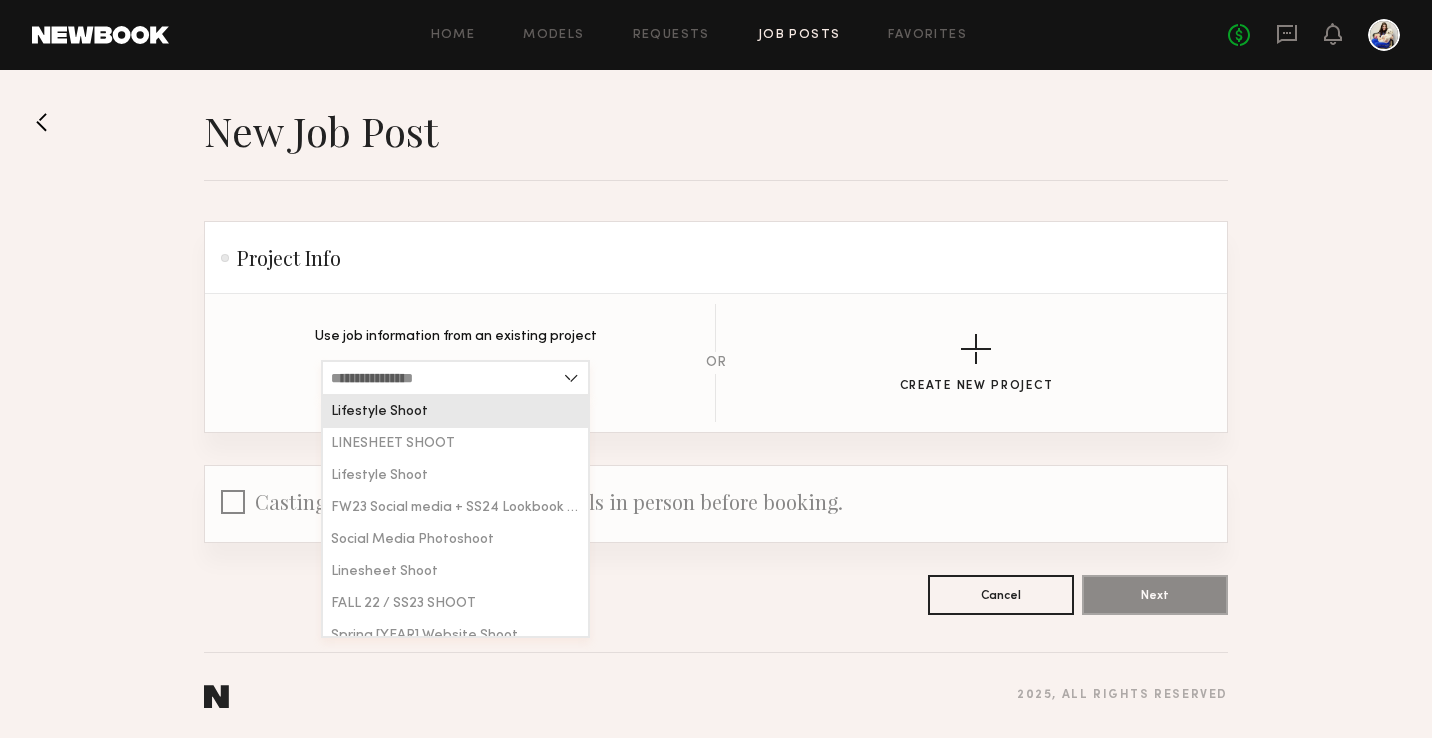 type on "**********" 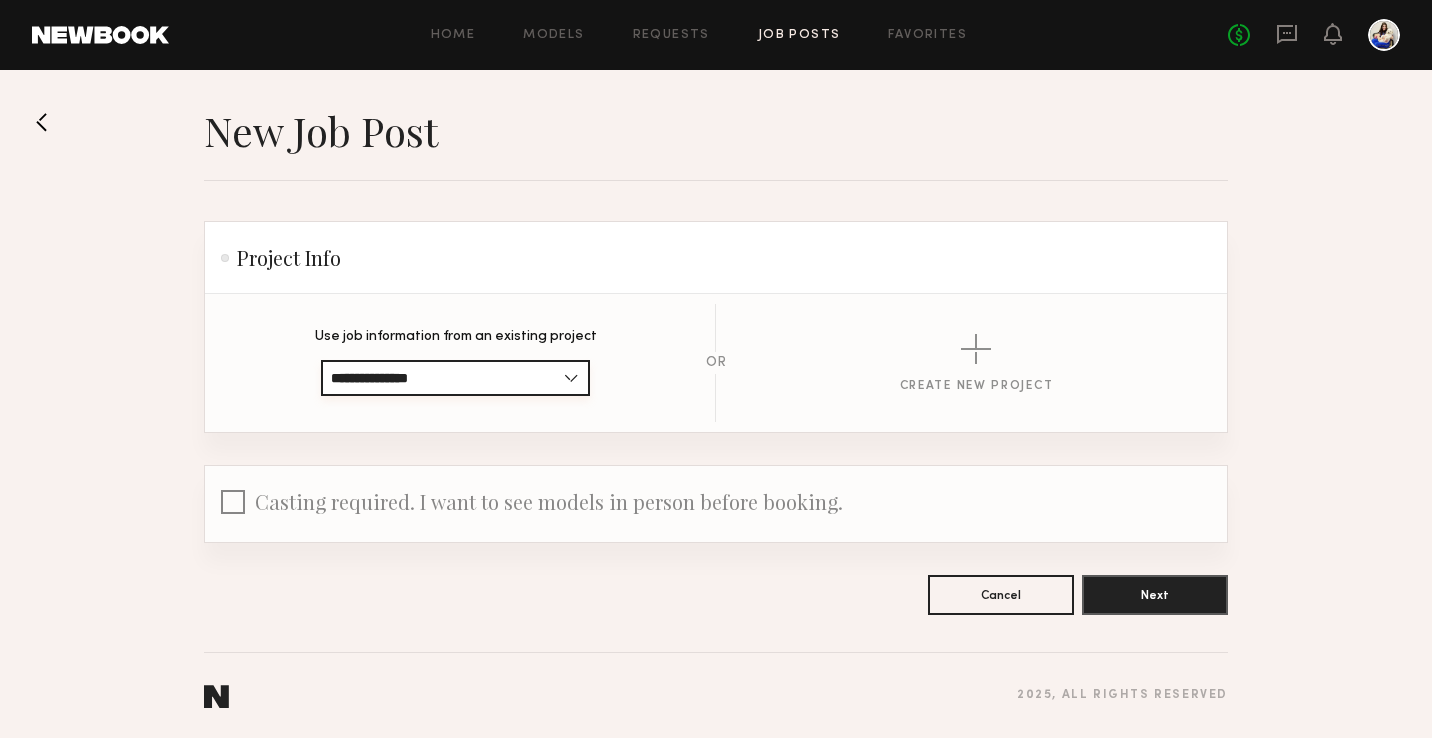 click on "**********" at bounding box center [455, 378] 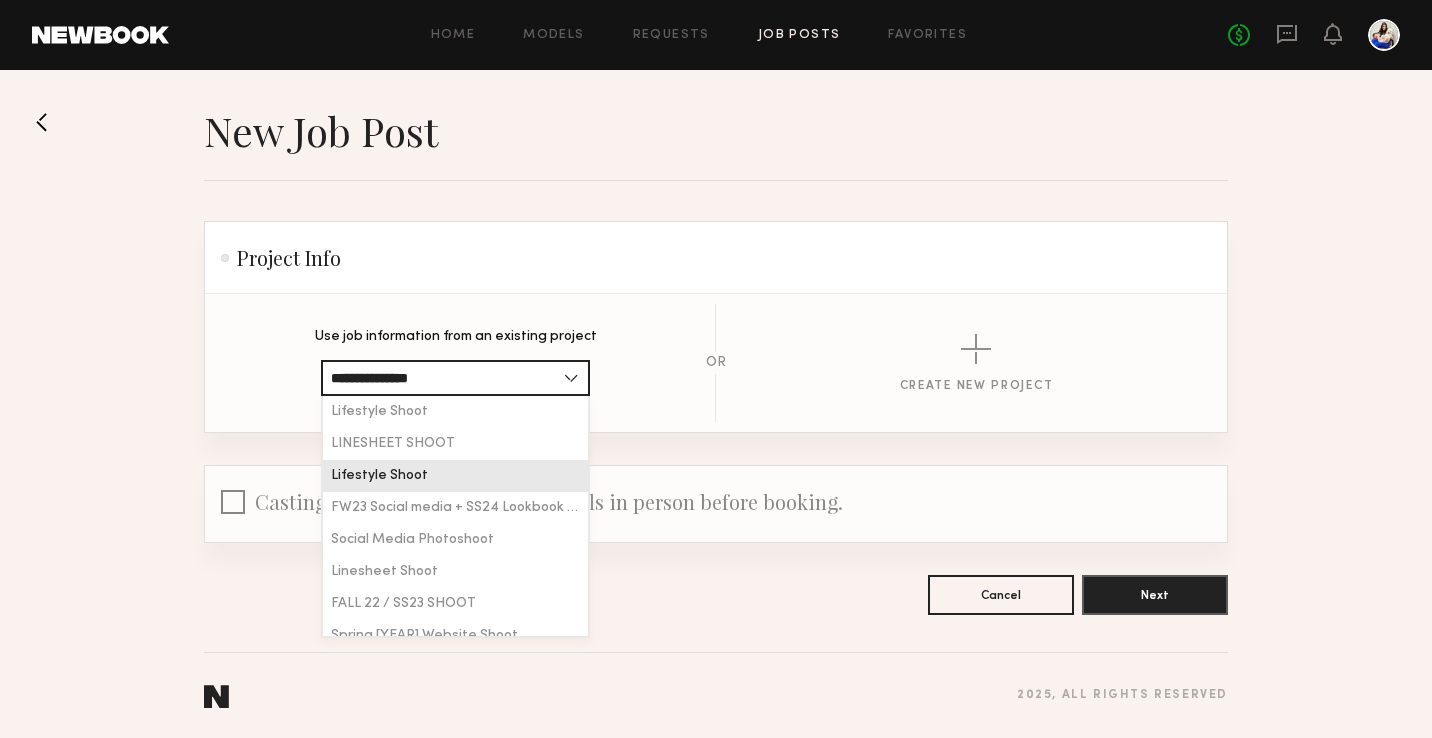 click on "Lifestyle Shoot" 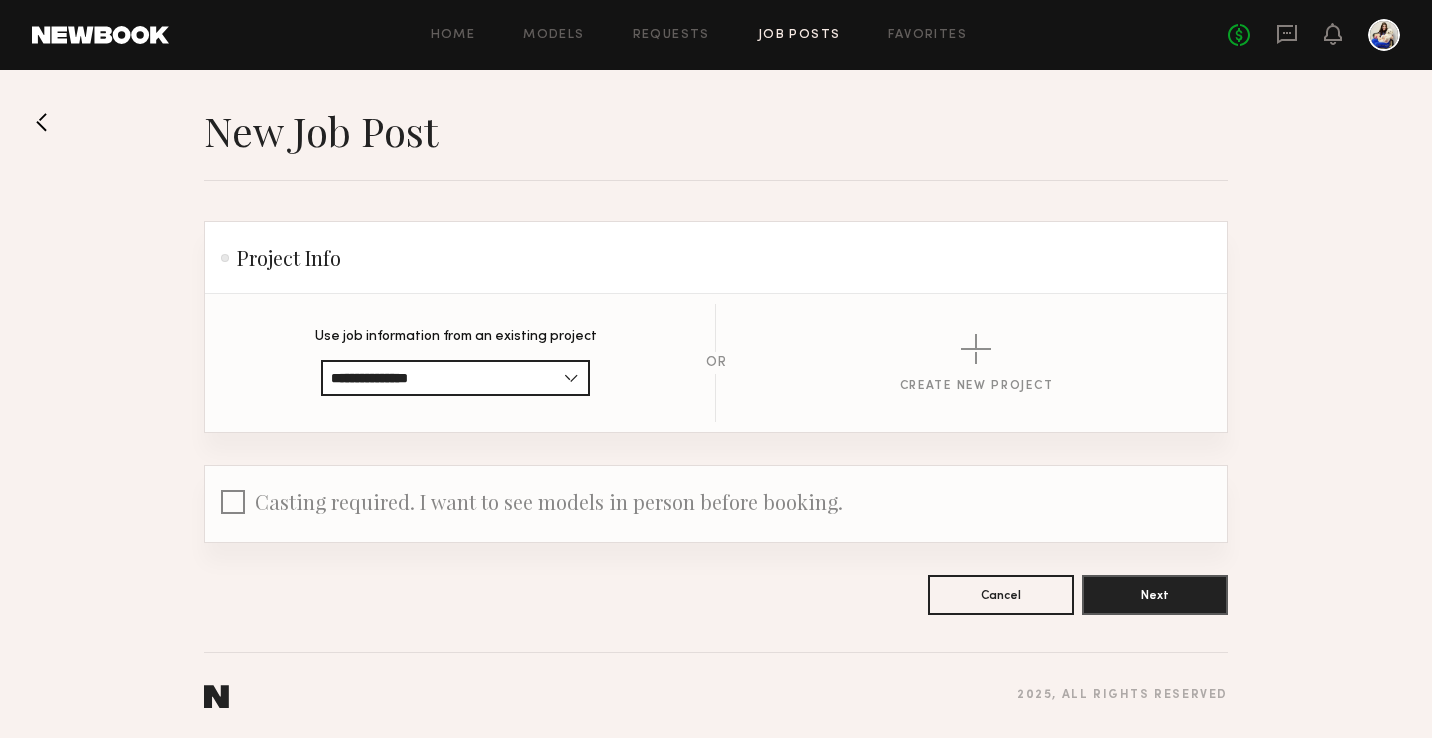 click on "Casting required. I want to see models in person before booking." 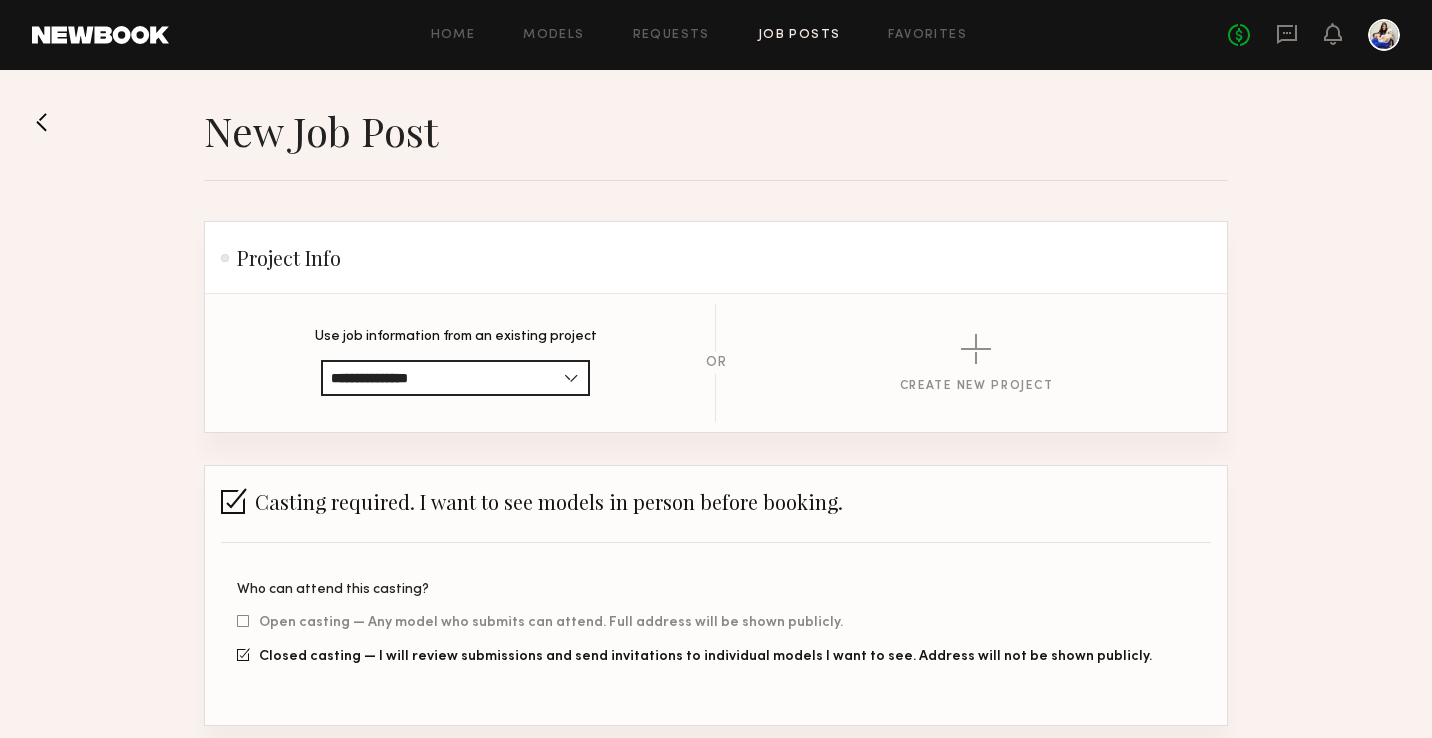 click on "Casting required. I want to see models in person before booking." 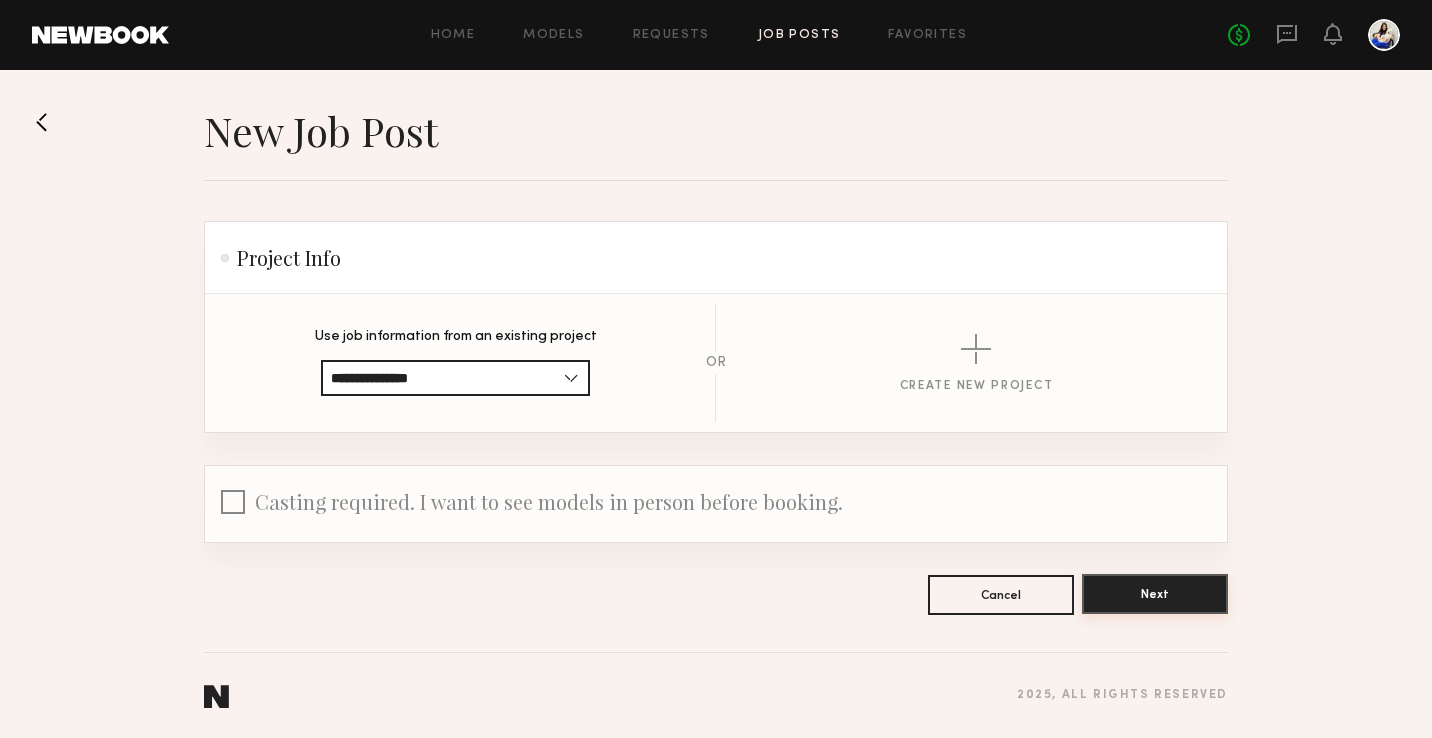 click on "Next" 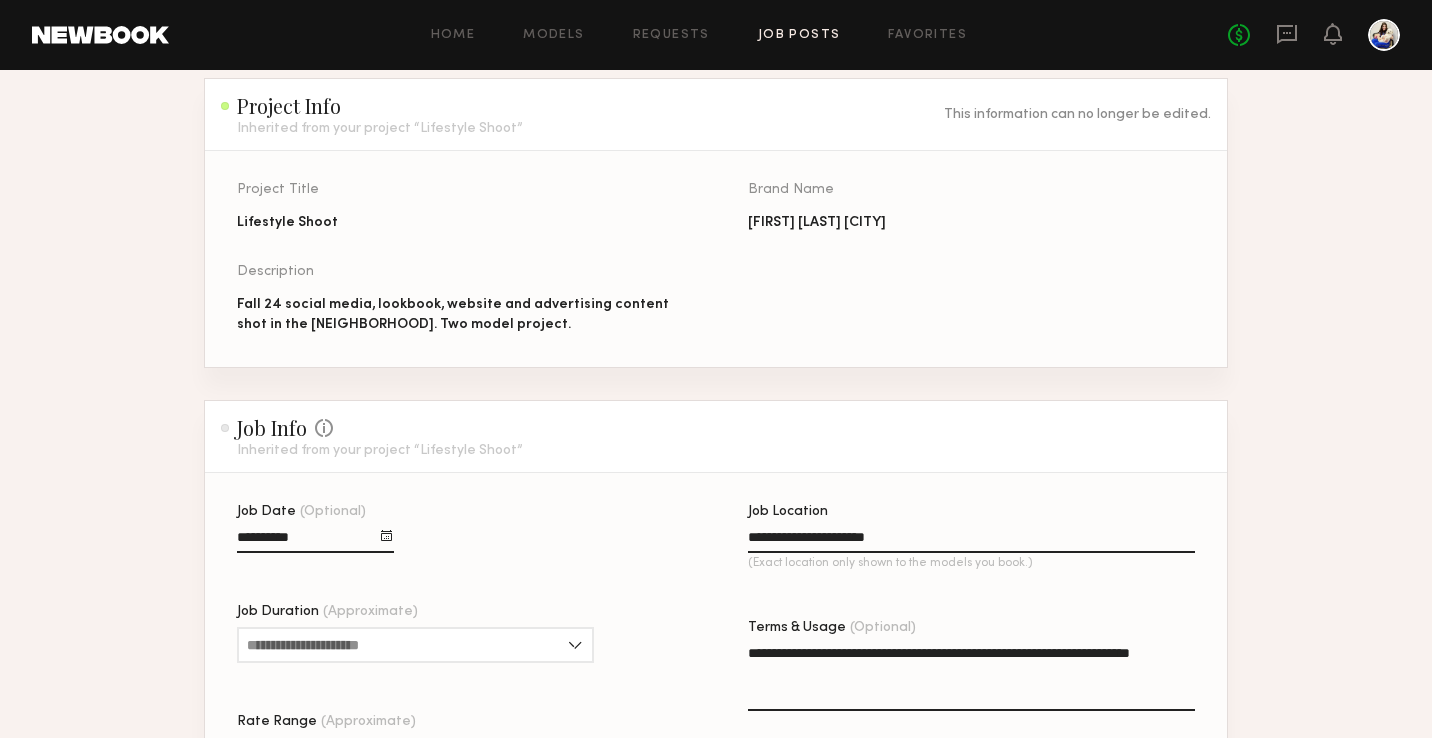 scroll, scrollTop: 288, scrollLeft: 0, axis: vertical 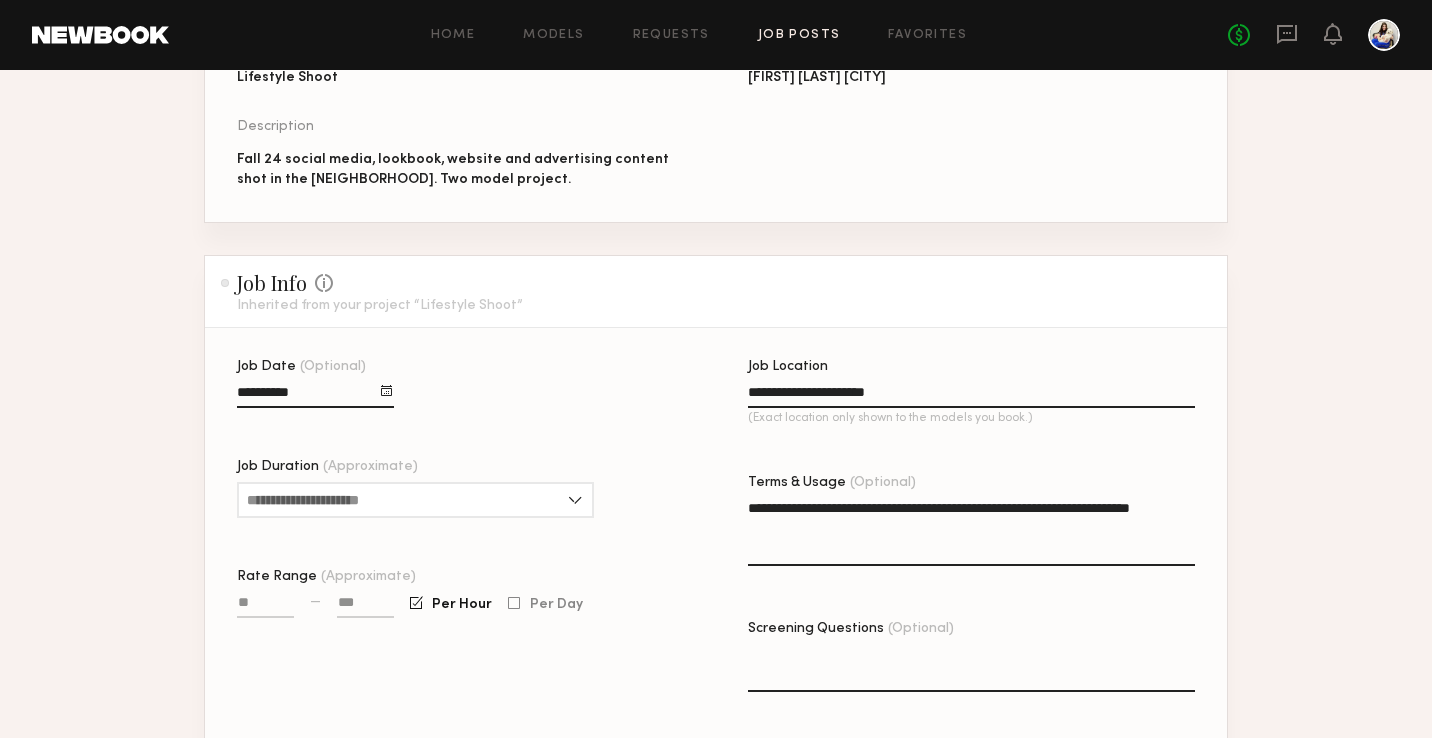 click 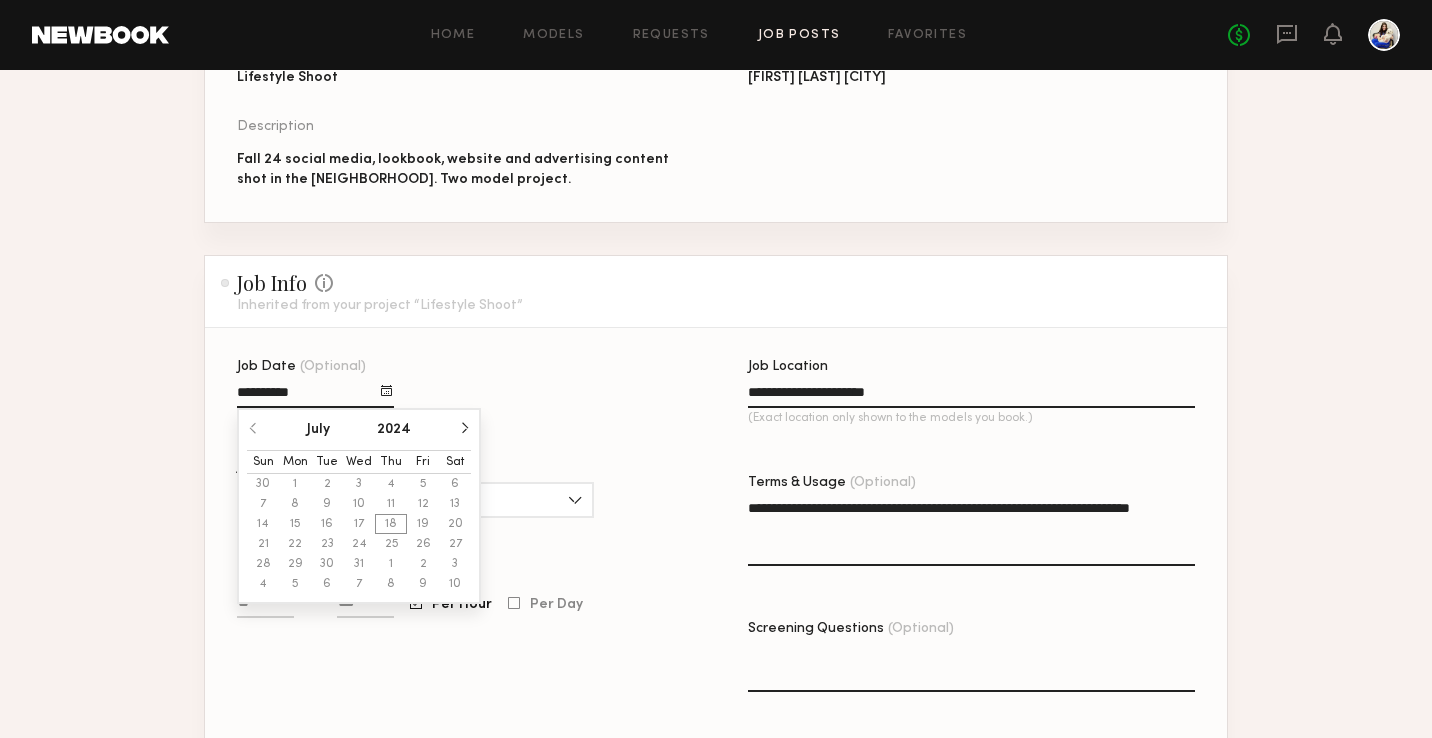 click on "[MONTH] [YEAR]" 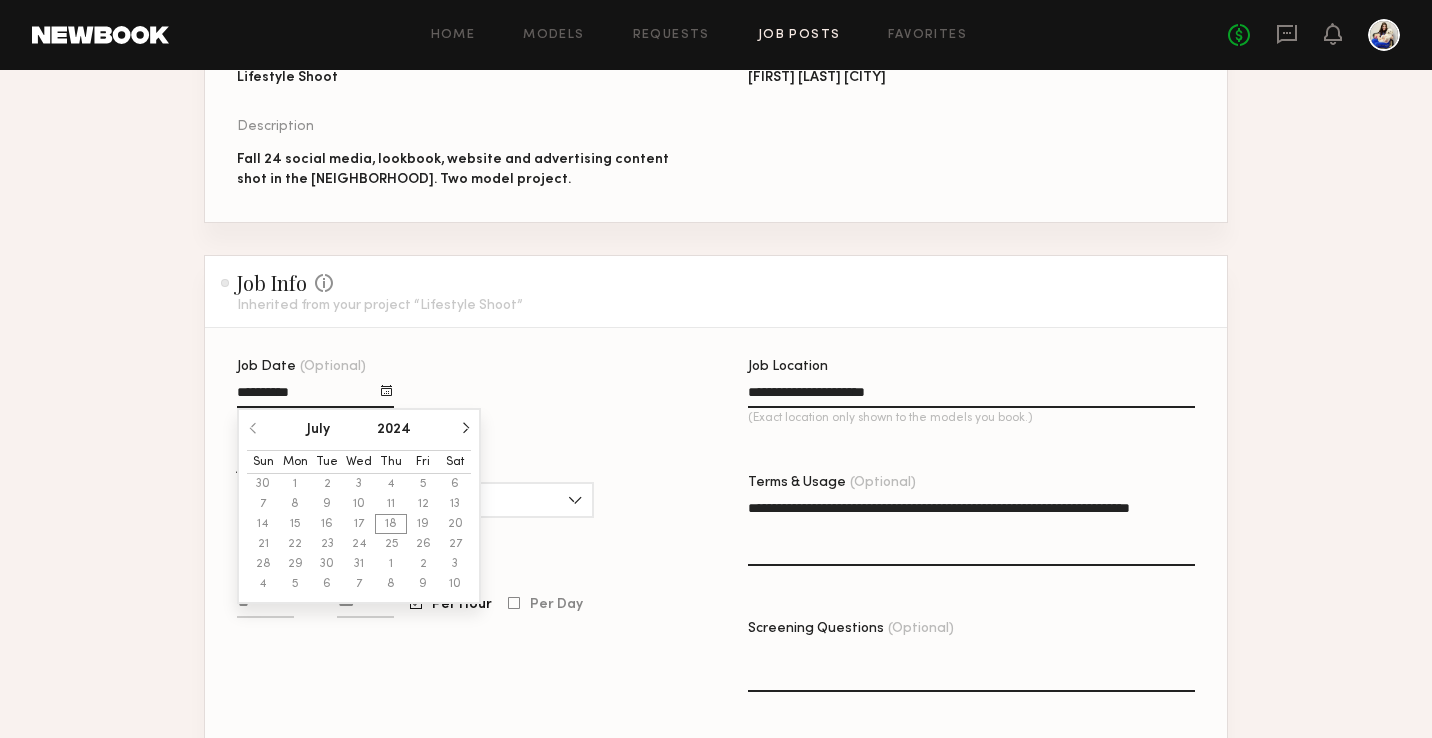 click 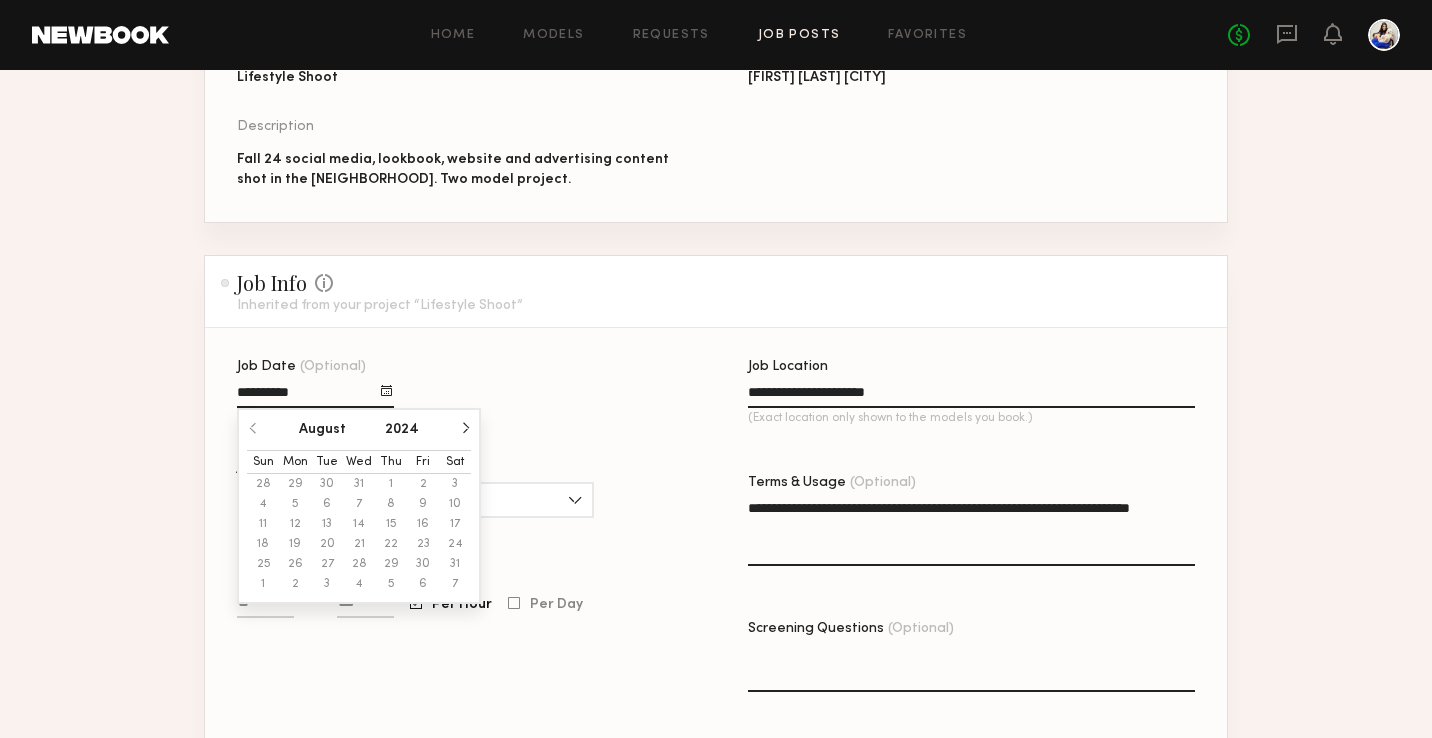 click 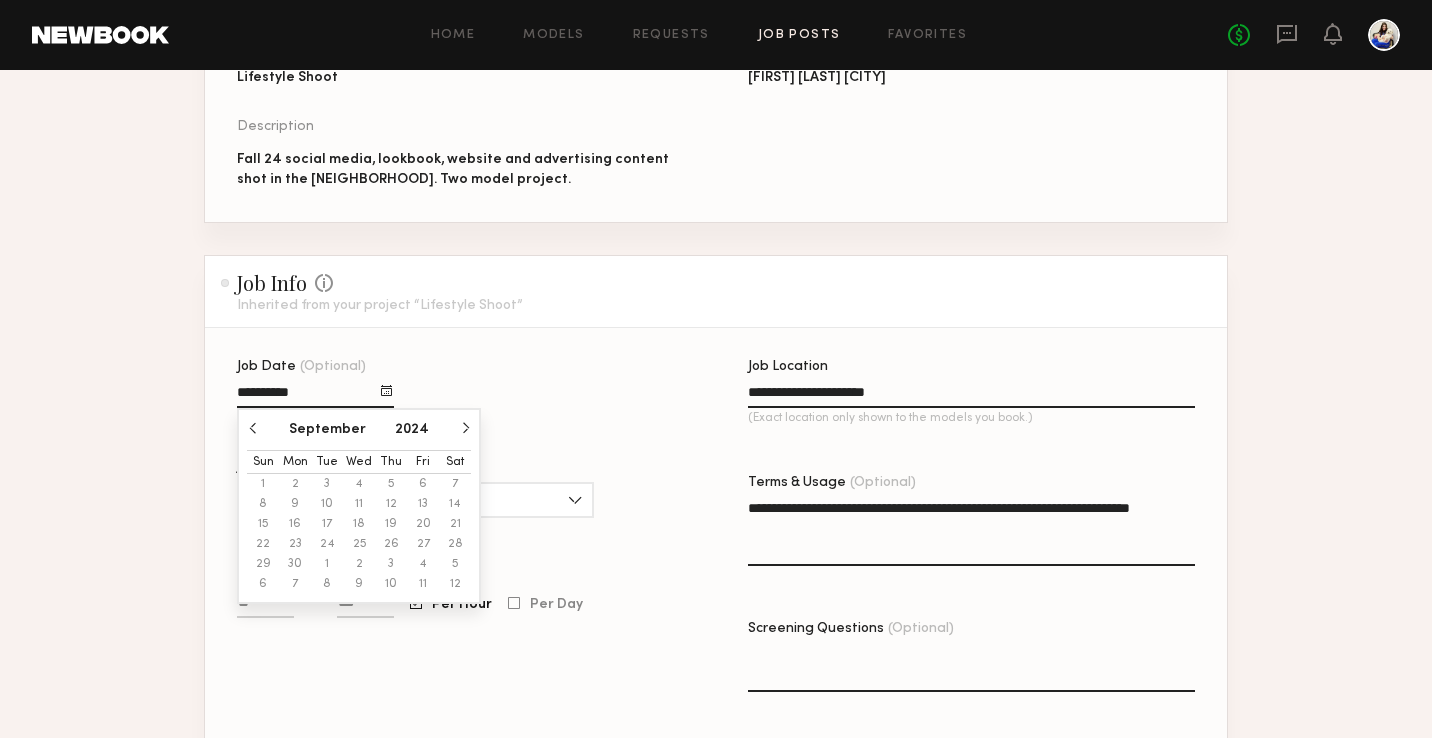 click 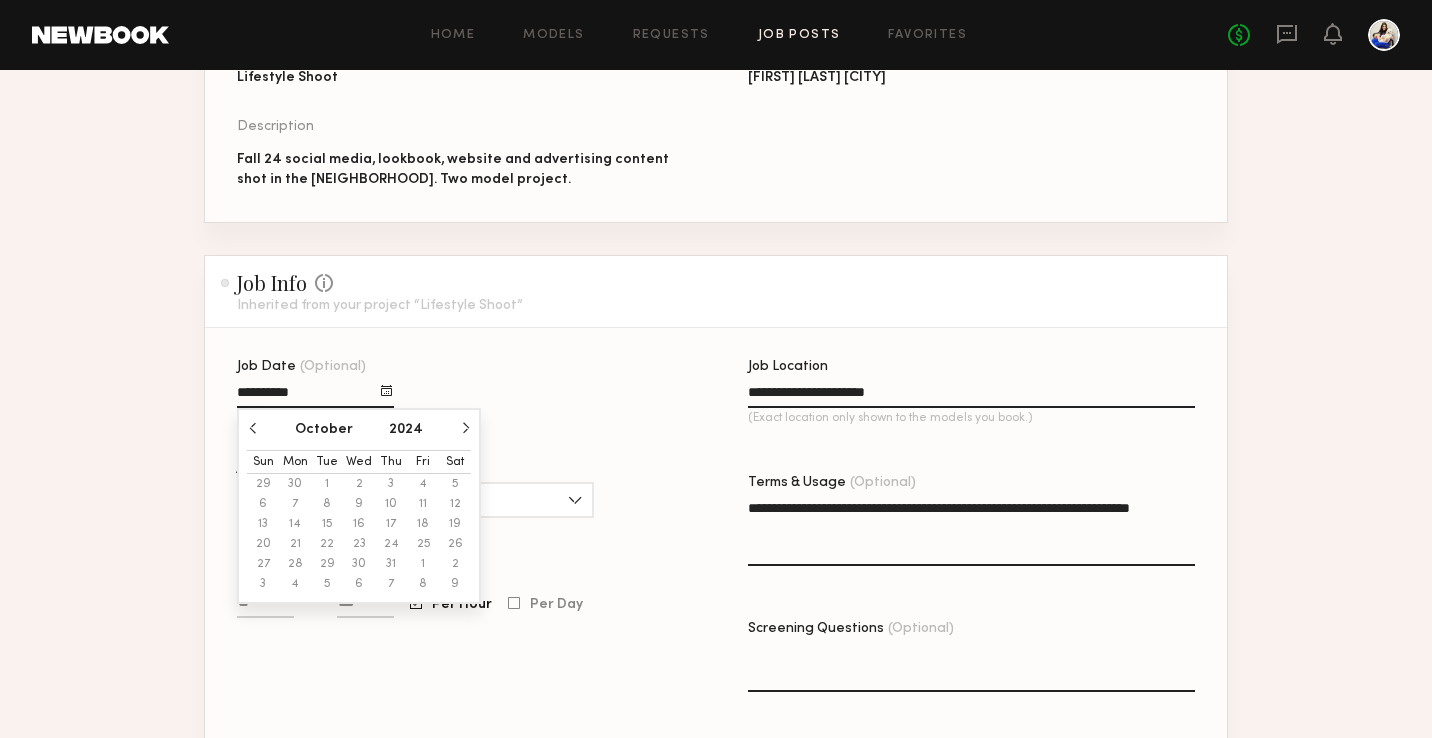 click 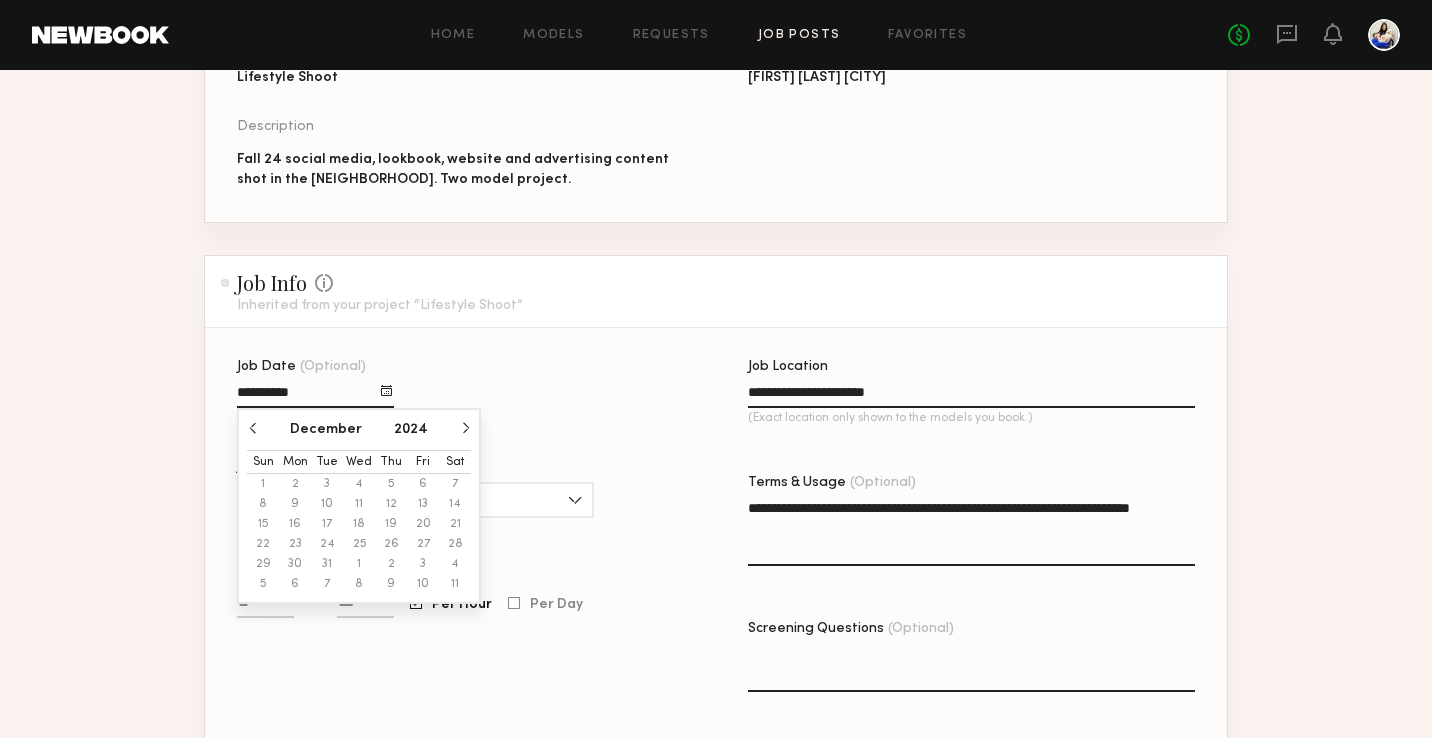 click 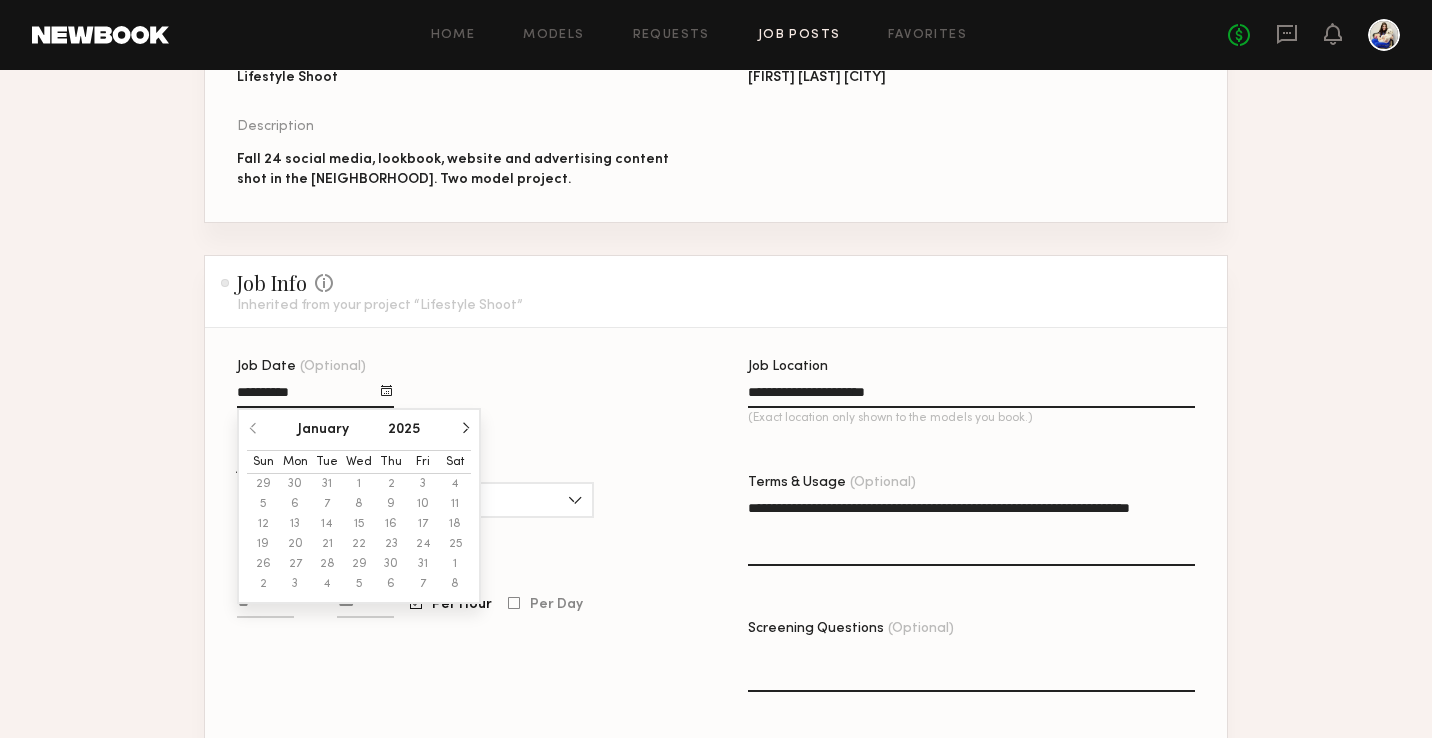 click 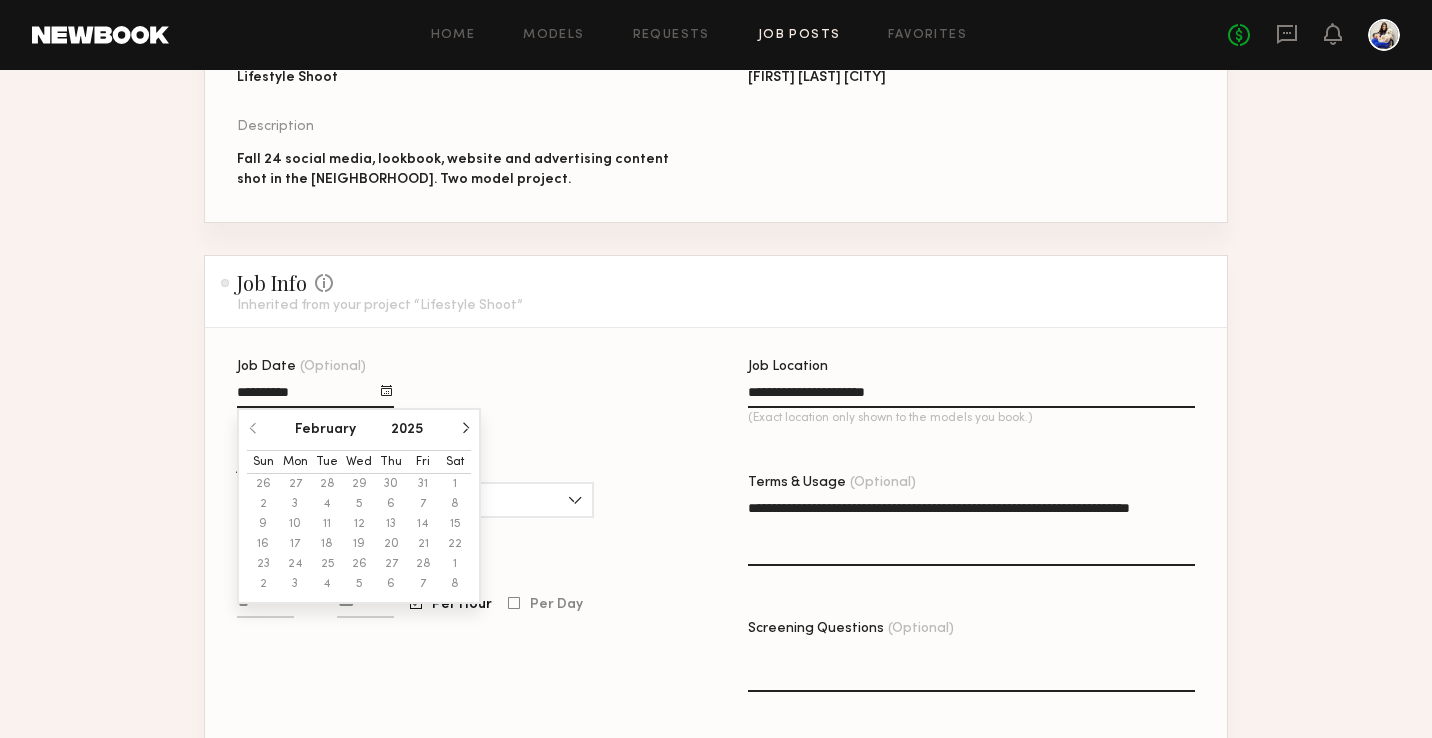 click 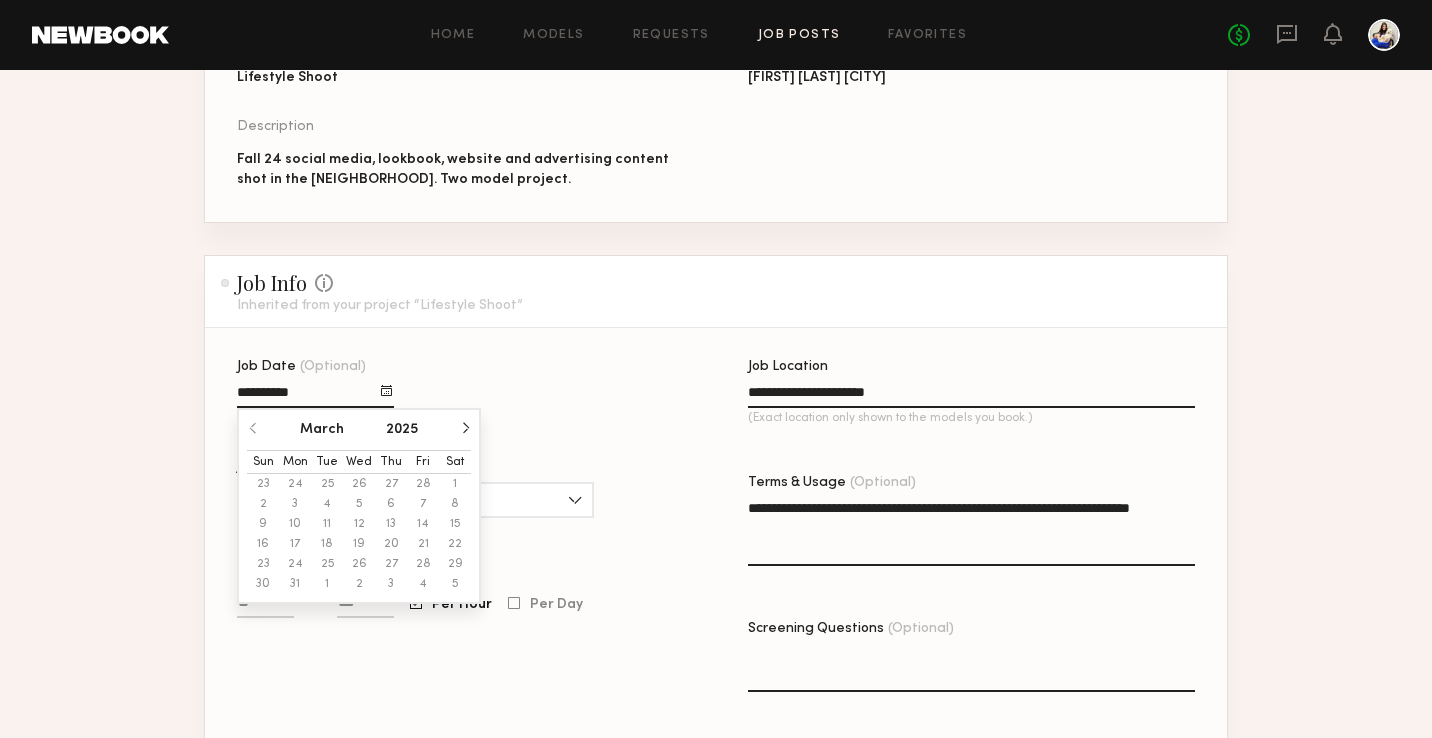 click 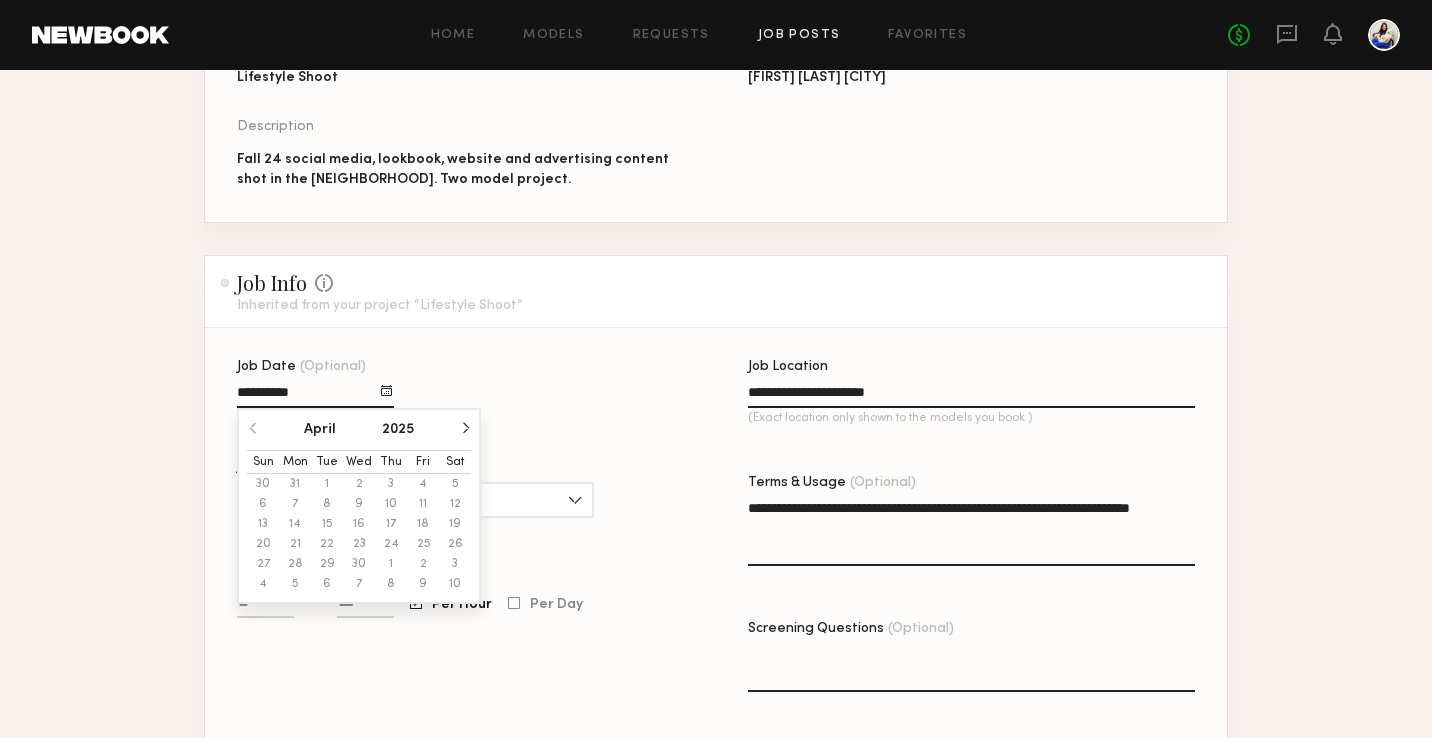 click 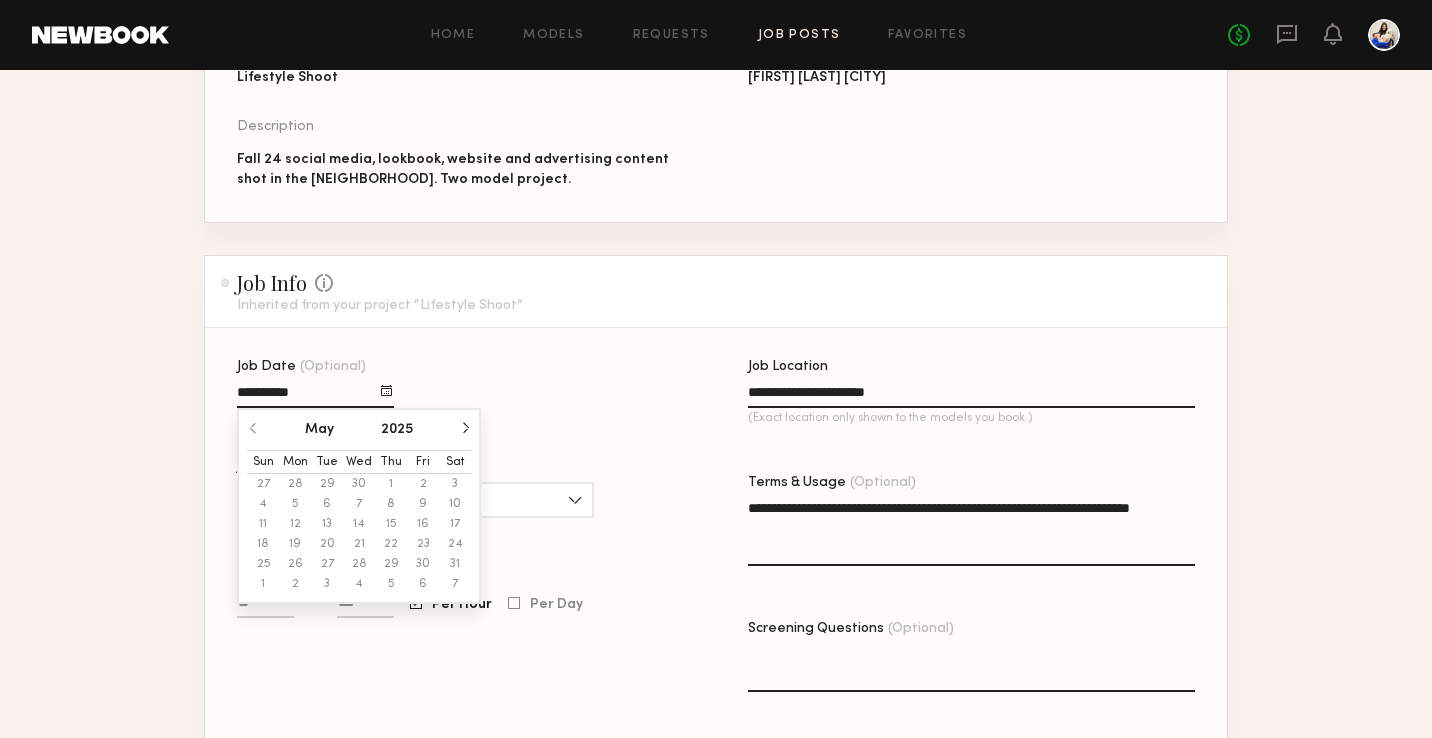 click 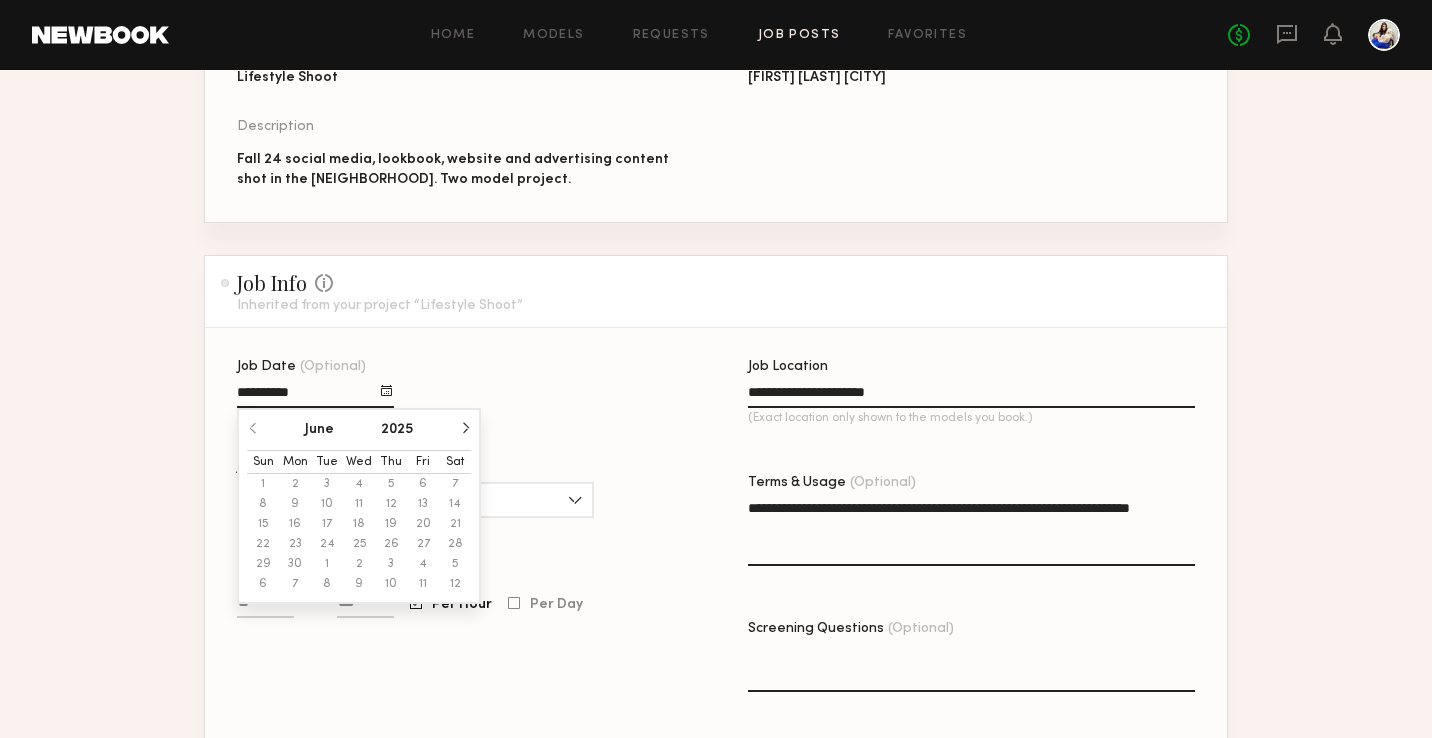 click 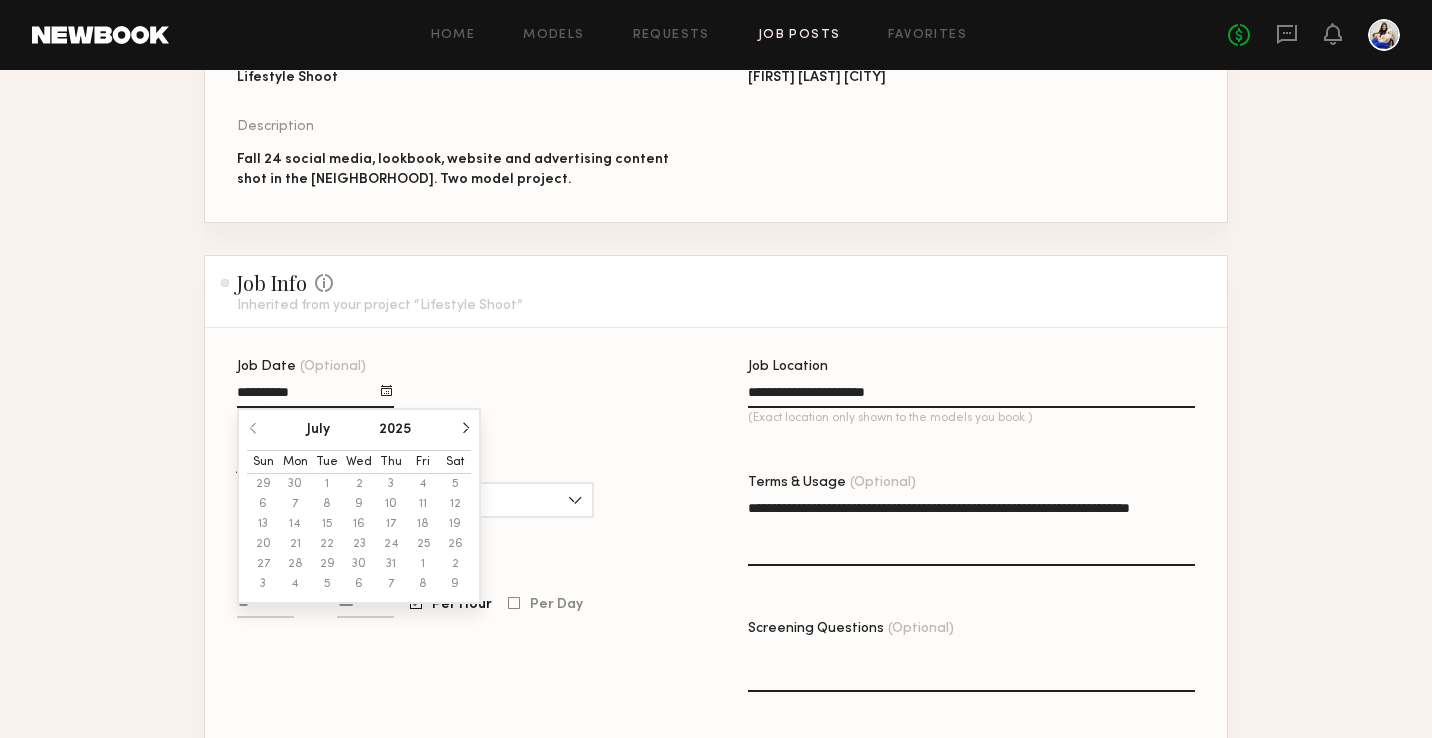 click 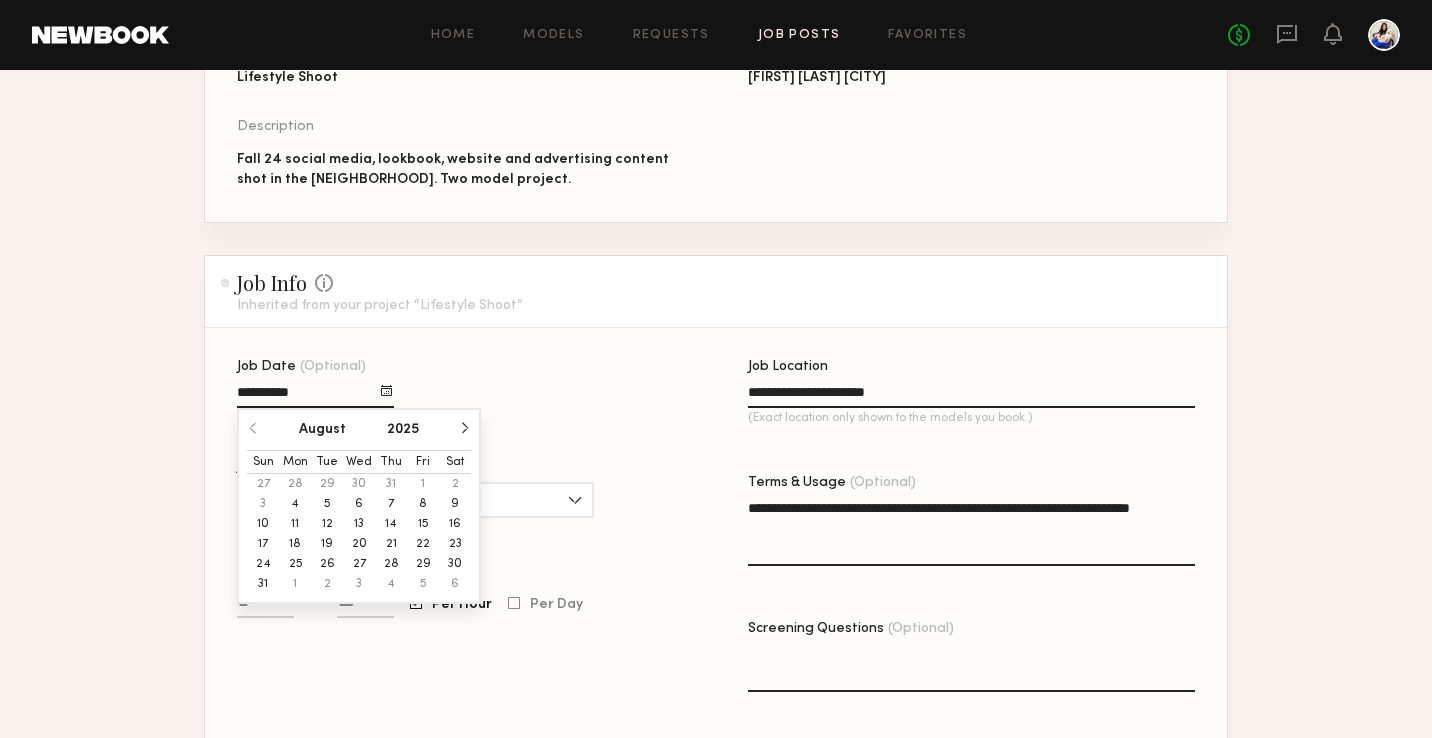click on "4" 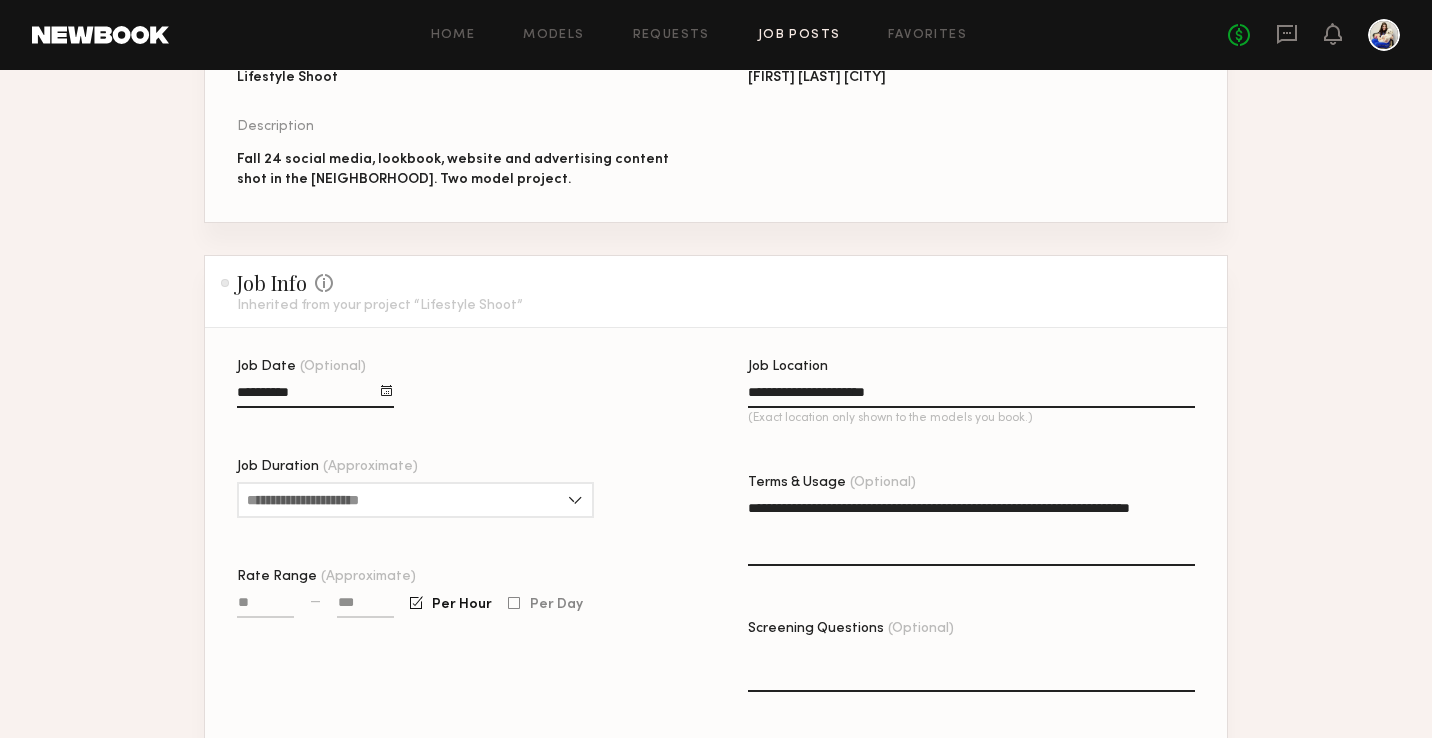 click on "**********" 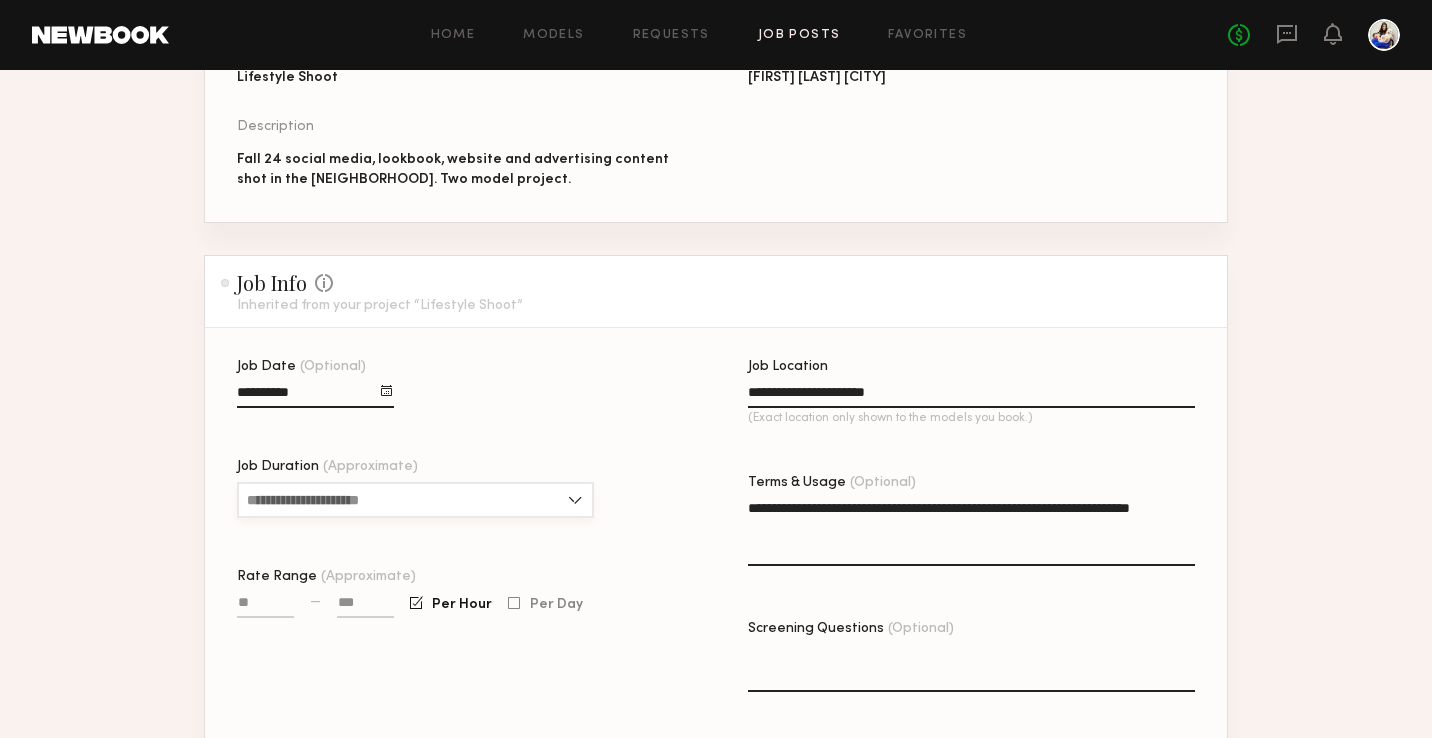 click on "Job Duration (Approximate)" at bounding box center (415, 500) 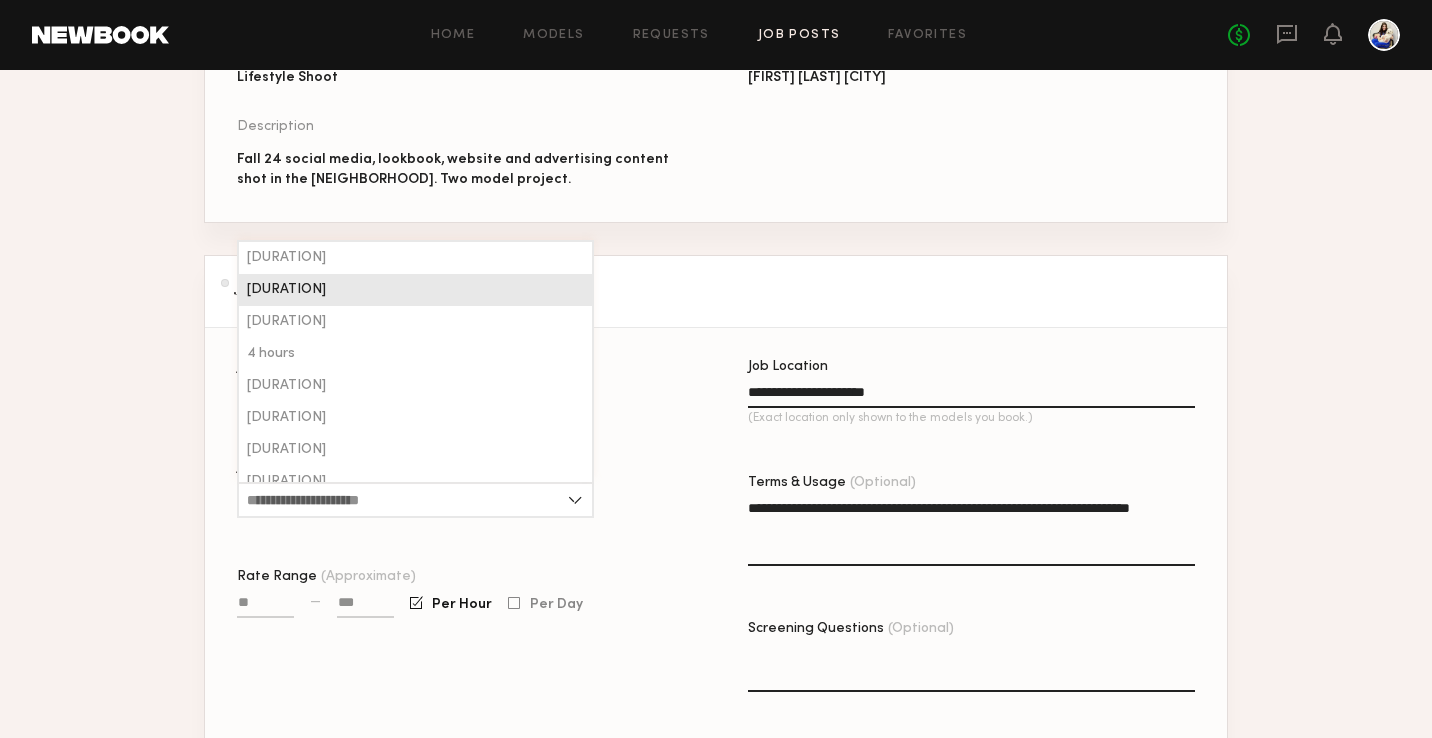 click on "[DURATION]" 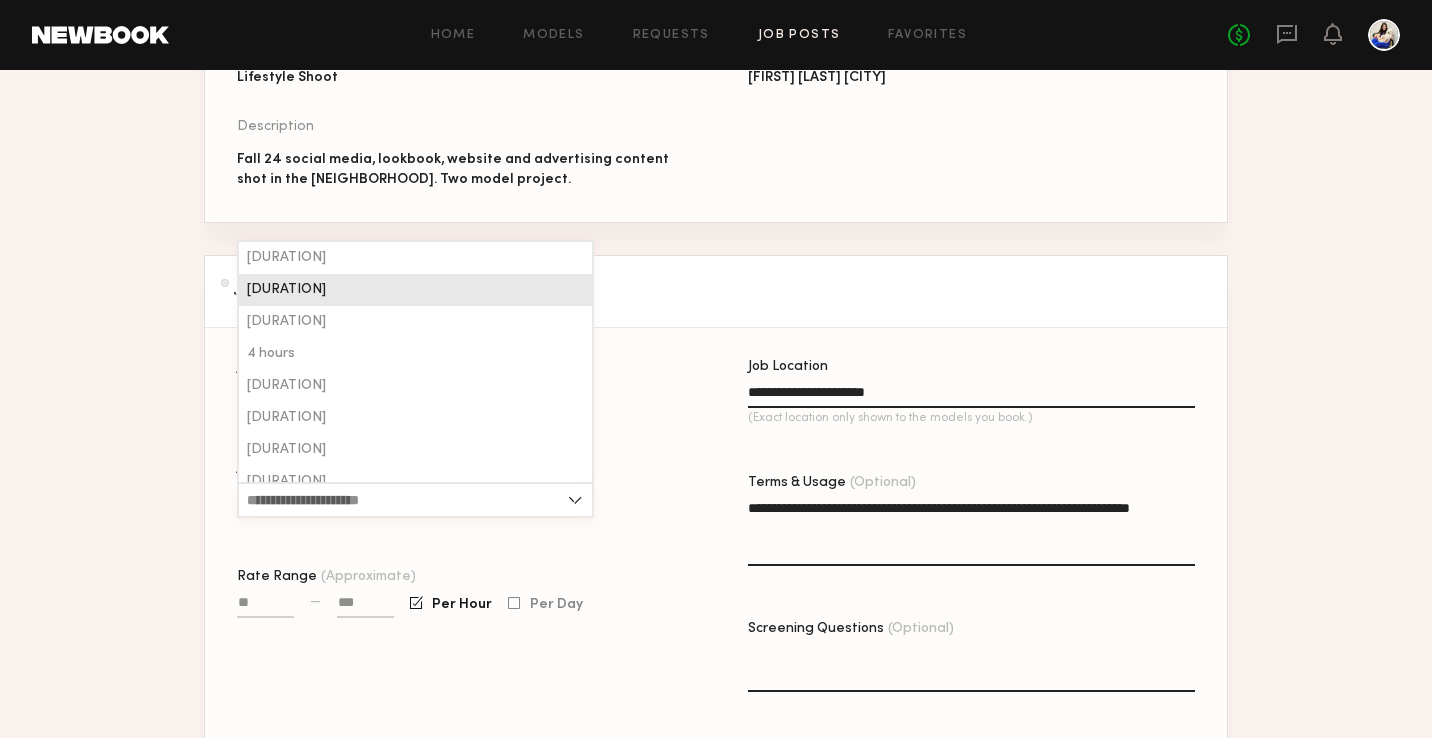 type on "*******" 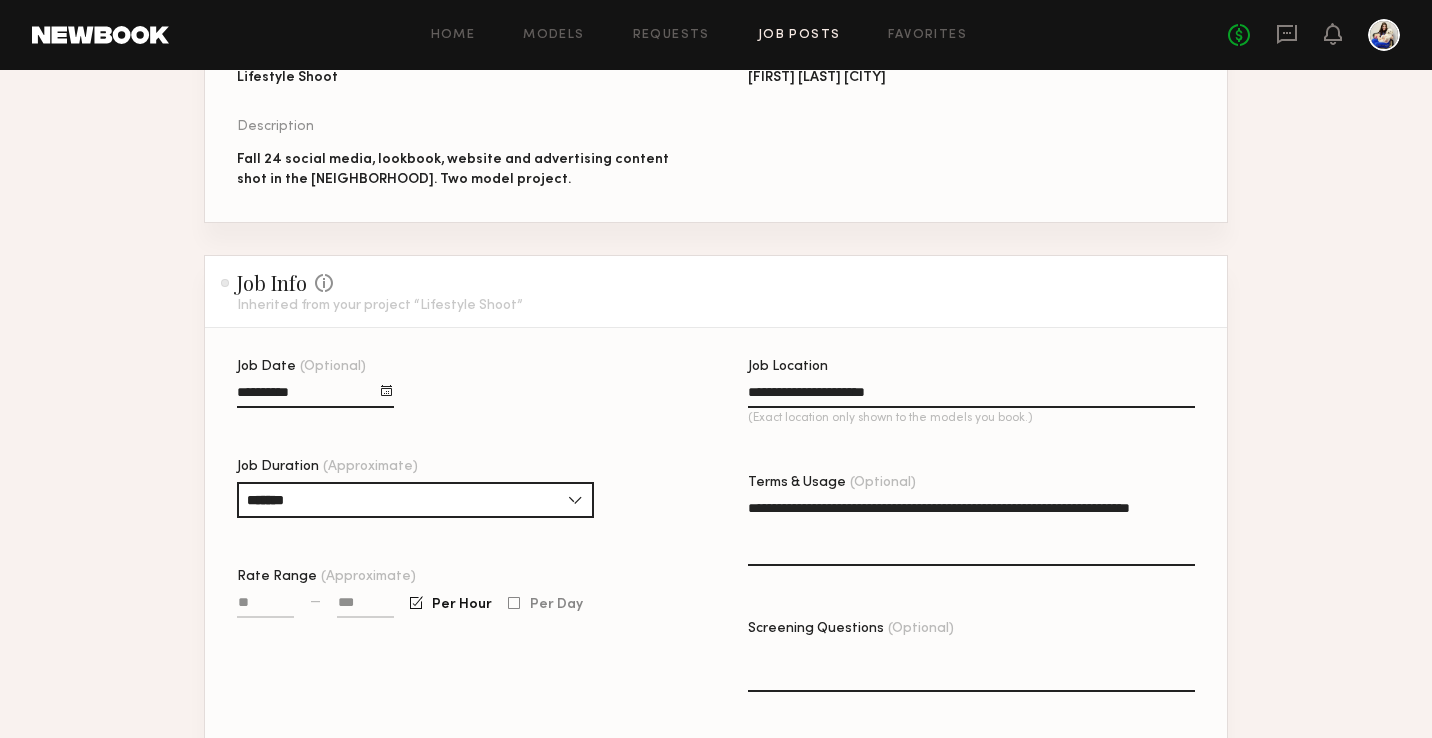 click on "**********" 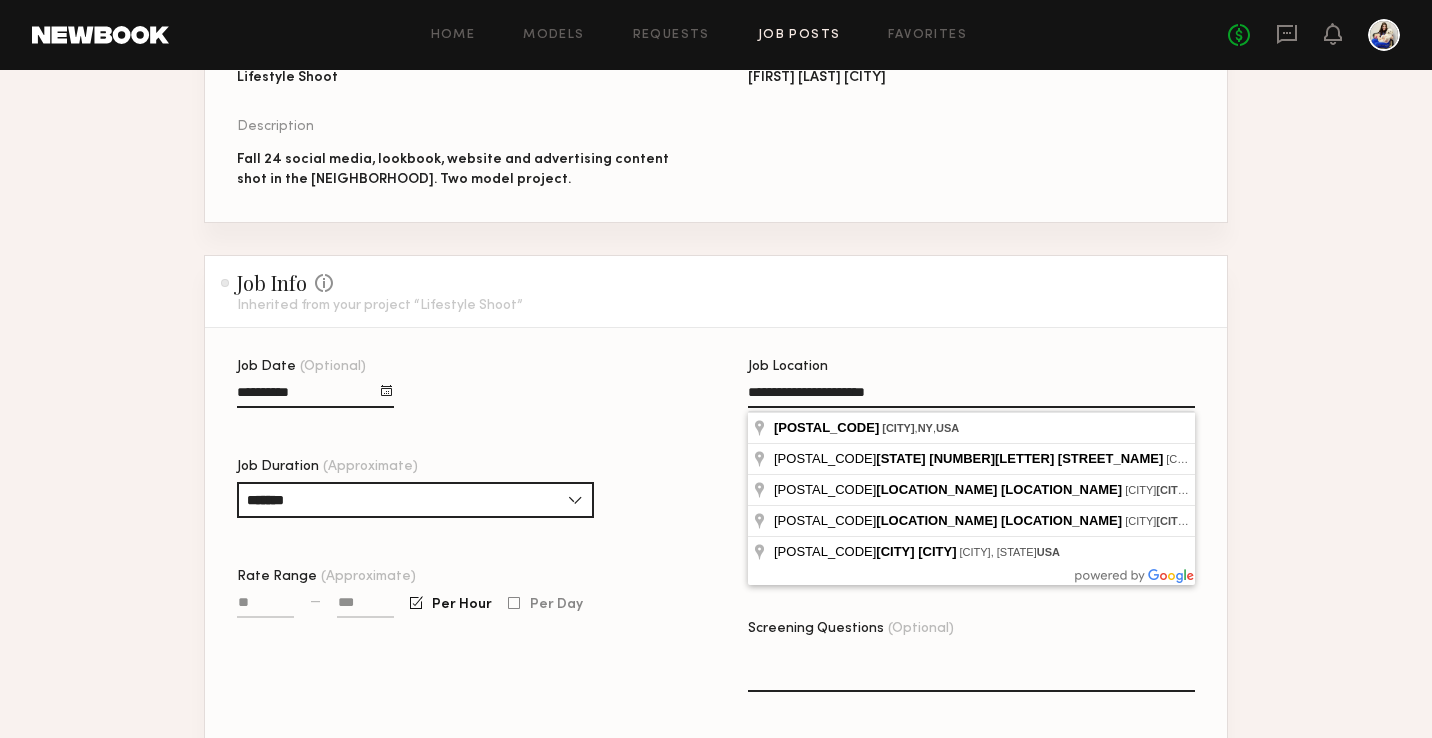 click on "**********" 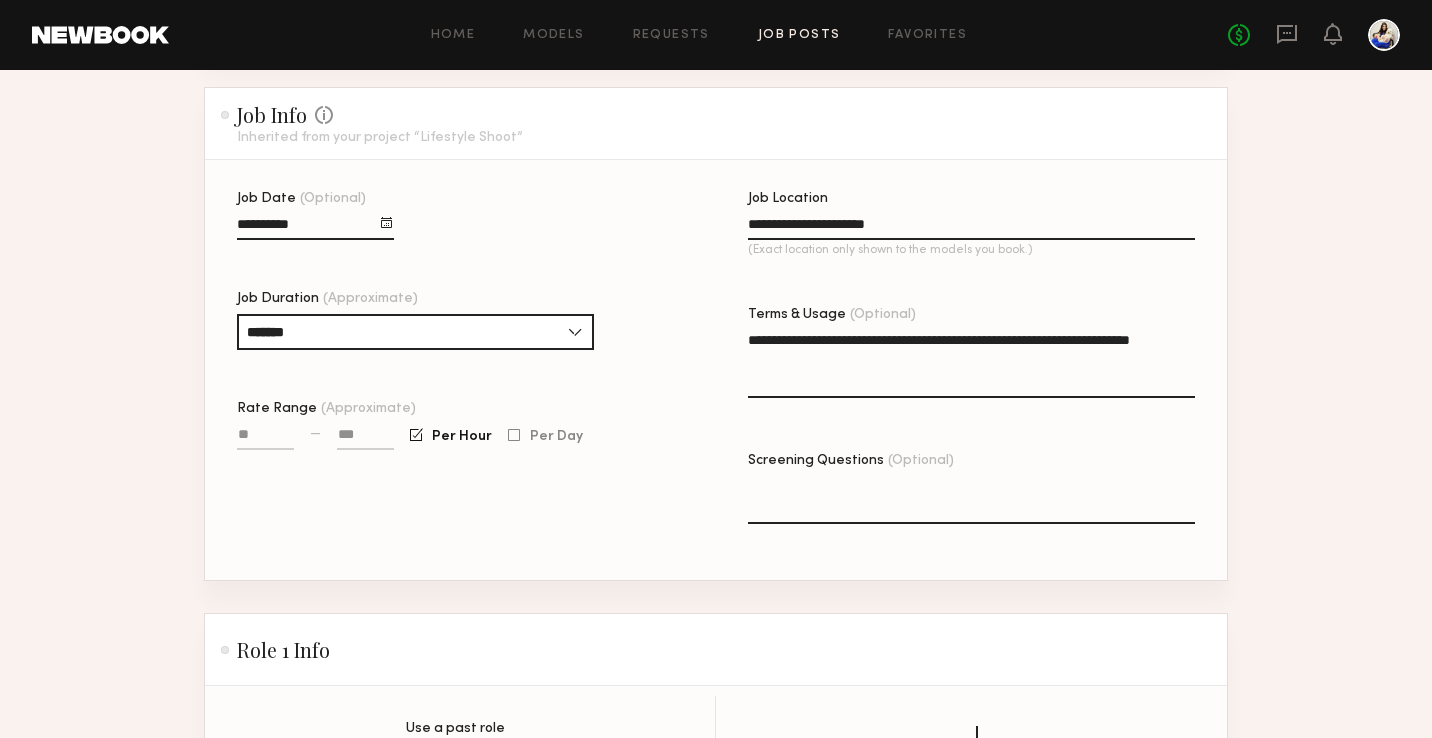 scroll, scrollTop: 636, scrollLeft: 0, axis: vertical 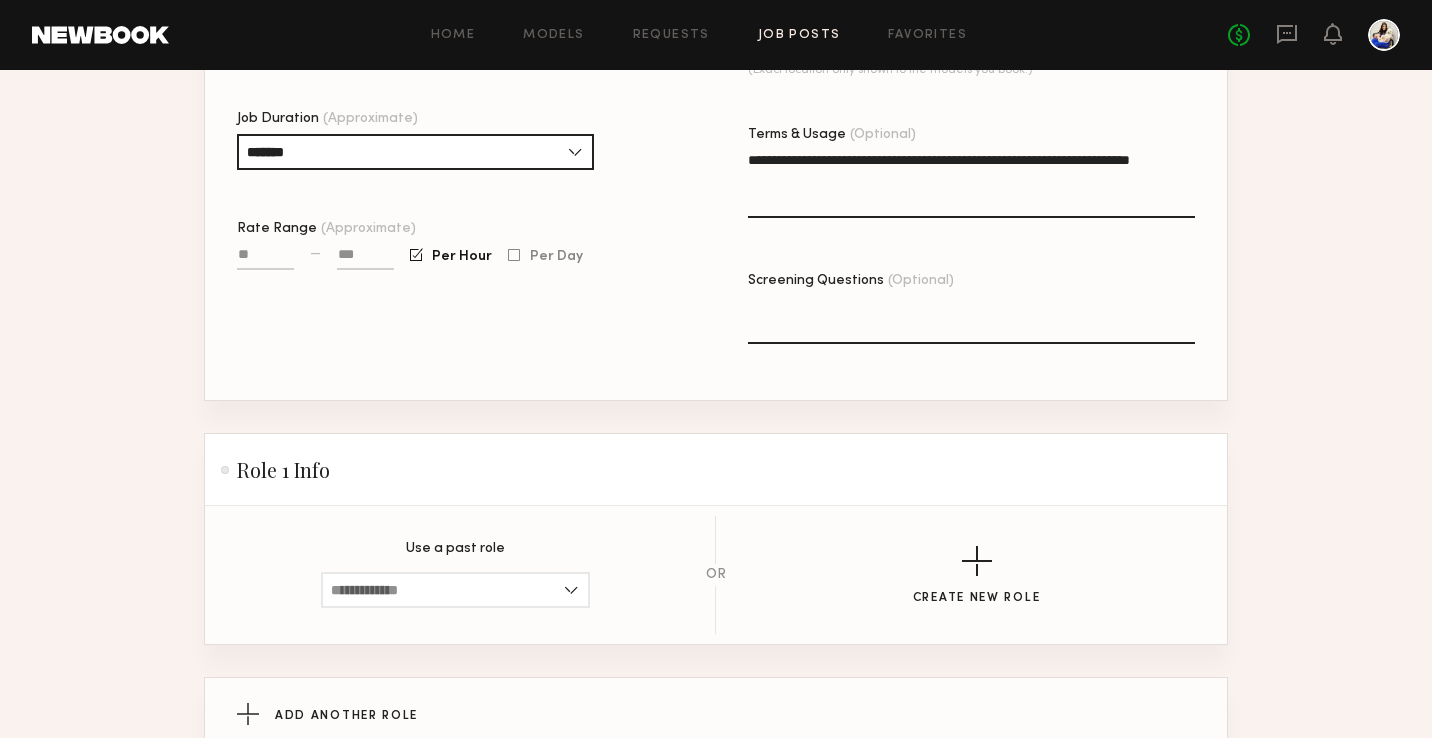 click 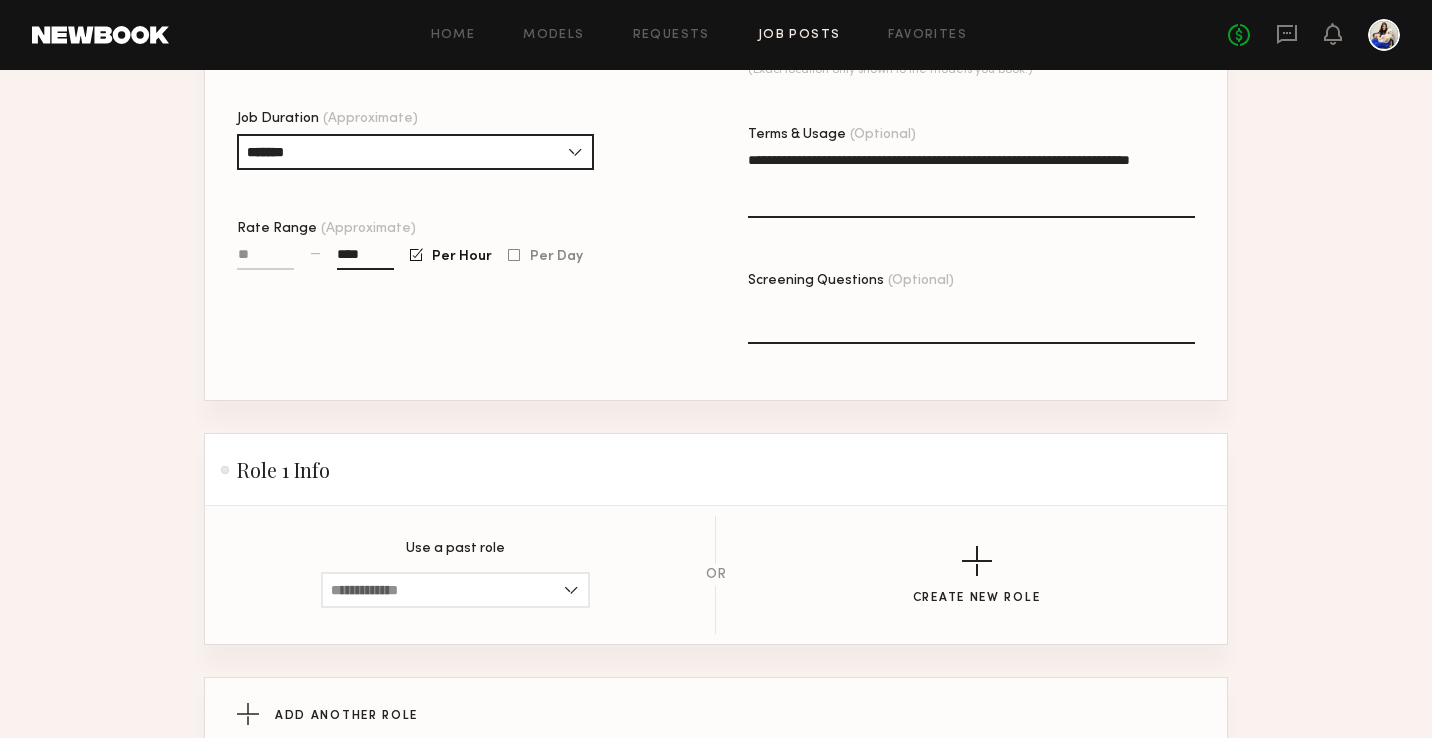 type on "****" 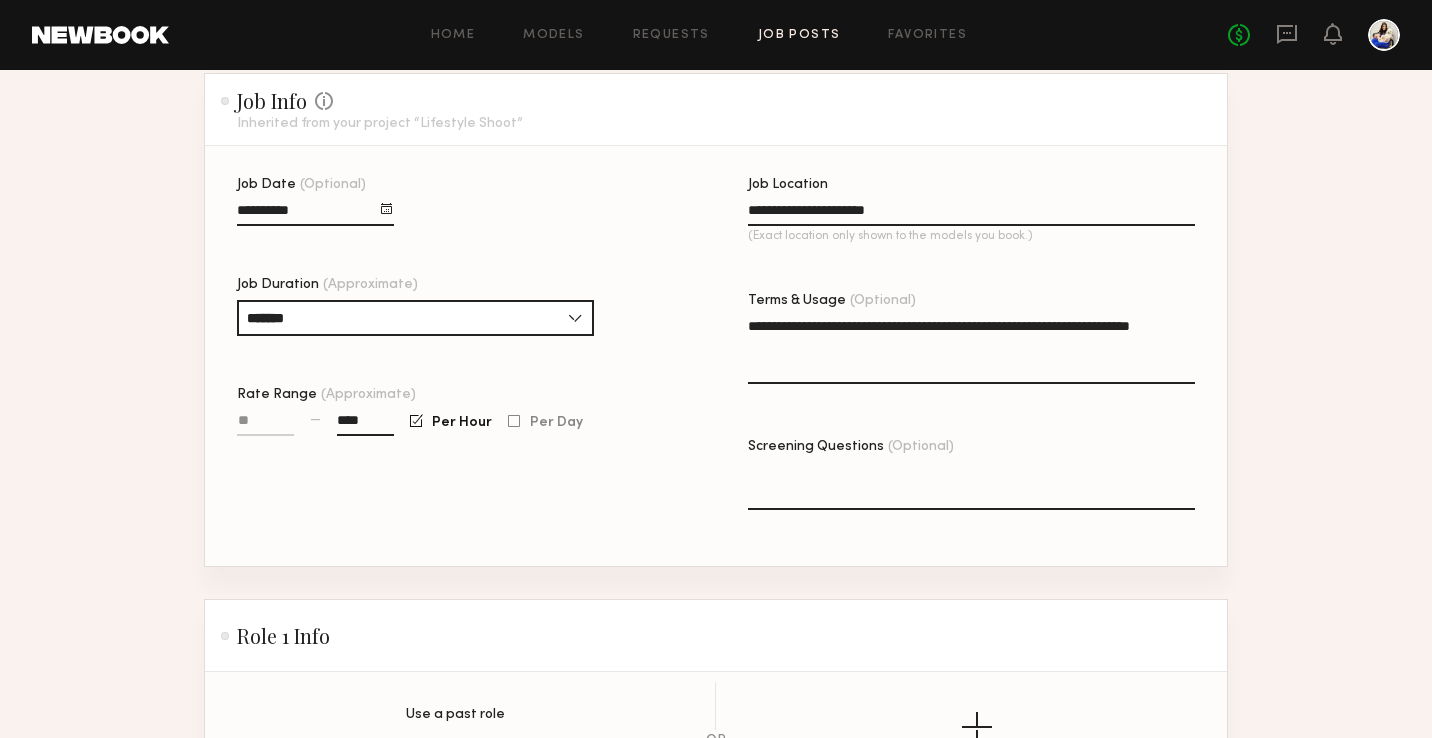 scroll, scrollTop: 456, scrollLeft: 0, axis: vertical 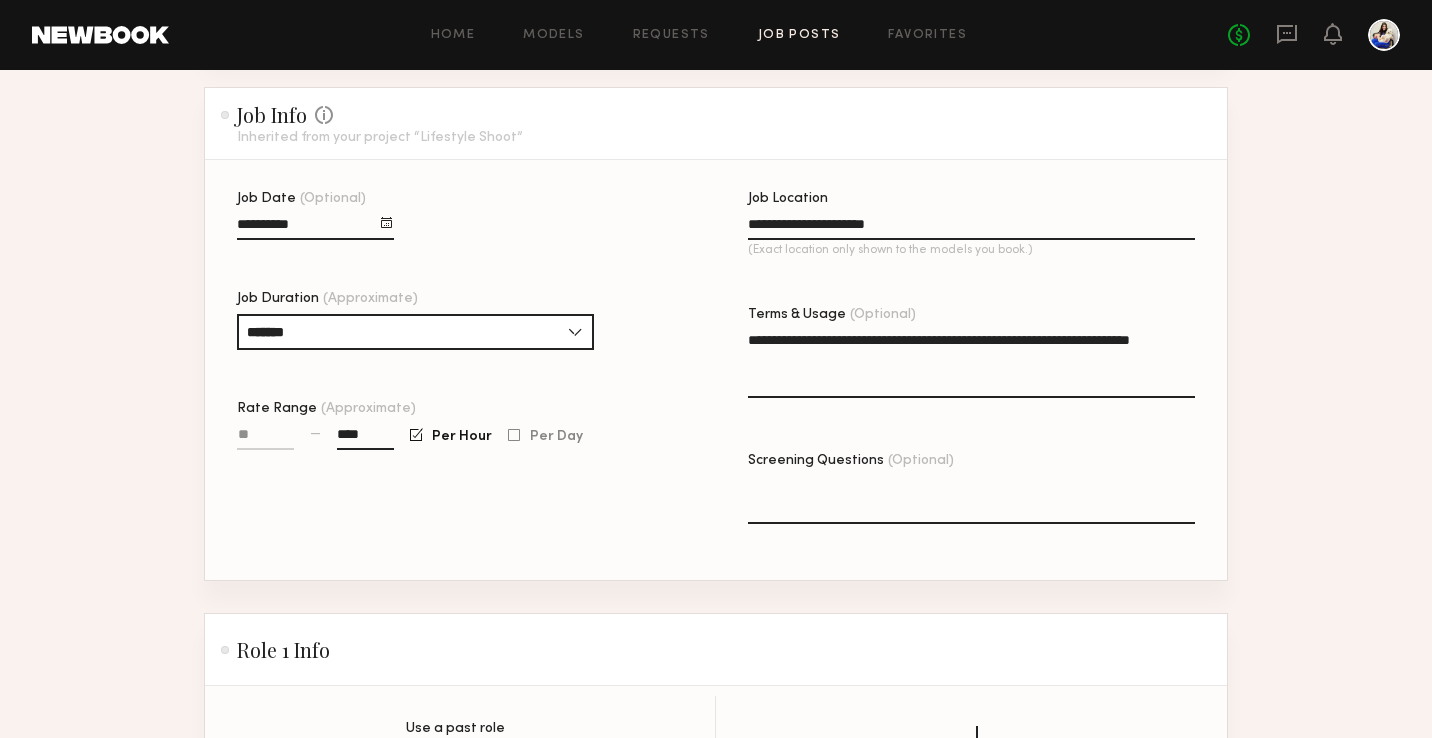 click on "**********" 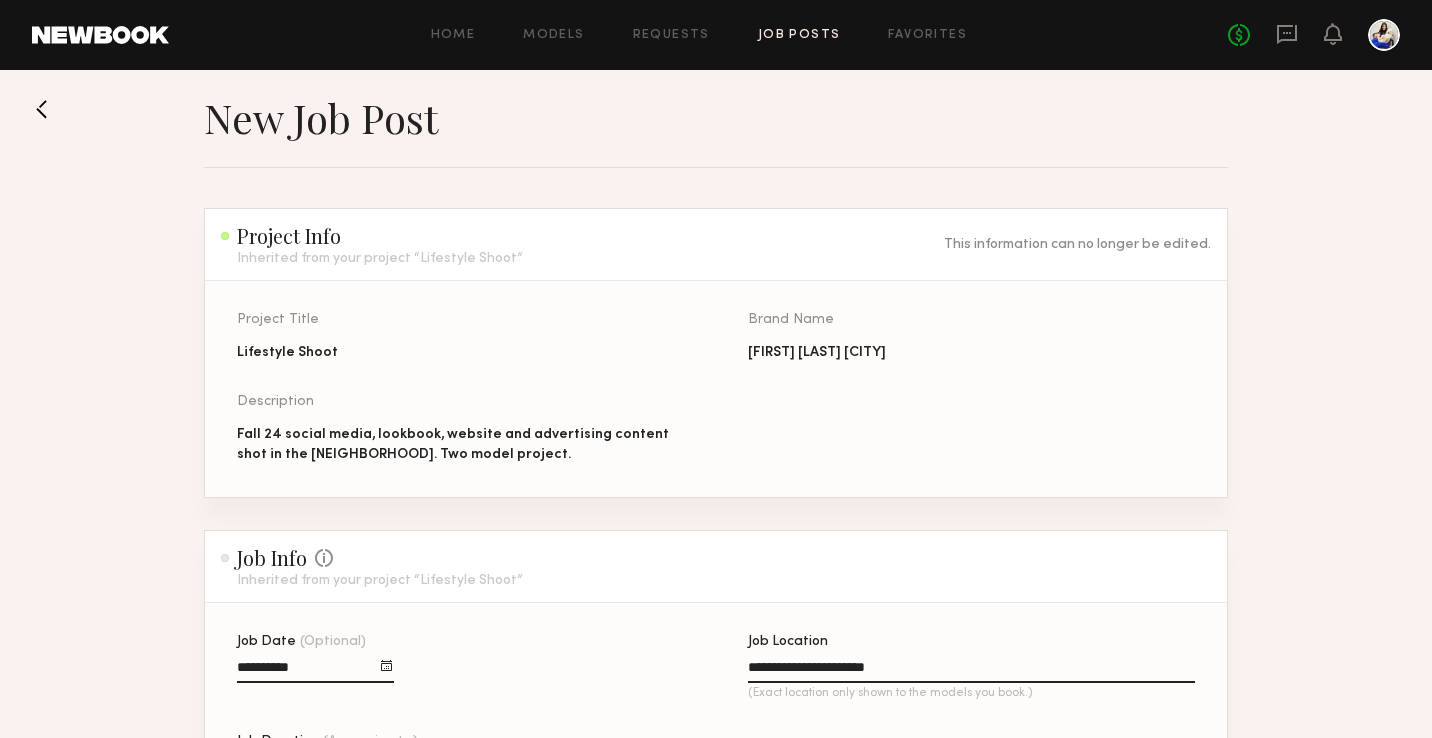 scroll, scrollTop: 0, scrollLeft: 0, axis: both 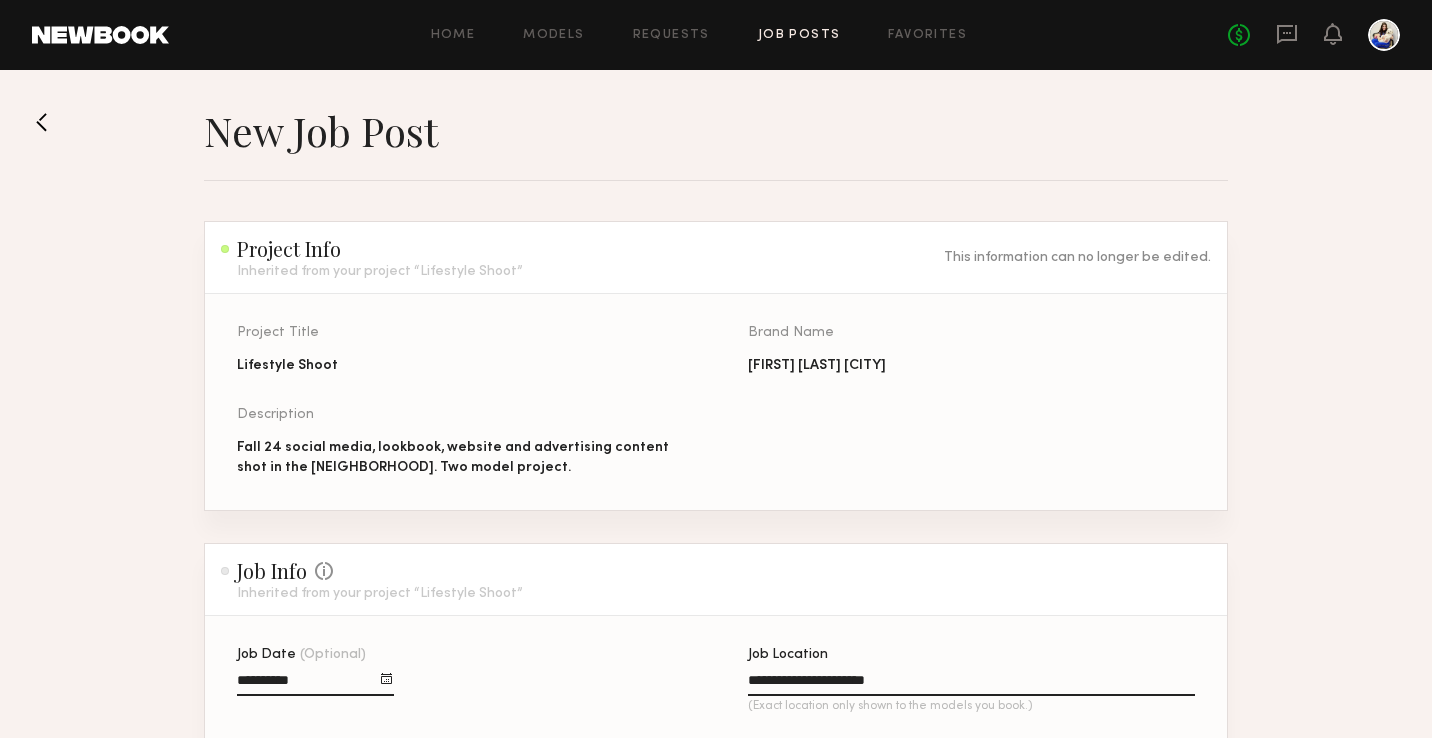click on "Fall 24 social media, lookbook, website and advertising content shot in the [NEIGHBORHOOD]. Two model project." 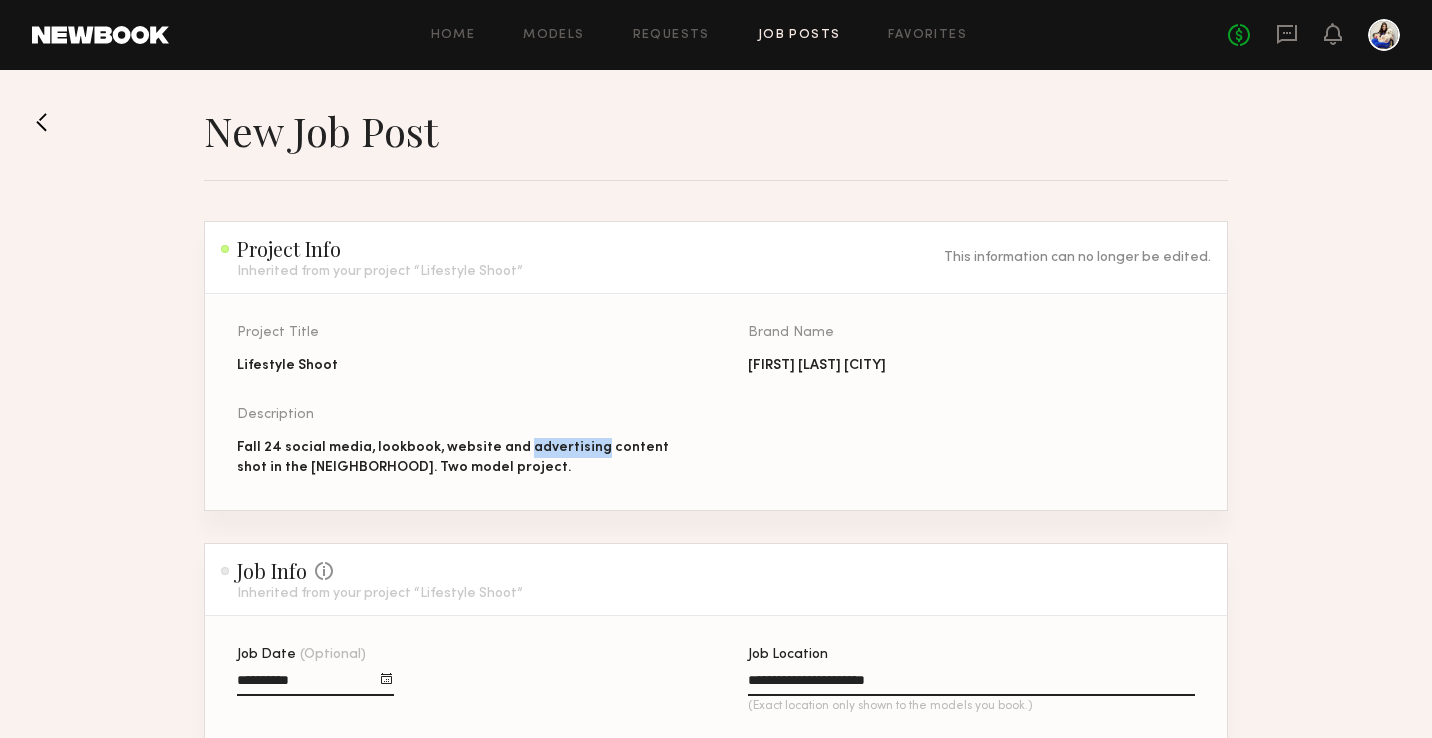 click on "Fall 24 social media, lookbook, website and advertising content shot in the [NEIGHBORHOOD]. Two model project." 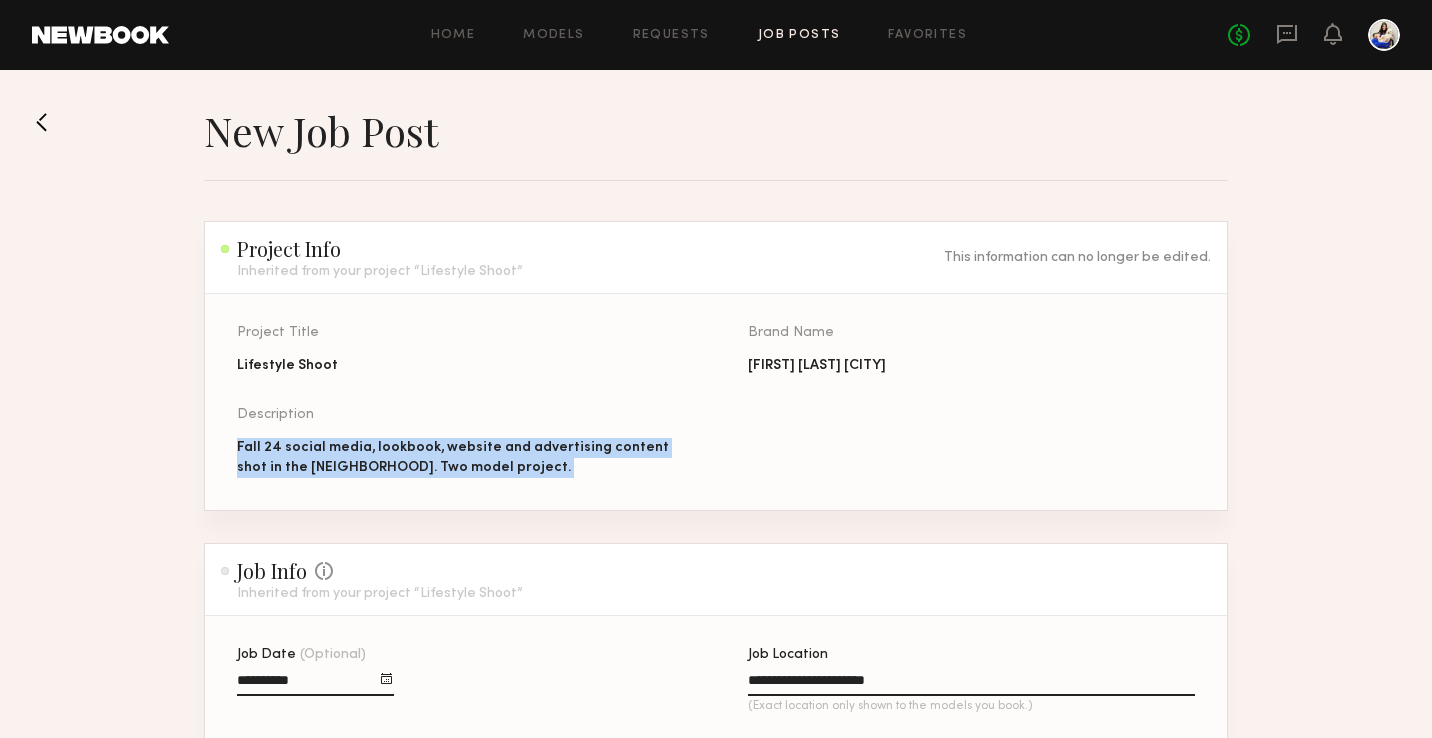 drag, startPoint x: 565, startPoint y: 442, endPoint x: 773, endPoint y: 473, distance: 210.29741 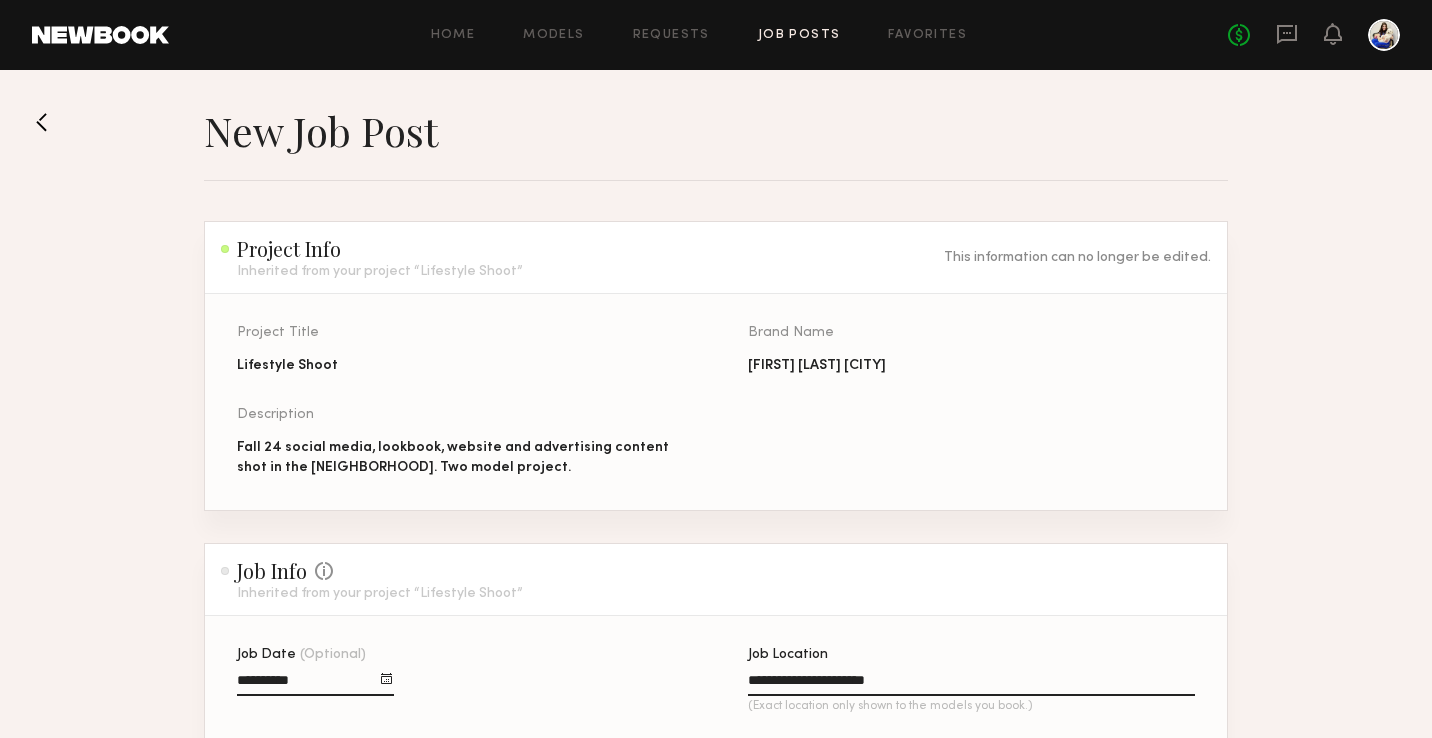 click on "Project Title Lifestyle Shoot Brand Name Taylor Tillman New York Description Fall 24 social media, lookbook, website and advertising content shot in the [NEIGHBORHOOD]. Two model project." 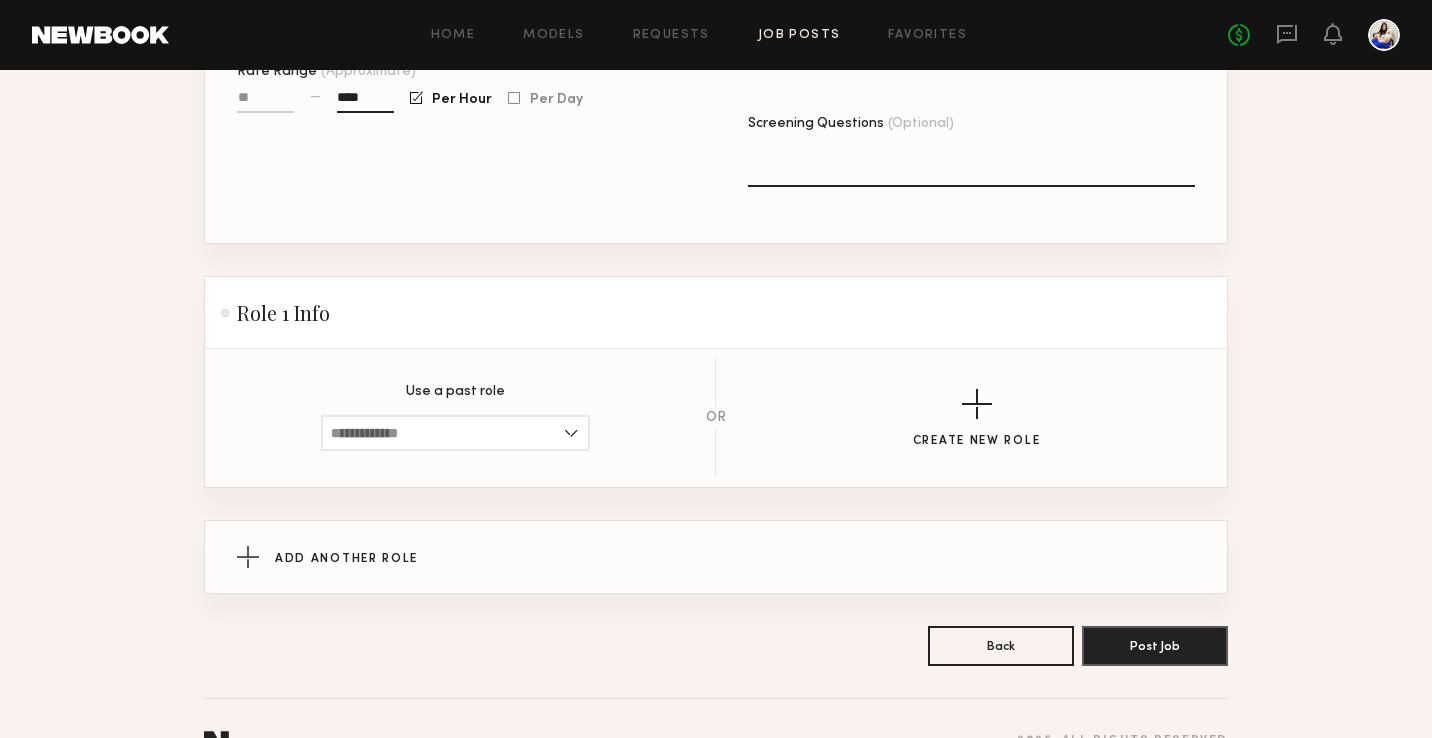 scroll, scrollTop: 842, scrollLeft: 0, axis: vertical 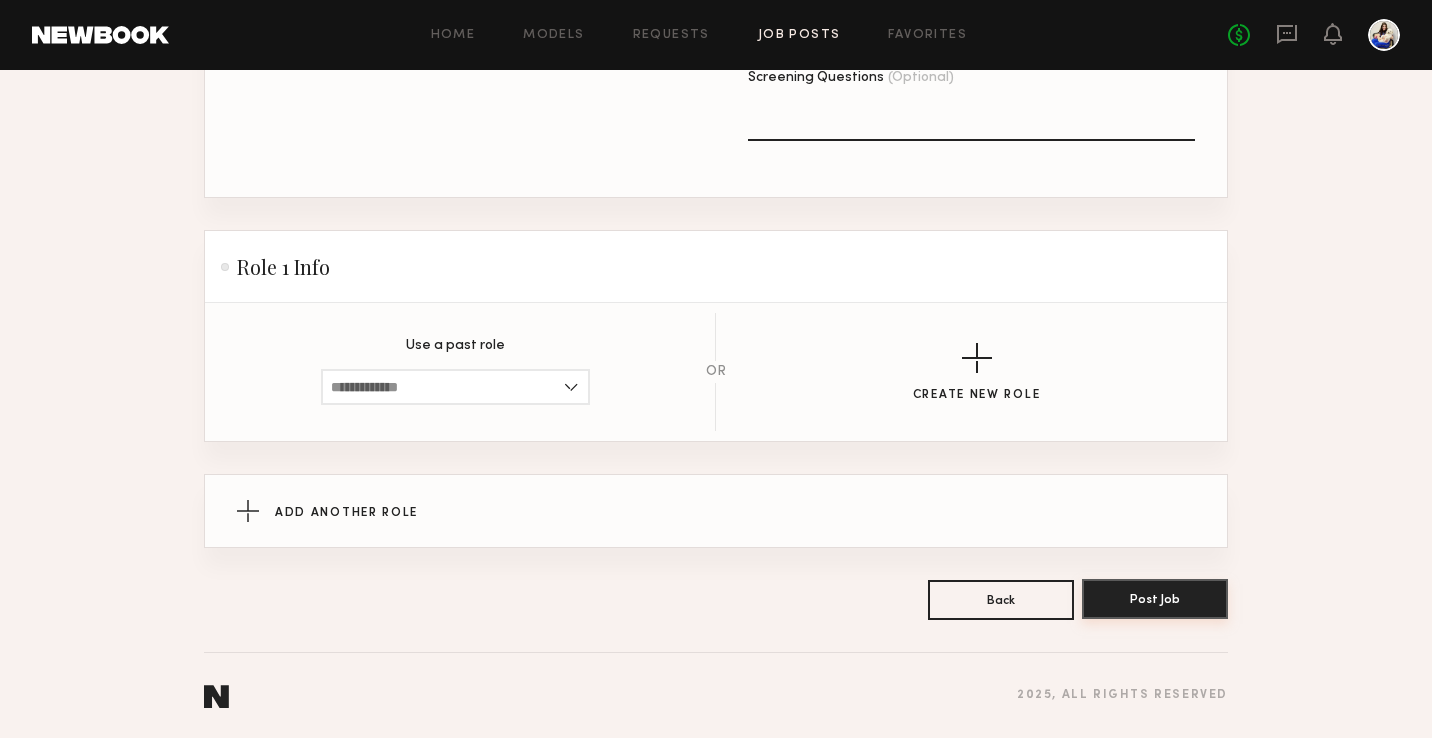 click on "Post Job" 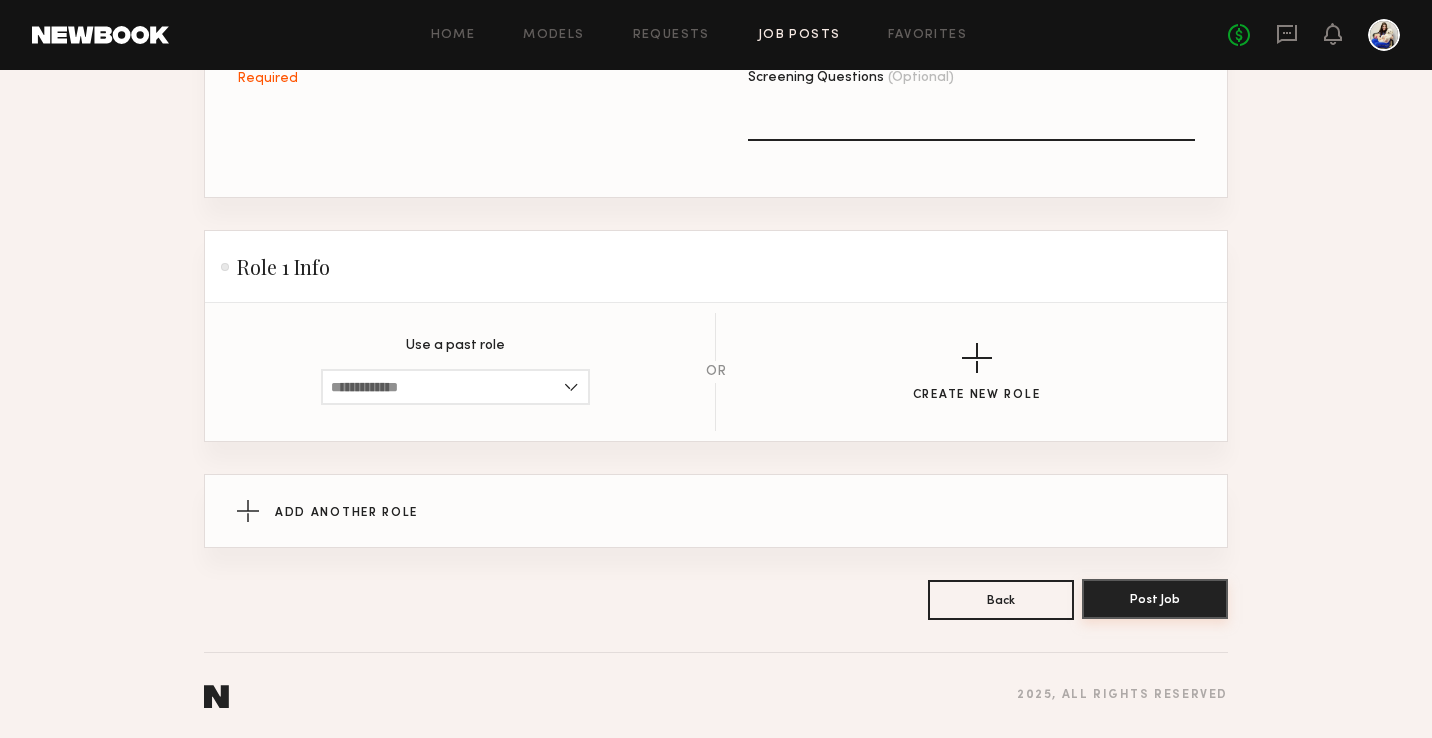 click on "Post Job" 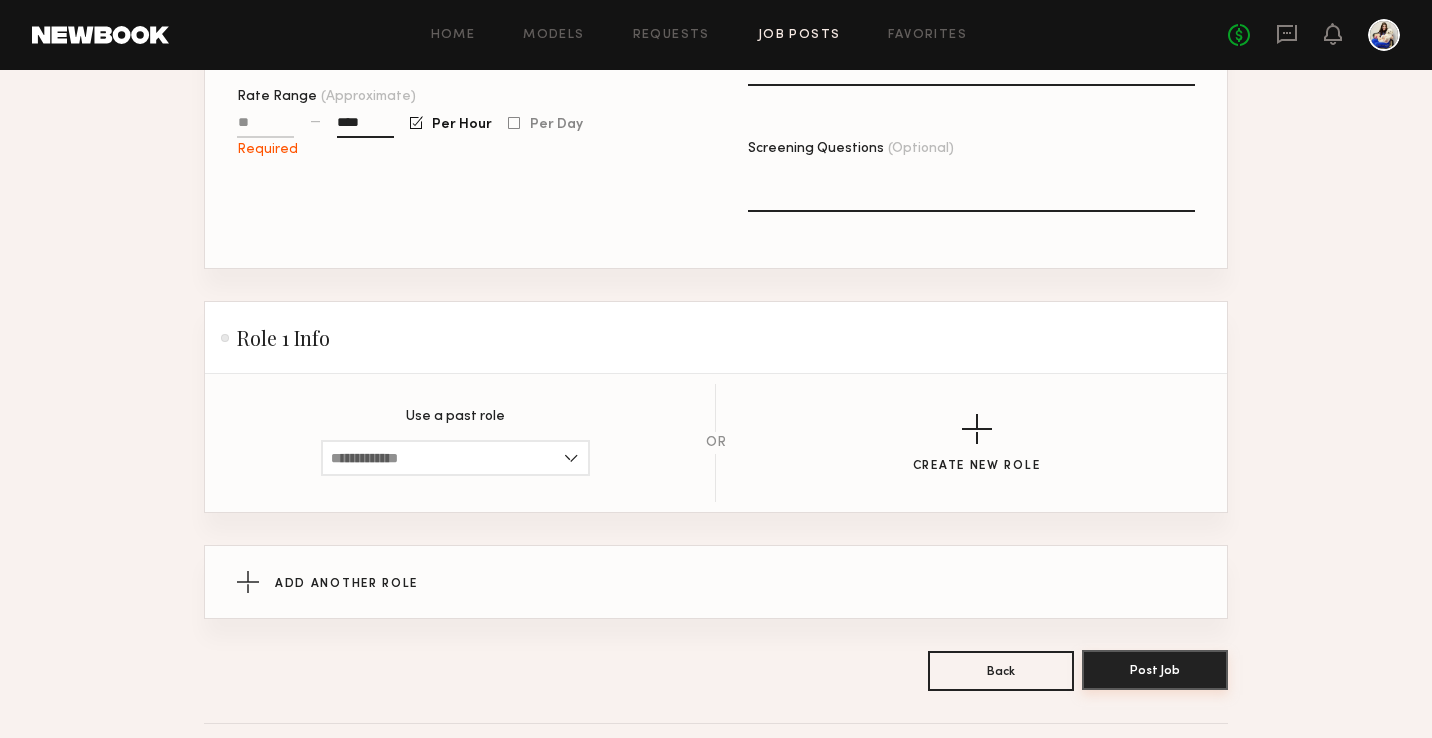 scroll, scrollTop: 787, scrollLeft: 0, axis: vertical 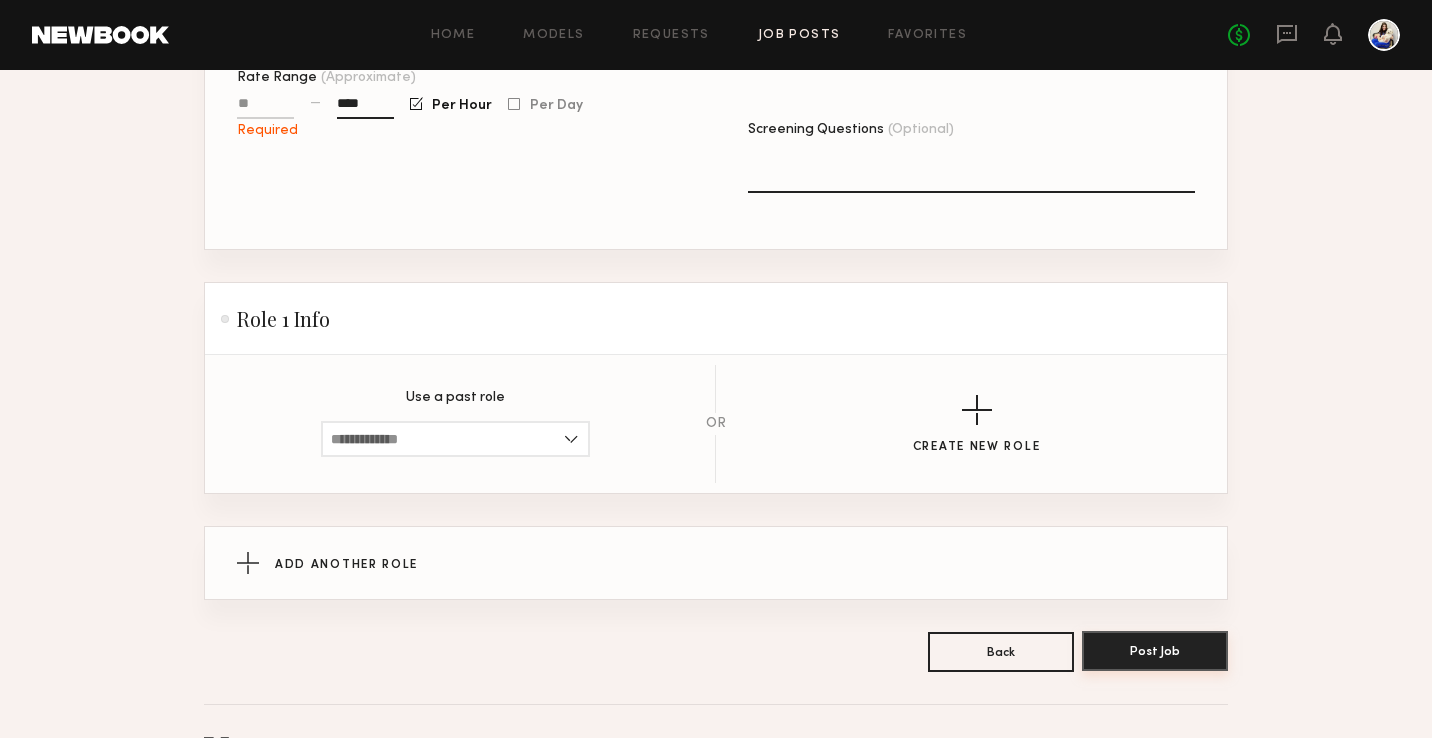 click on "Post Job" 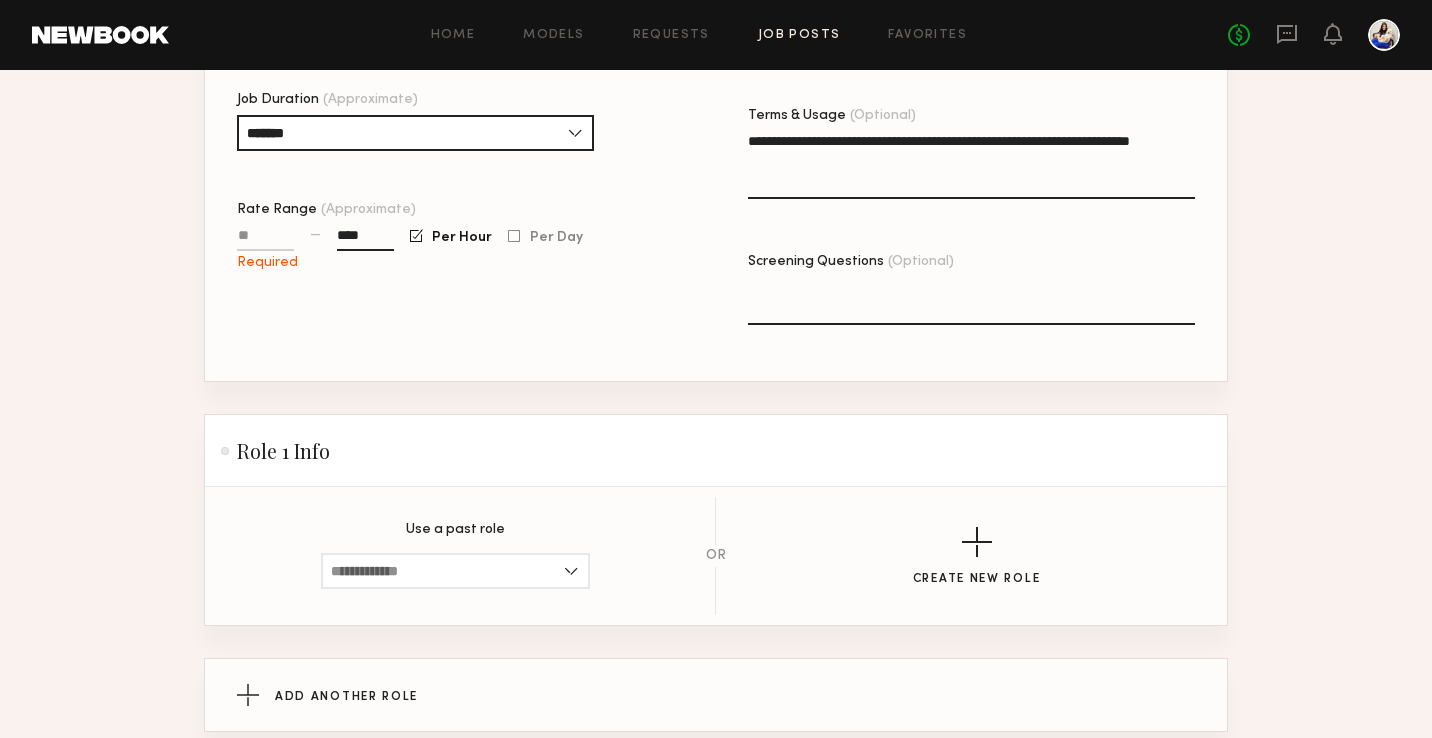 scroll, scrollTop: 499, scrollLeft: 0, axis: vertical 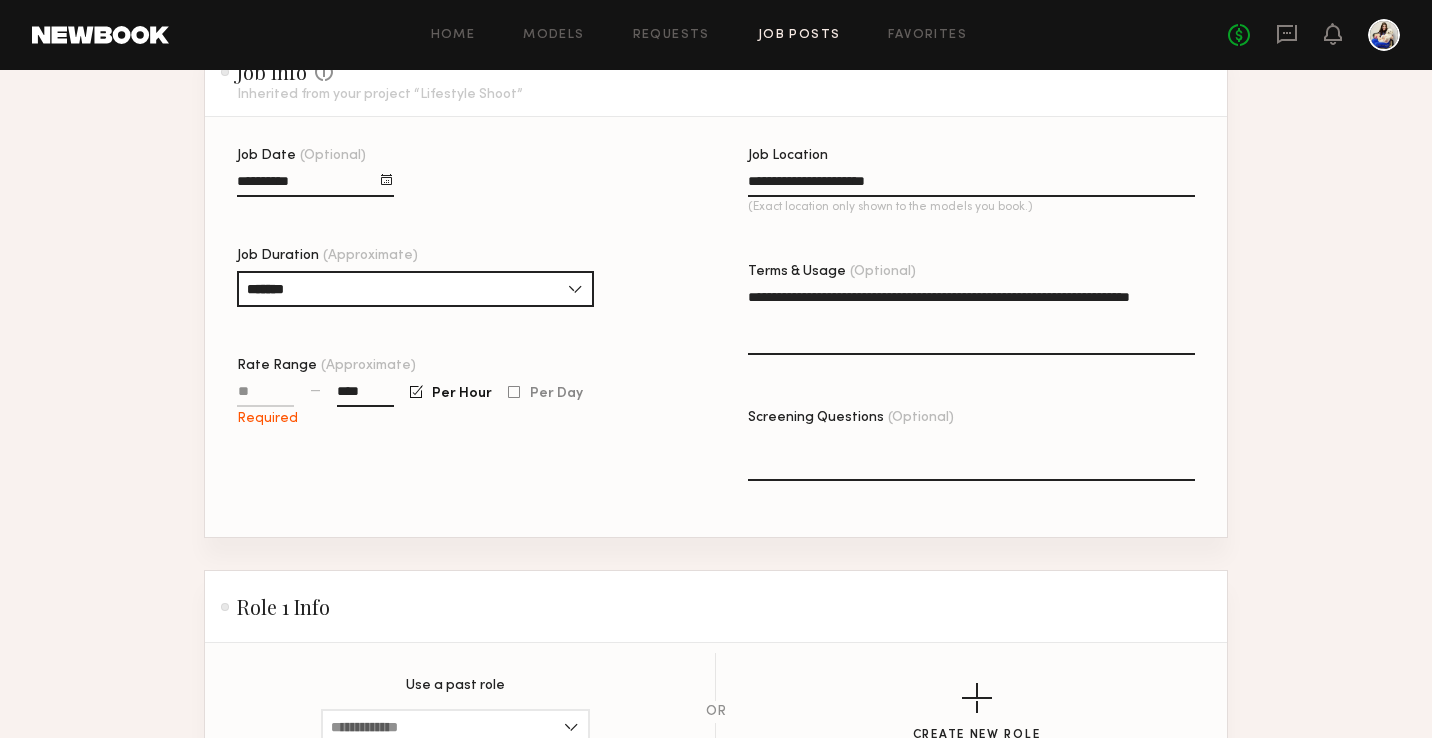 click on "Rate Range (Approximate)" at bounding box center (265, 395) 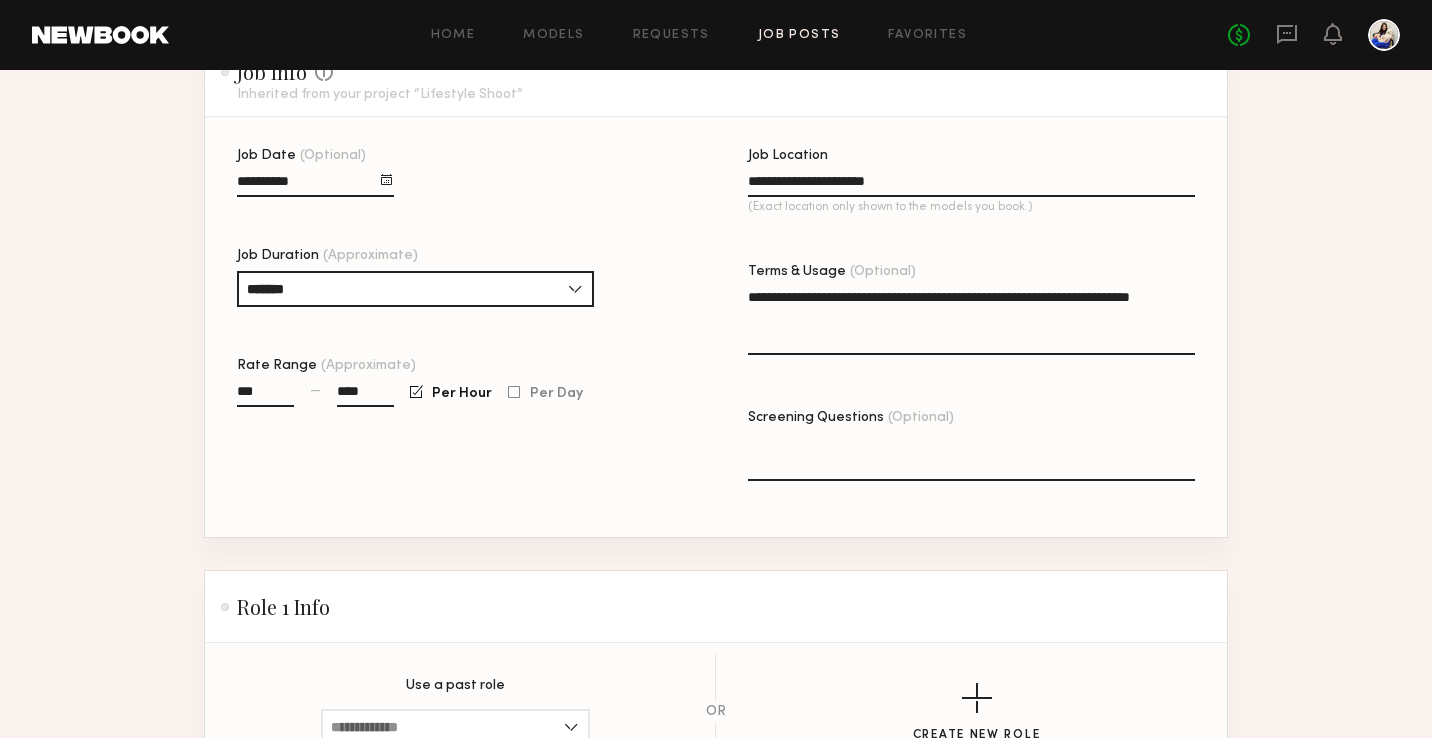type on "***" 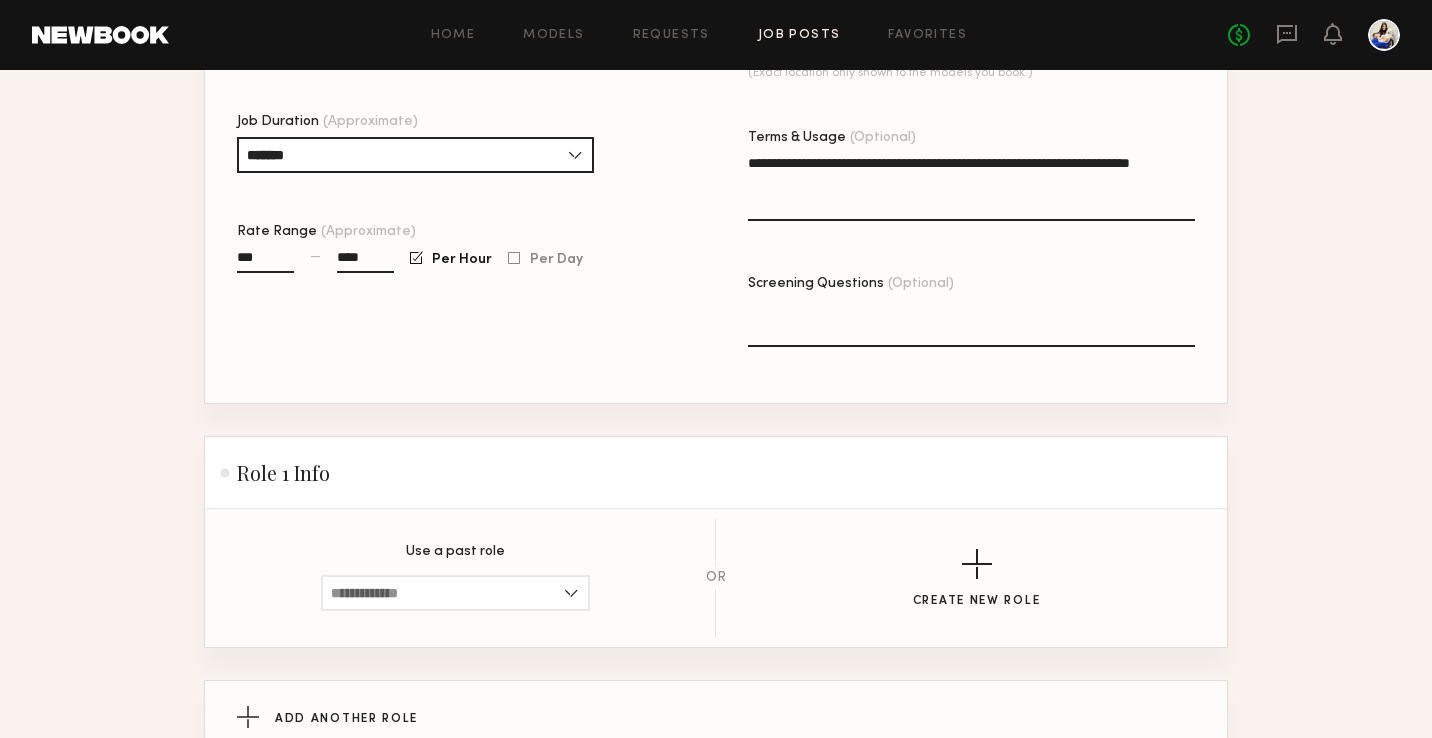 scroll, scrollTop: 842, scrollLeft: 0, axis: vertical 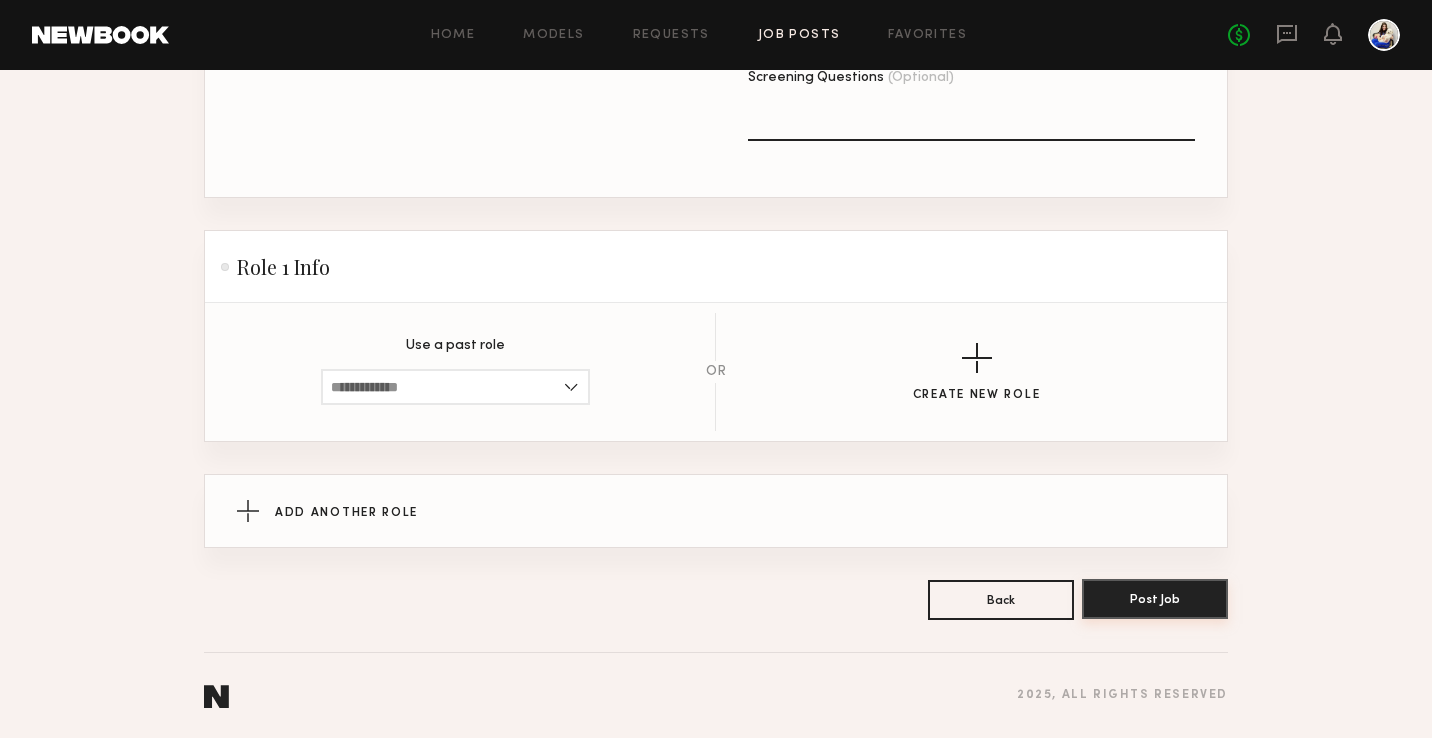click on "Post Job" 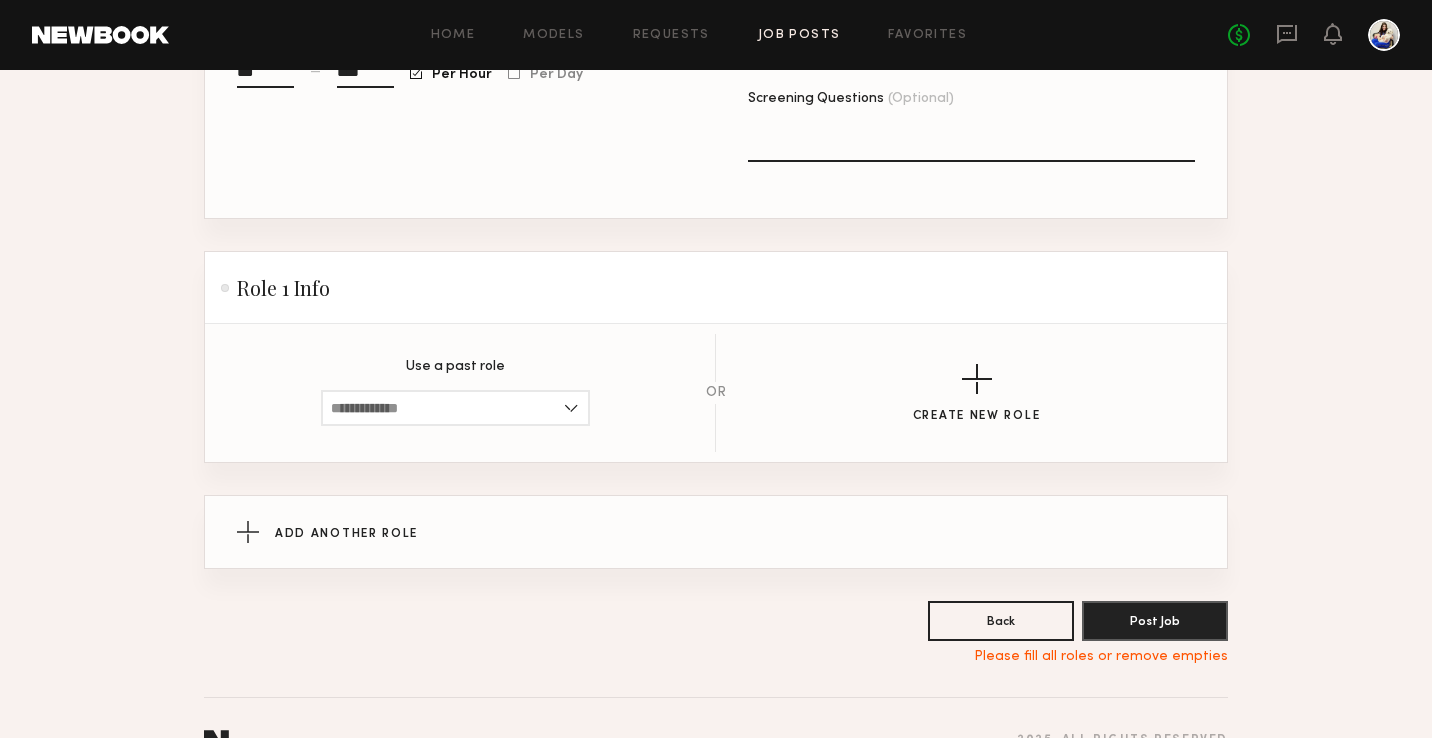 scroll, scrollTop: 824, scrollLeft: 0, axis: vertical 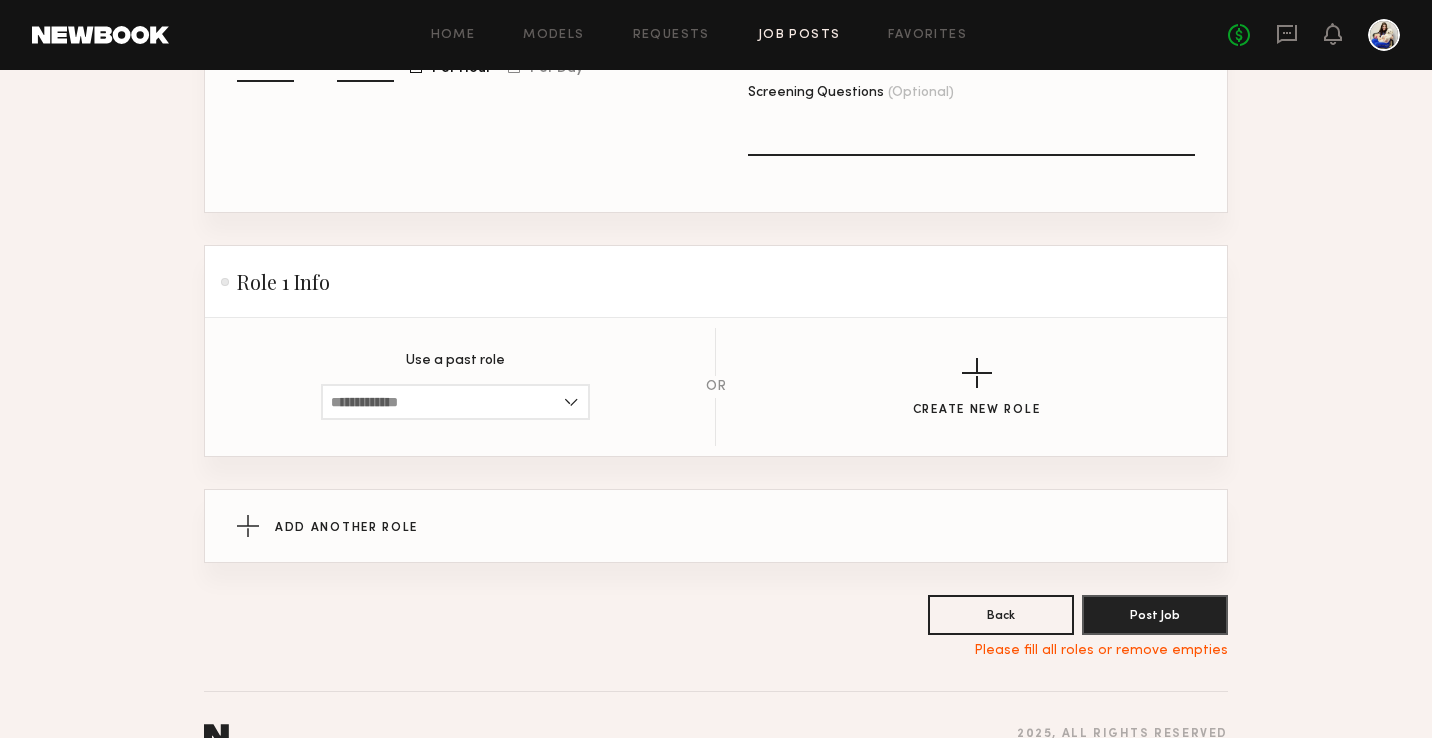 click on "Use a past role Female, [AGE]–[AGE], All ethnicities Female, [AGE]–[AGE], All ethnicities Female, [AGE]–[AGE], All ethnicities Female, [AGE]–[AGE], All ethnicities Female, [AGE]–[AGE], All ethnicities Female, [AGE]–[AGE], All ethnicities Female, [AGE]–[AGE], All ethnicities Female, [AGE]–[AGE], All ethnicities" 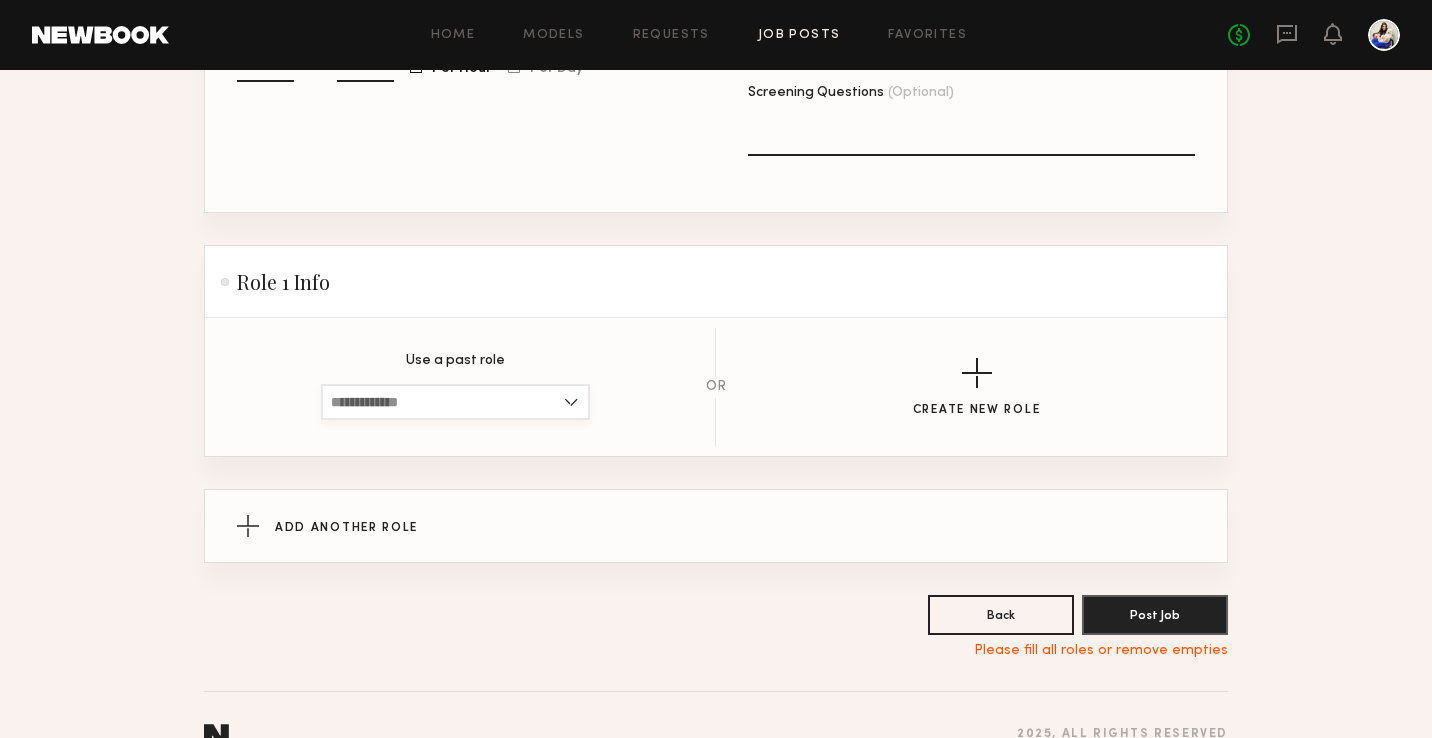 click at bounding box center (455, 402) 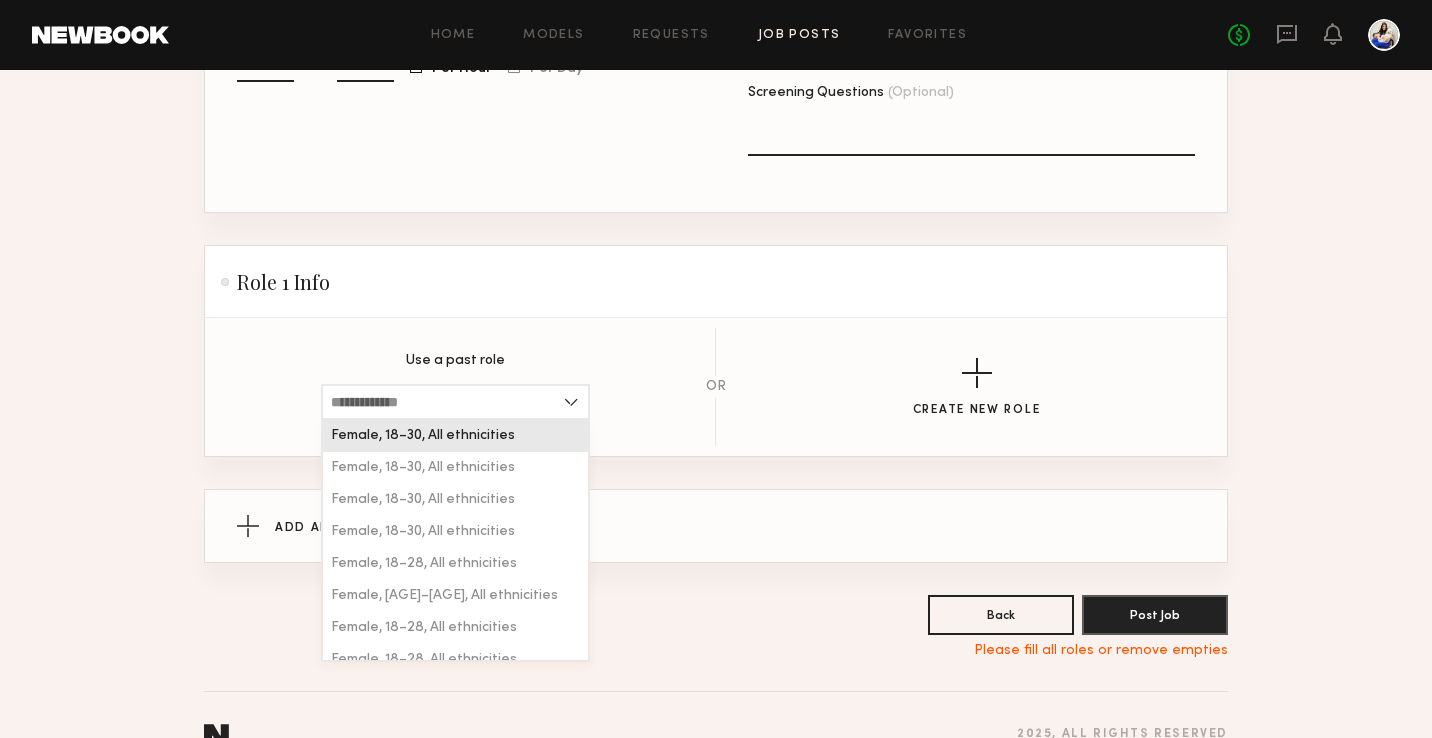click on "Female, 18–30, All ethnicities" 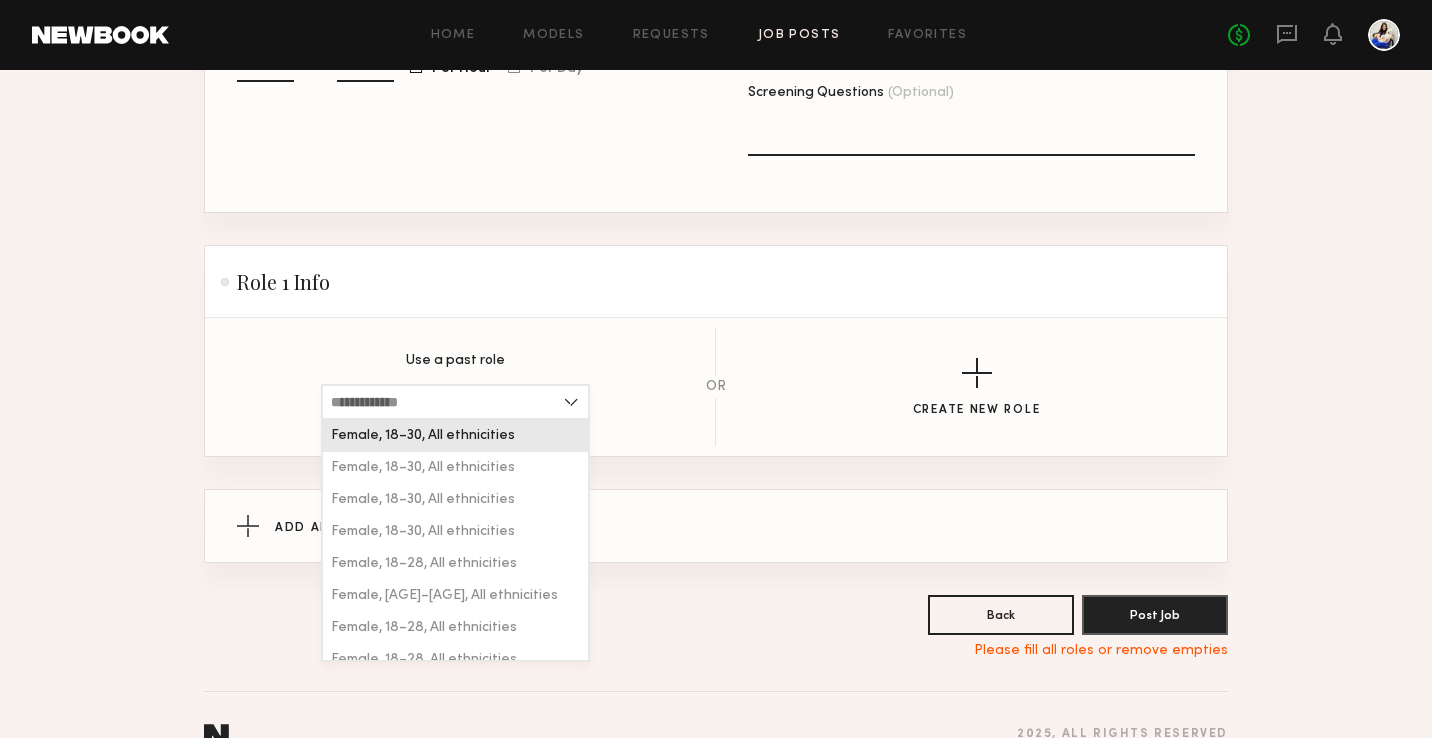 type on "**********" 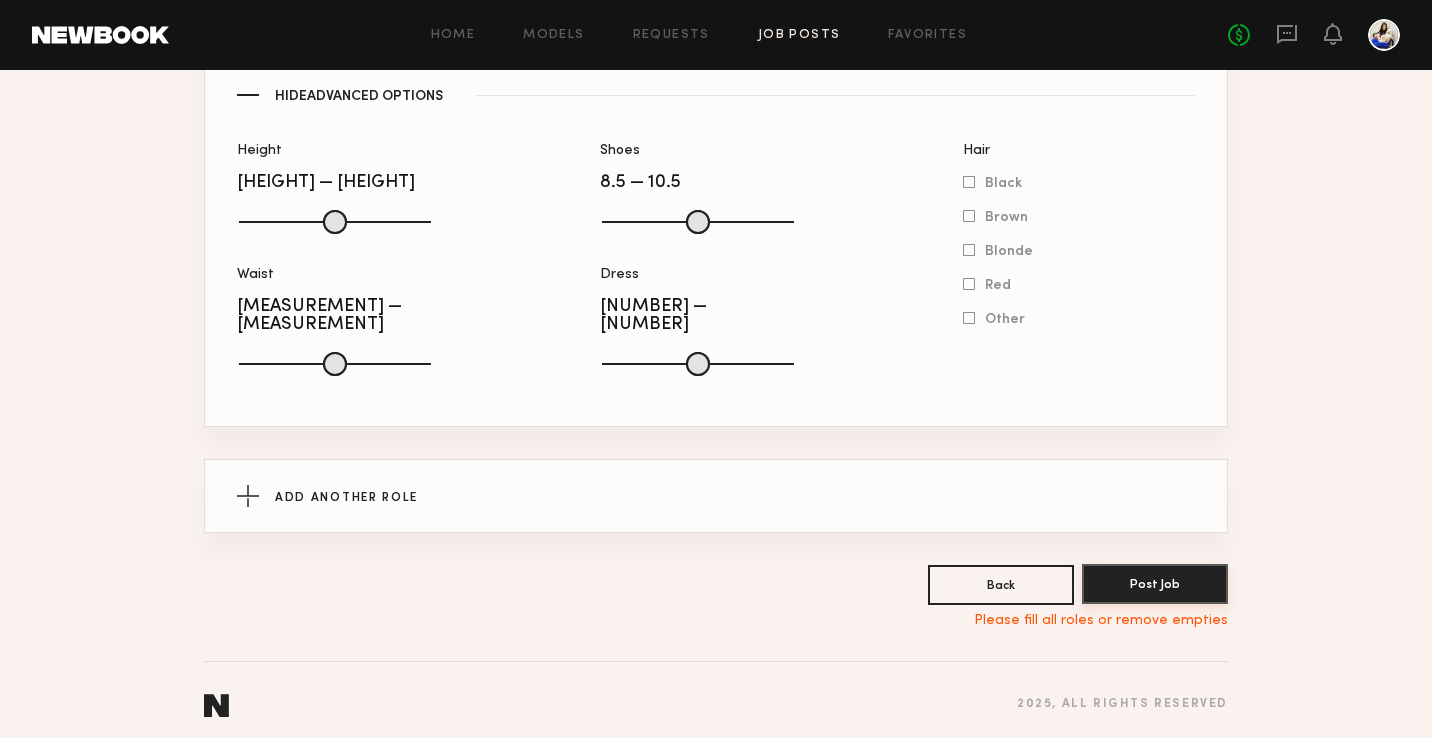 click on "Post Job" 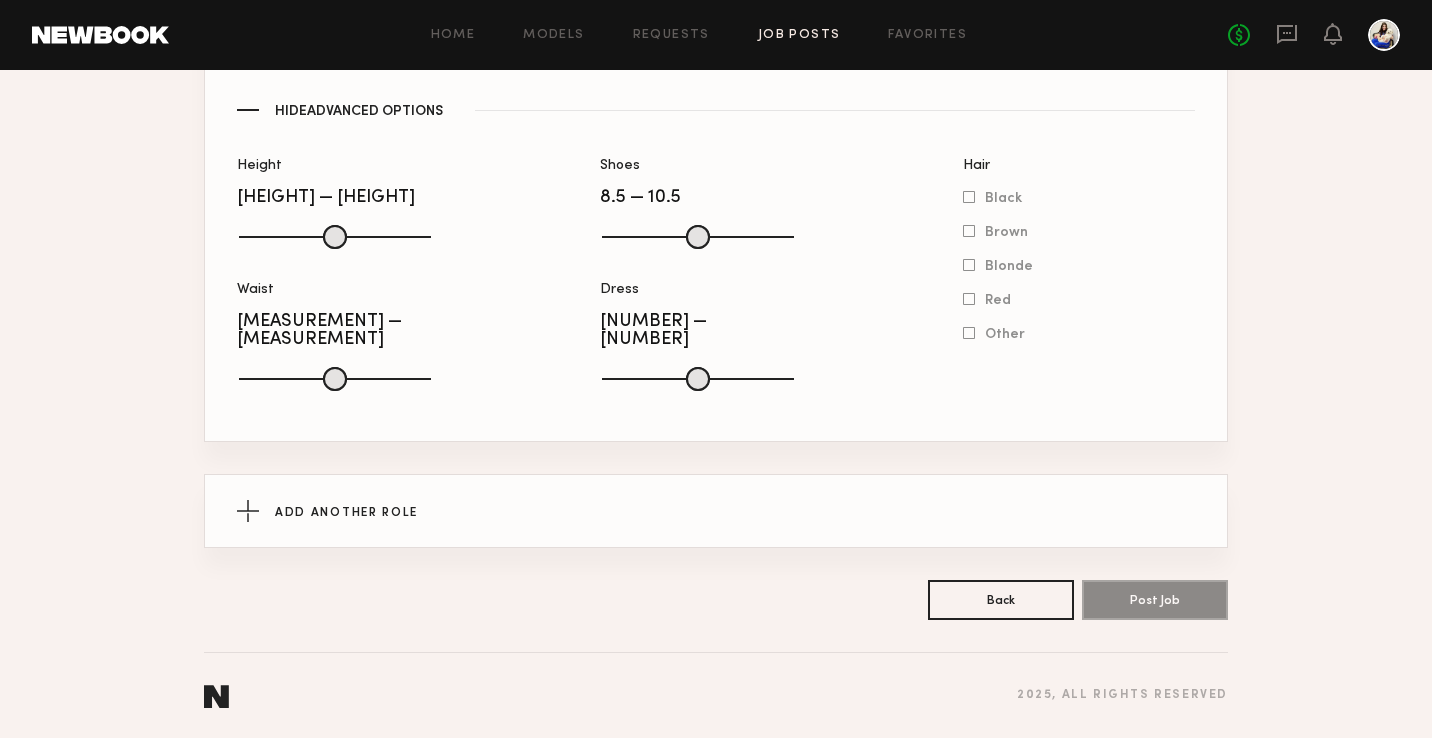 scroll, scrollTop: 1625, scrollLeft: 0, axis: vertical 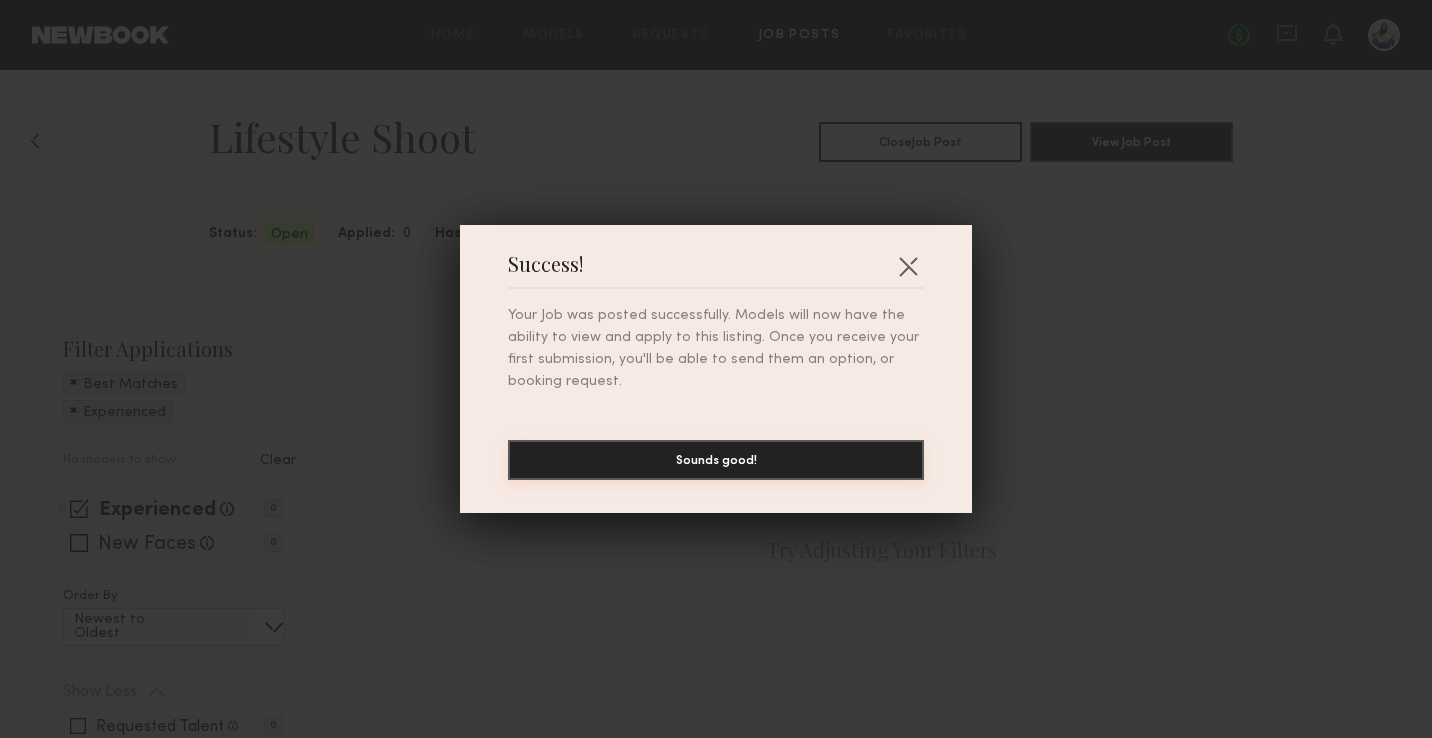 click on "Sounds good!" at bounding box center [716, 460] 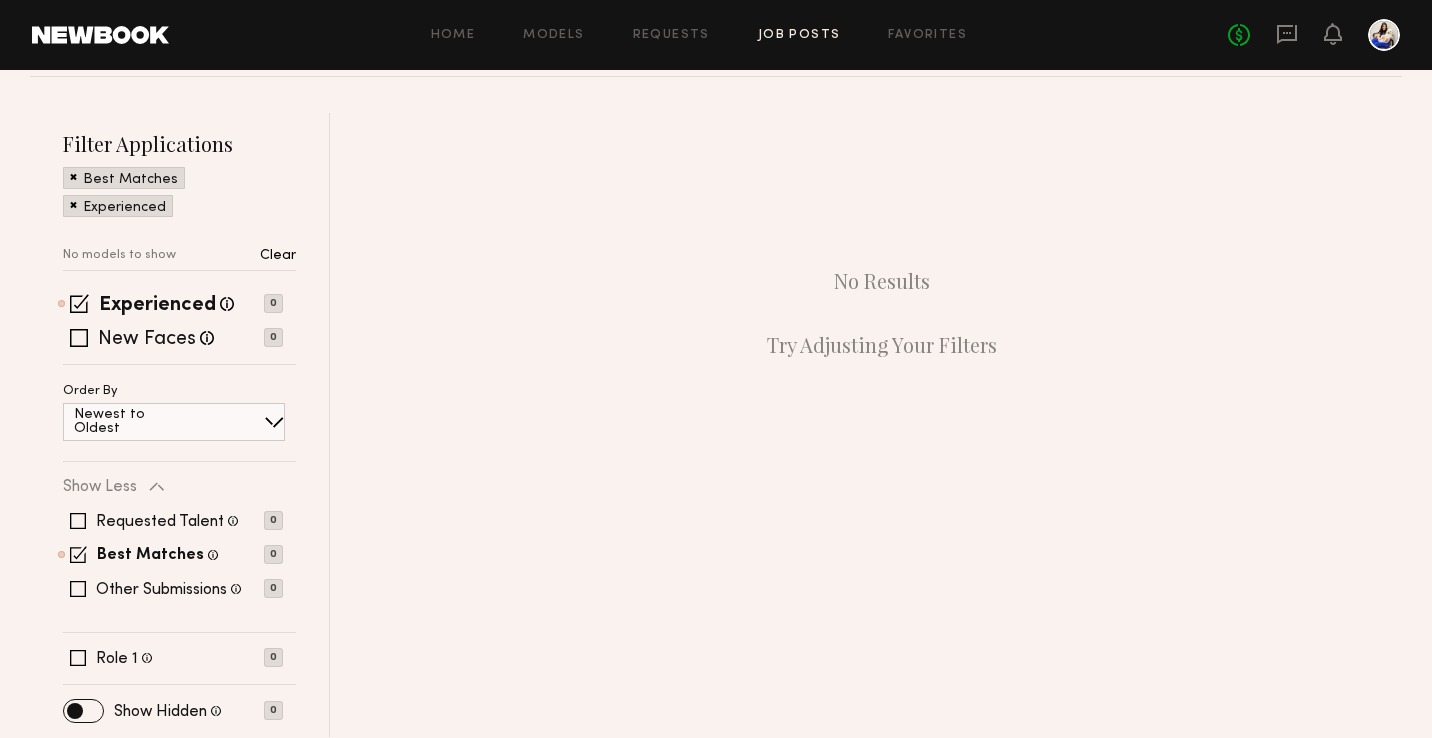 scroll, scrollTop: 0, scrollLeft: 0, axis: both 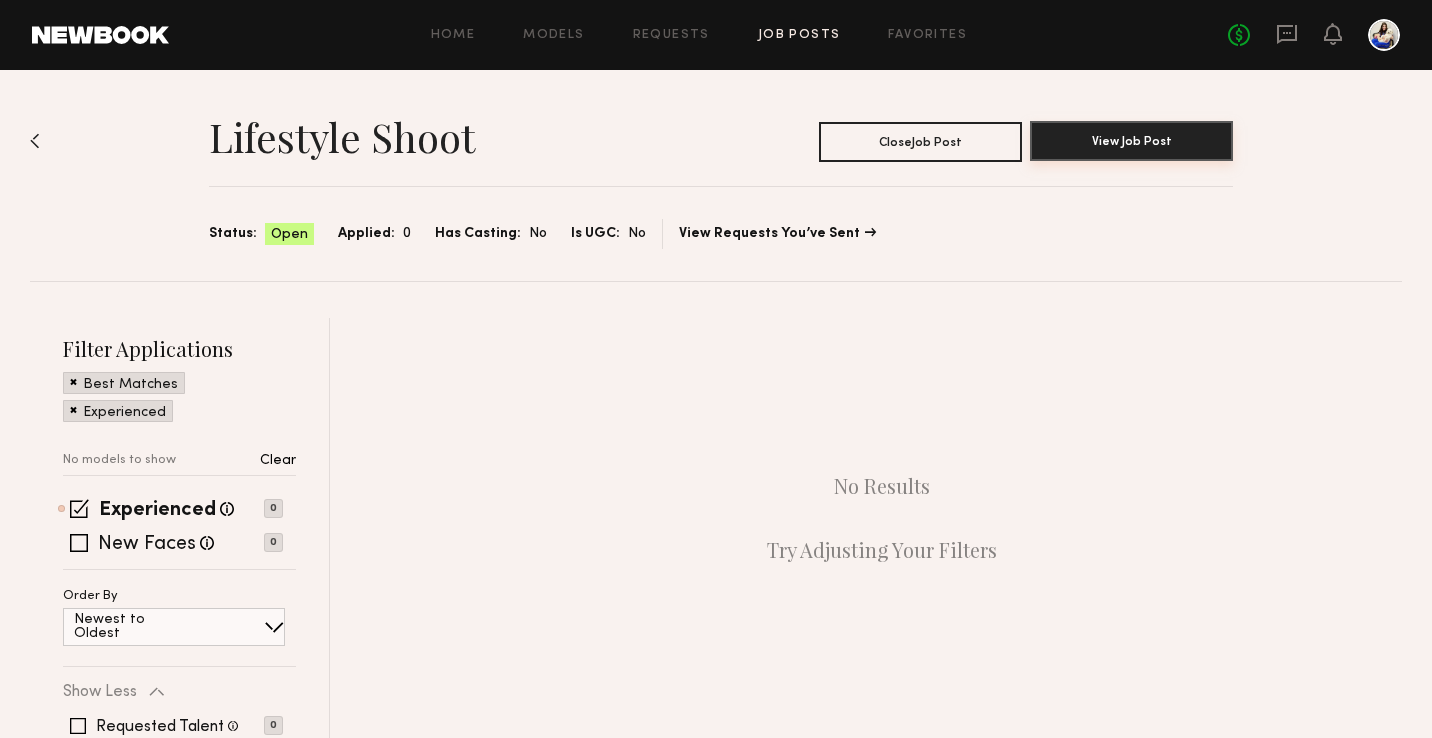 click on "View Job Post" 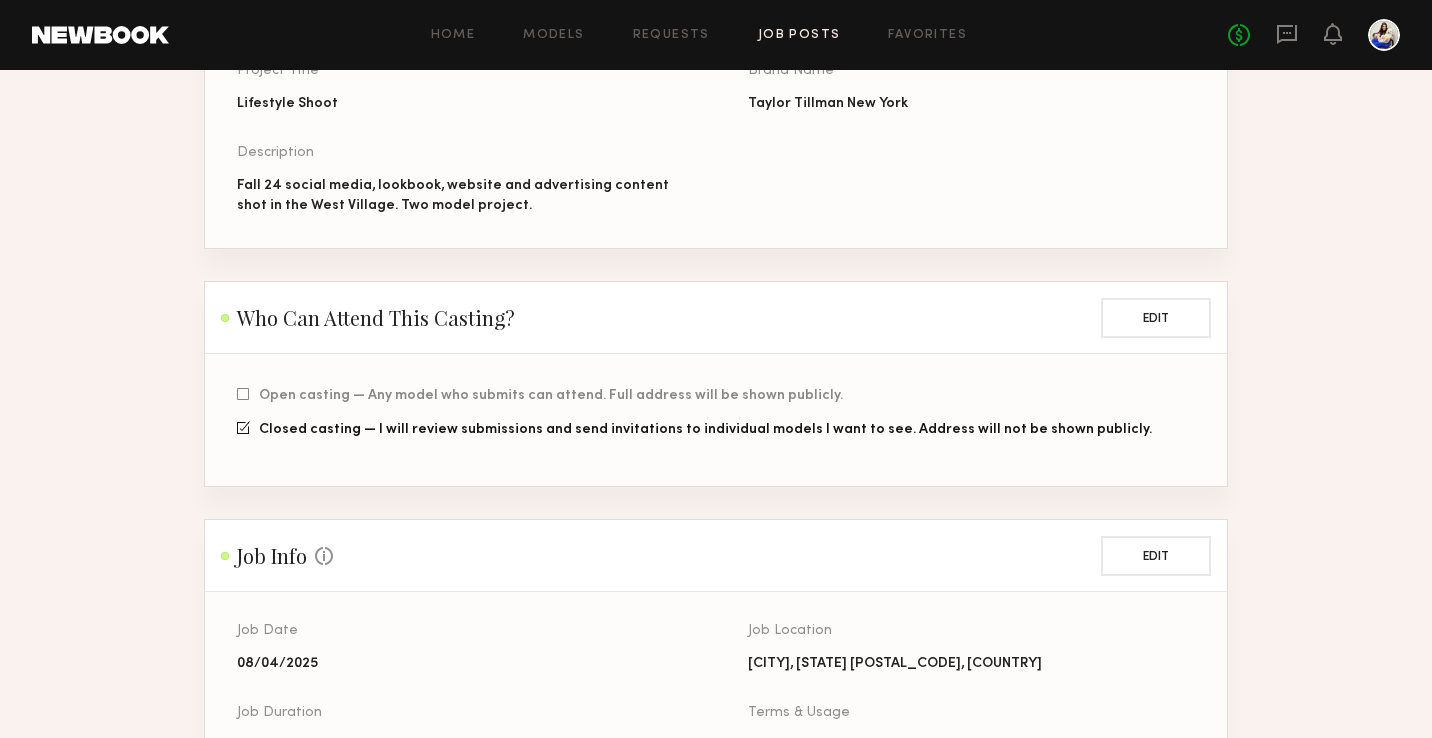 scroll, scrollTop: 594, scrollLeft: 0, axis: vertical 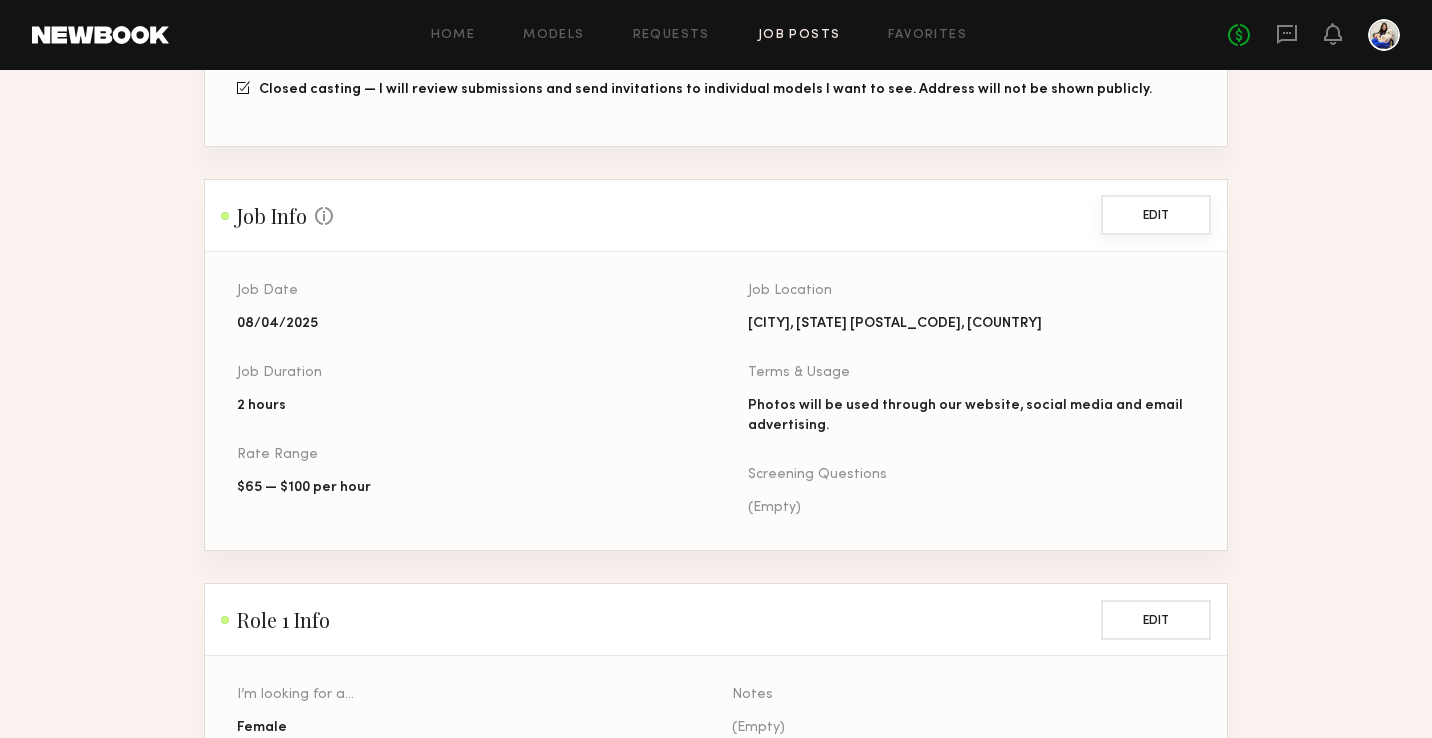 click on "Edit" 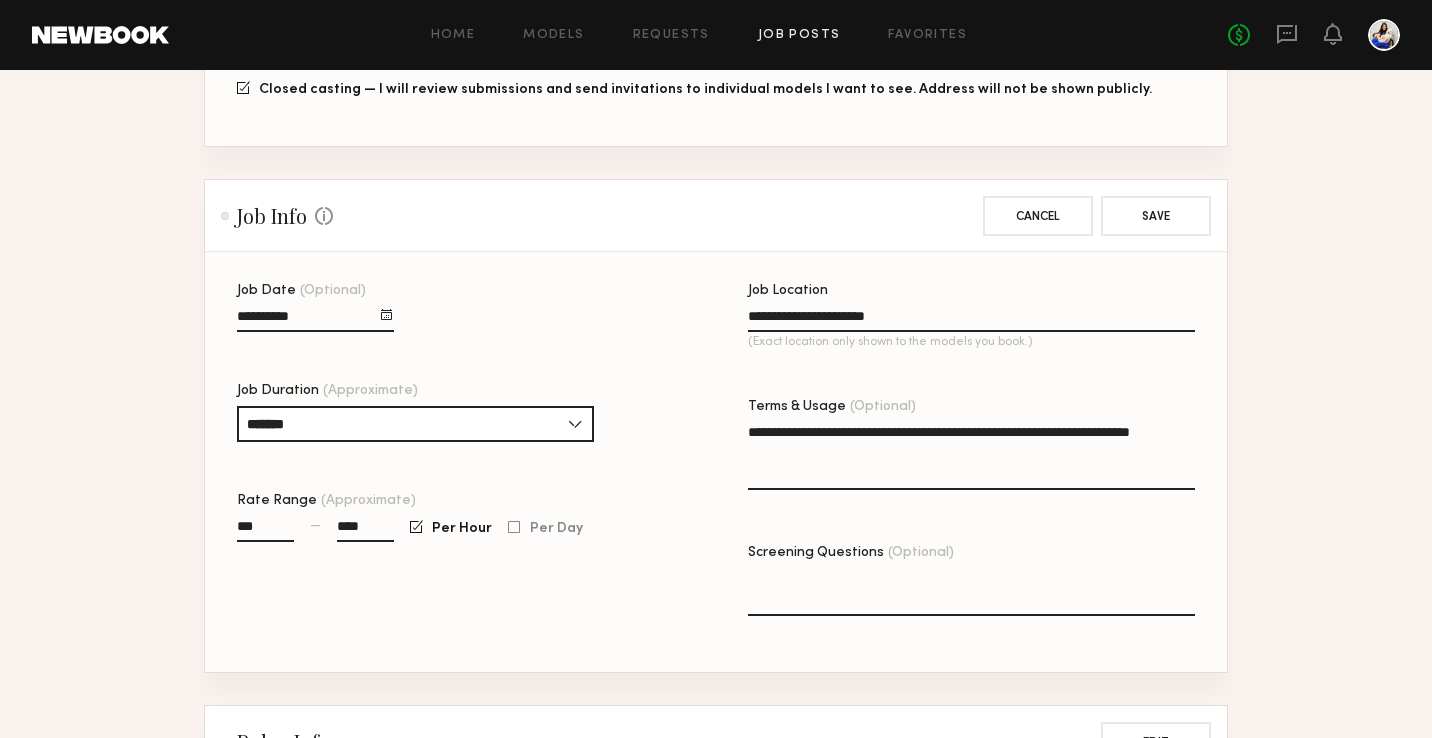 click on "**********" 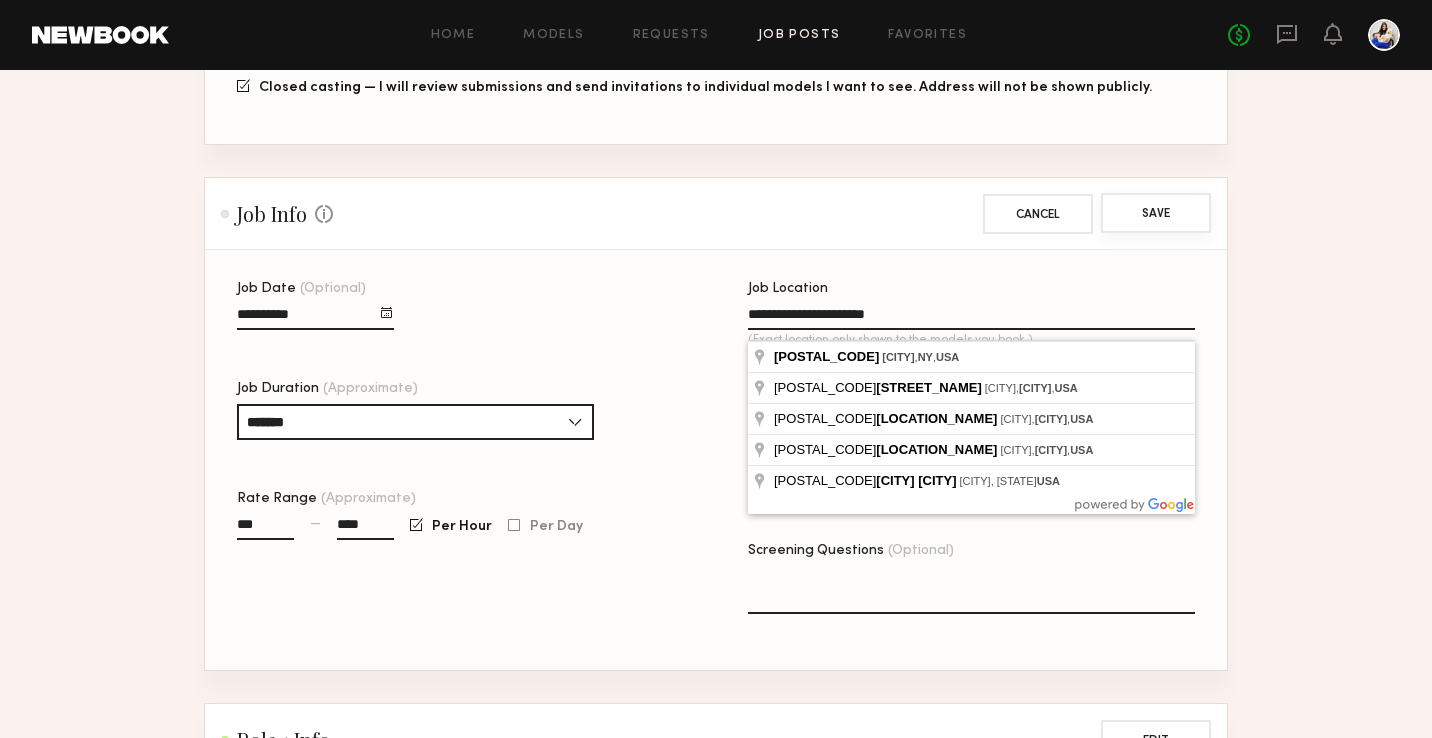 click on "Save" 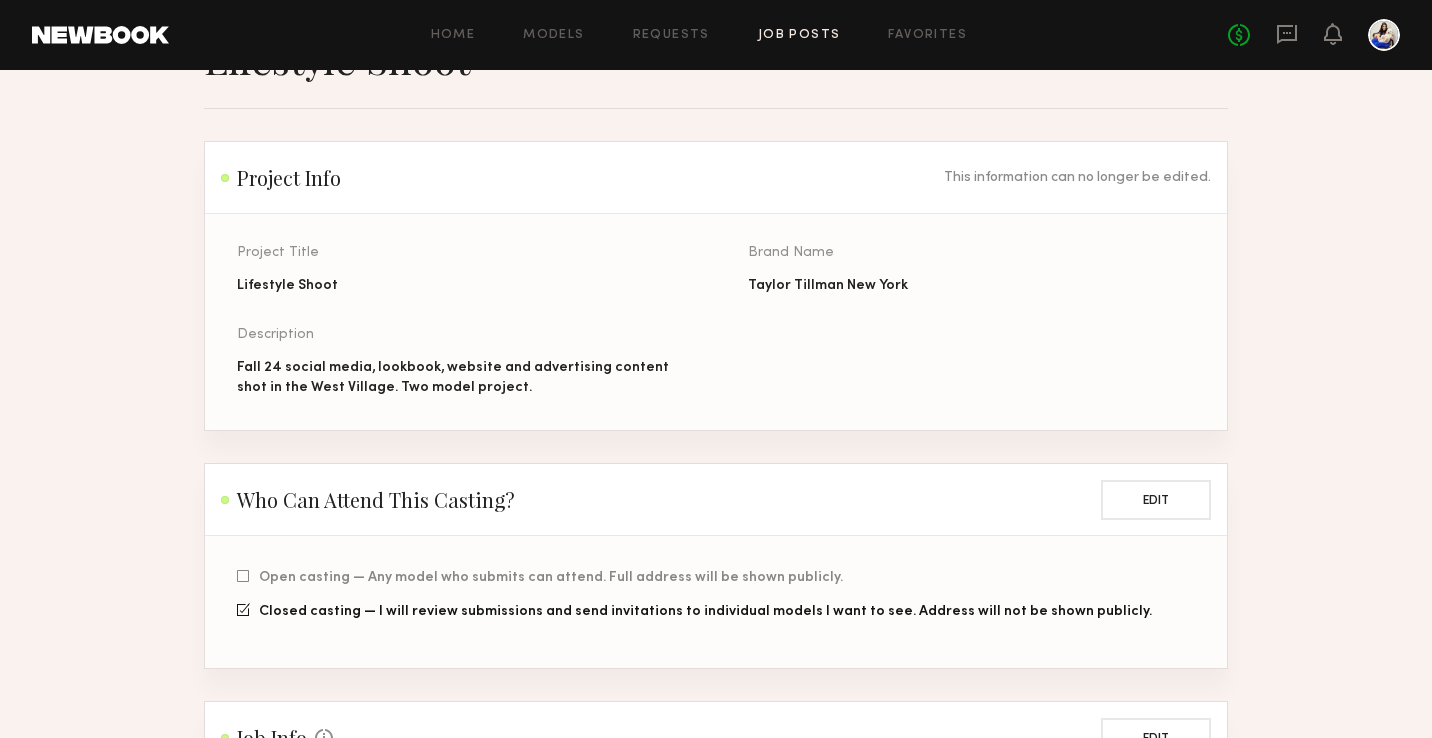 scroll, scrollTop: 0, scrollLeft: 0, axis: both 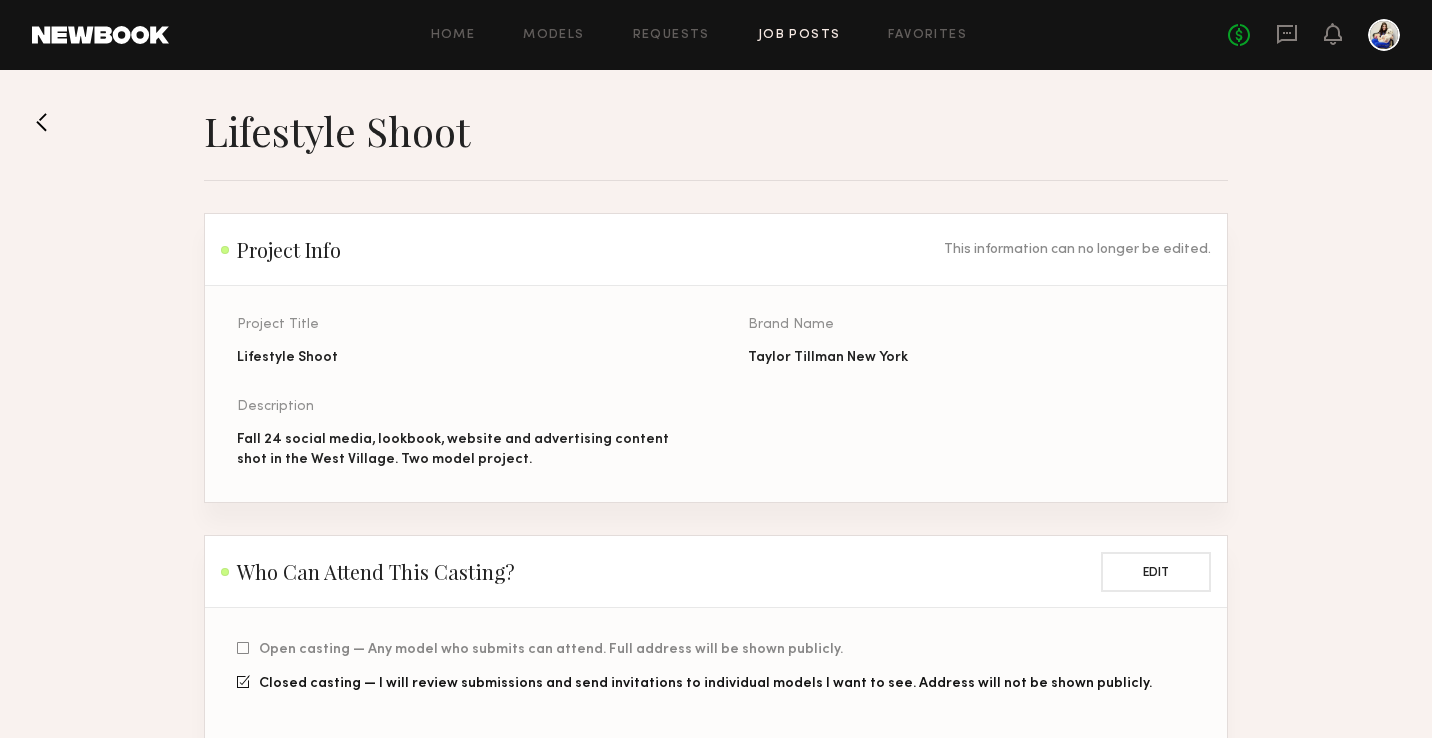 click on "Project Title Lifestyle Shoot Brand Name Taylor Tillman New York Description Fall 24 social media, lookbook, website and advertising content shot in the [NEIGHBORHOOD]. Two model project." 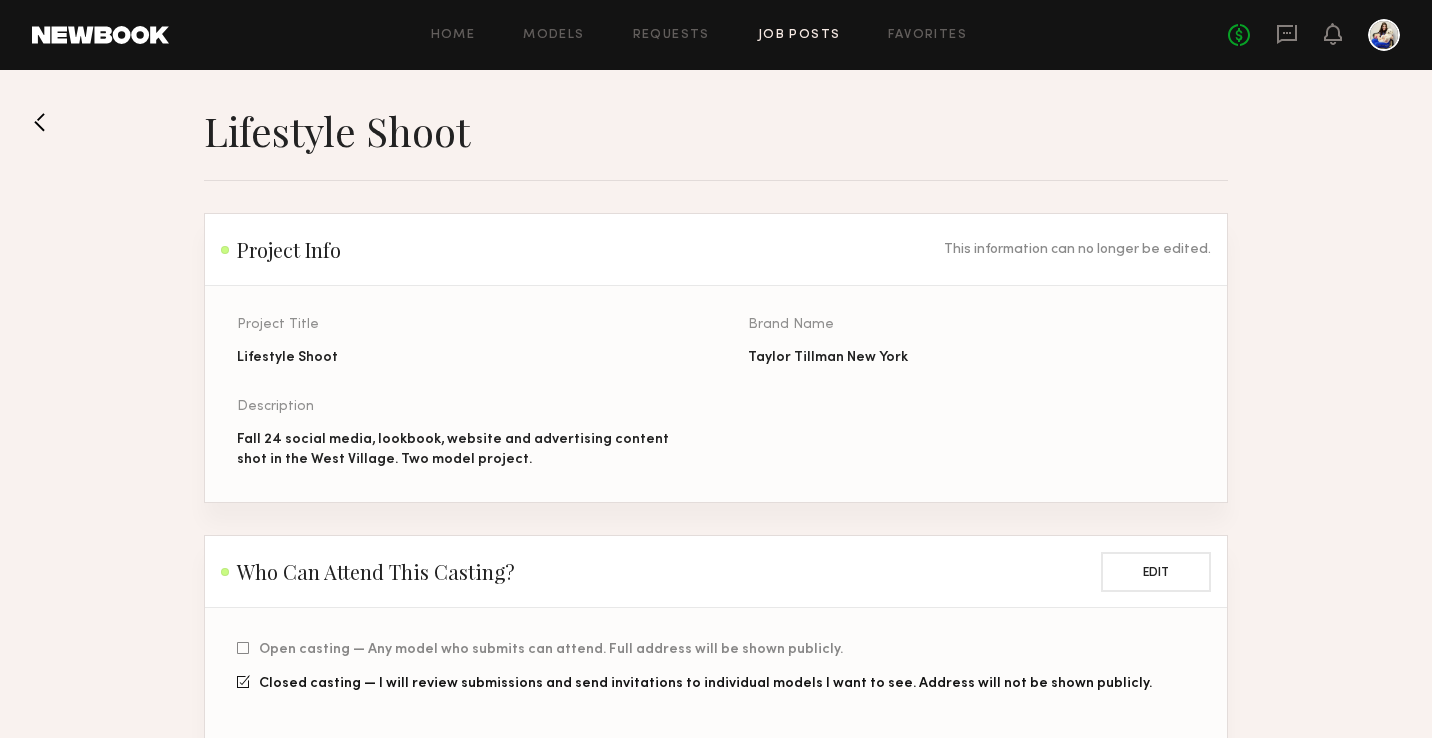 click 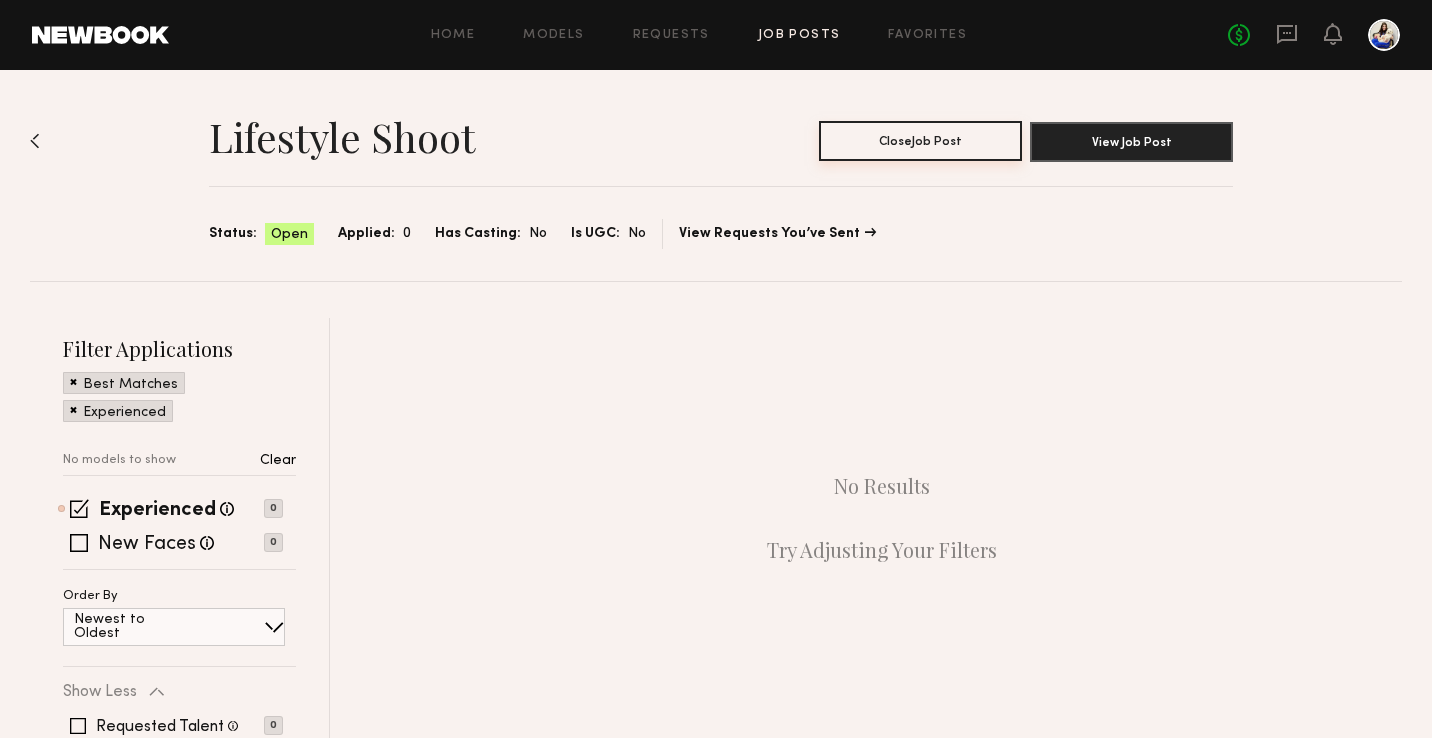 click on "Close  Job Post" 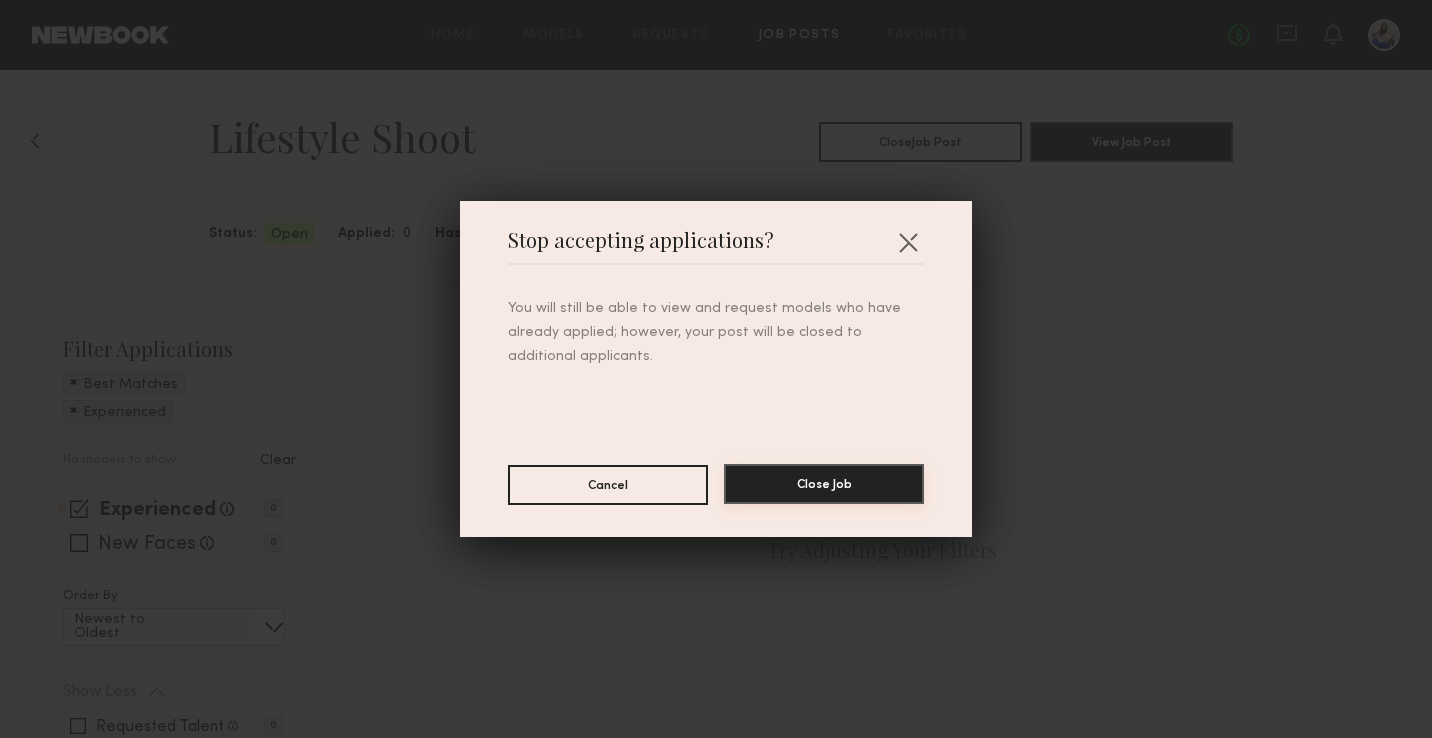 click on "Close Job" at bounding box center (824, 484) 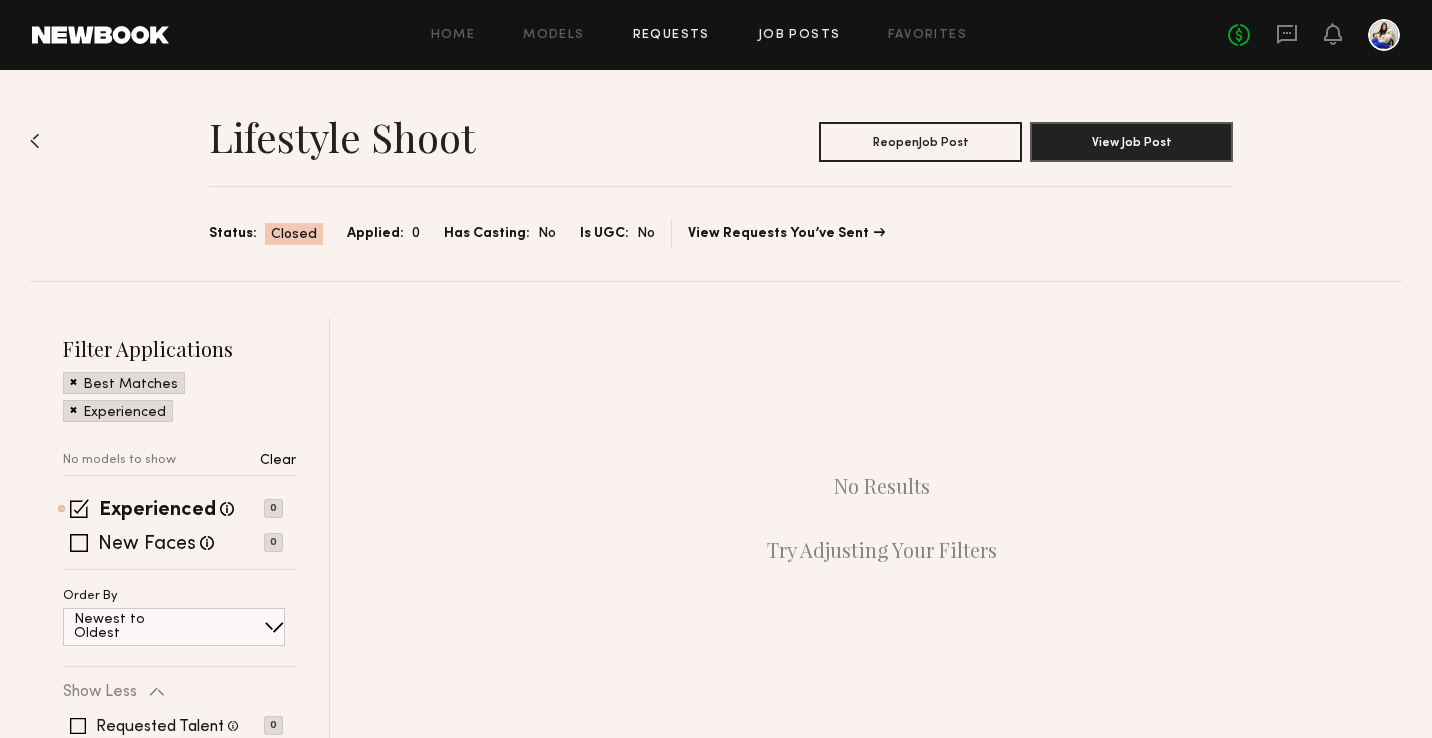 click on "Requests" 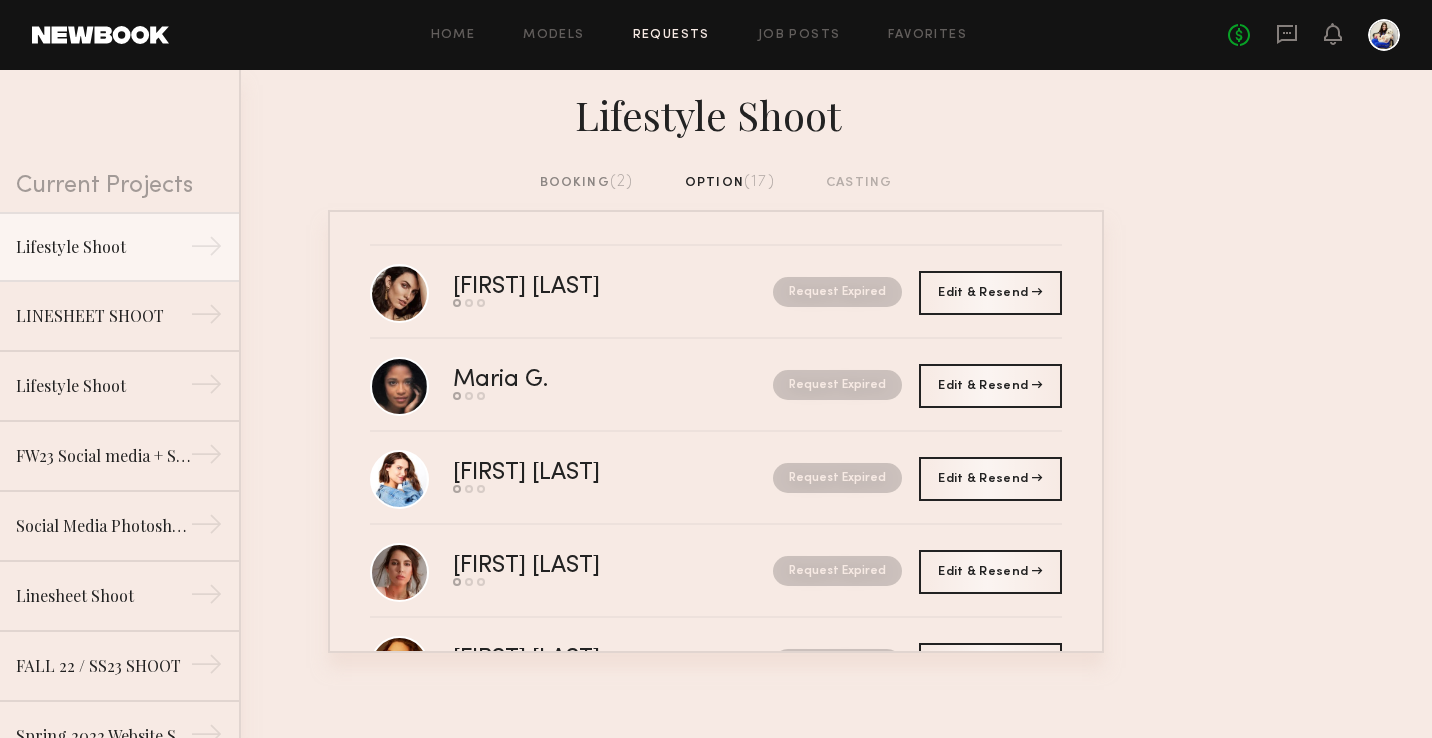 click on "Lifestyle Shoot" 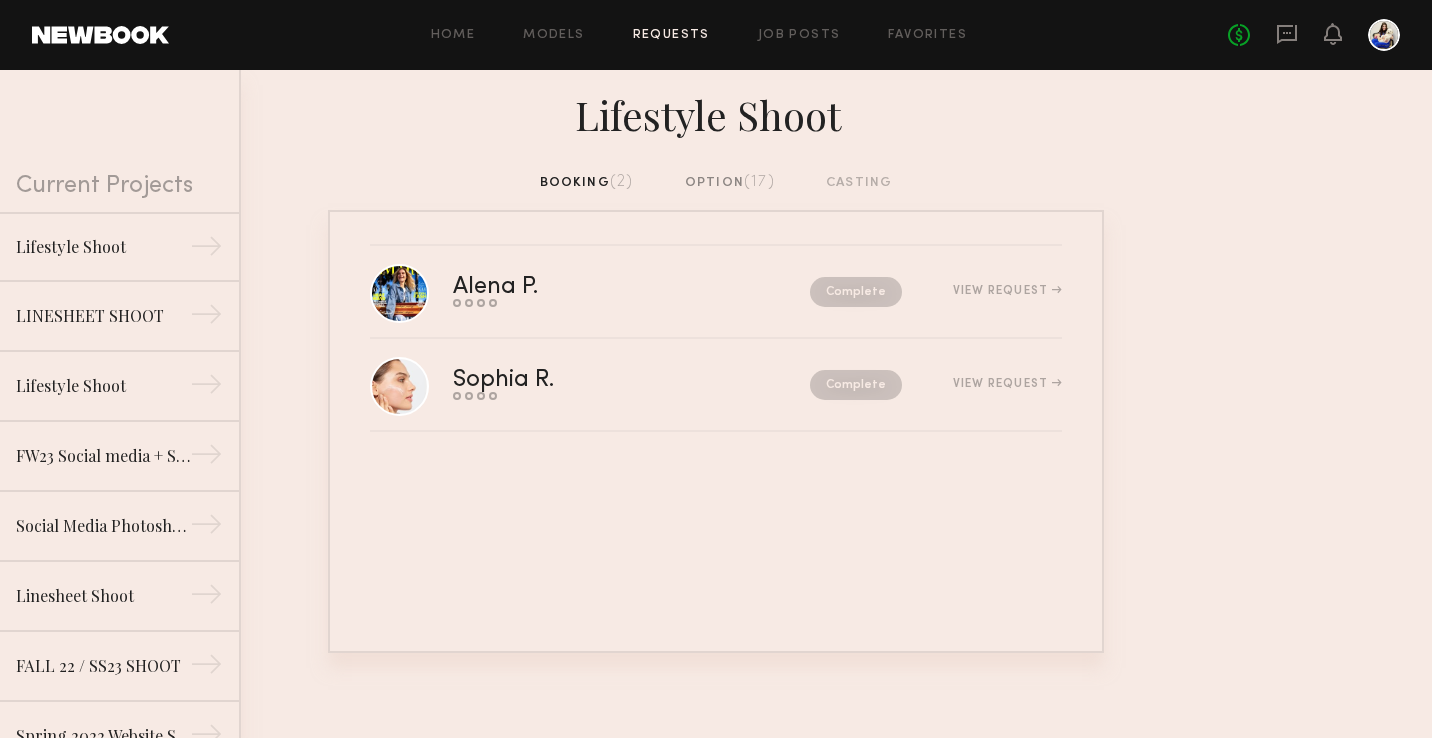 click on "Alena P.  Send request   Model response   Review hours worked   Pay model  Complete  View Request  Sophia R.  Send request   Model response   Review hours worked   Pay model  Complete  View Request" 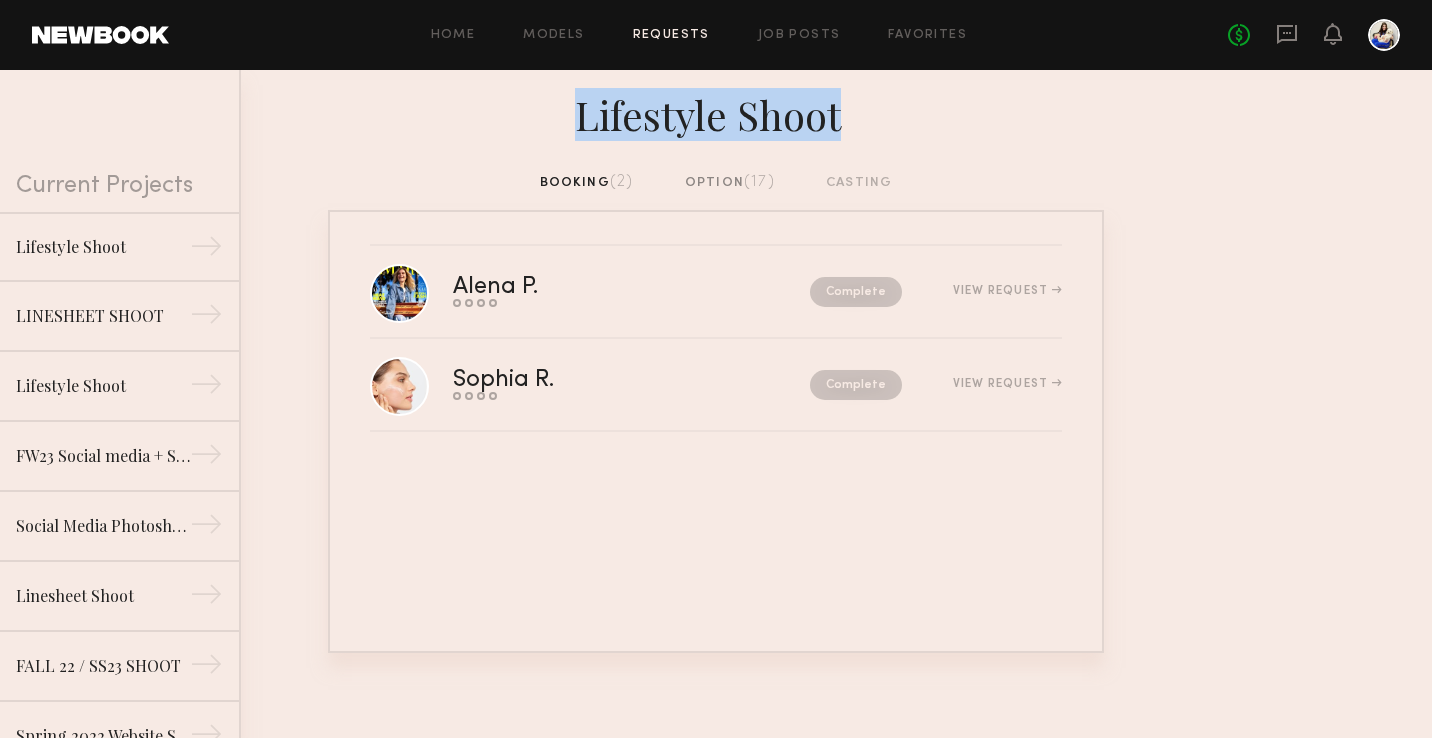drag, startPoint x: 514, startPoint y: 94, endPoint x: 916, endPoint y: 164, distance: 408.049 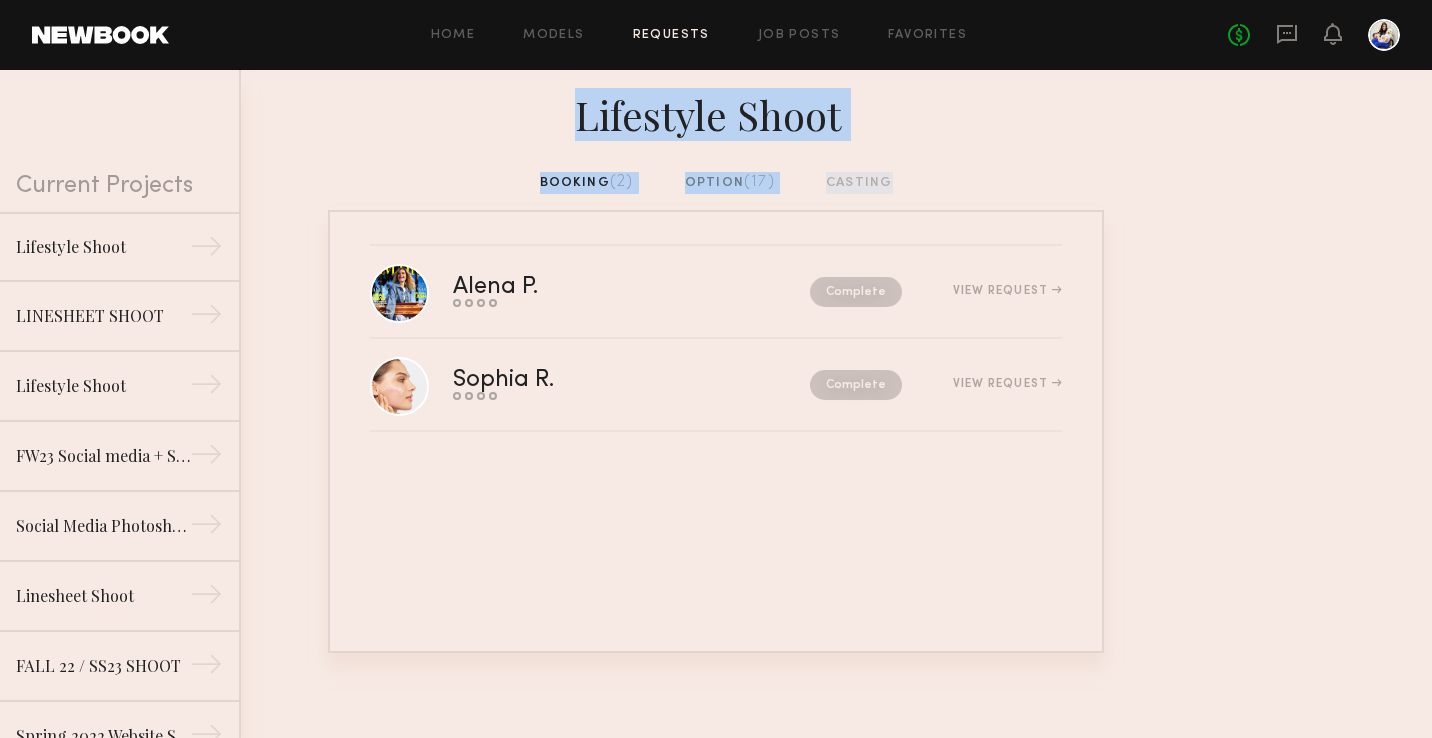 drag, startPoint x: 1109, startPoint y: 187, endPoint x: 1182, endPoint y: 75, distance: 133.68994 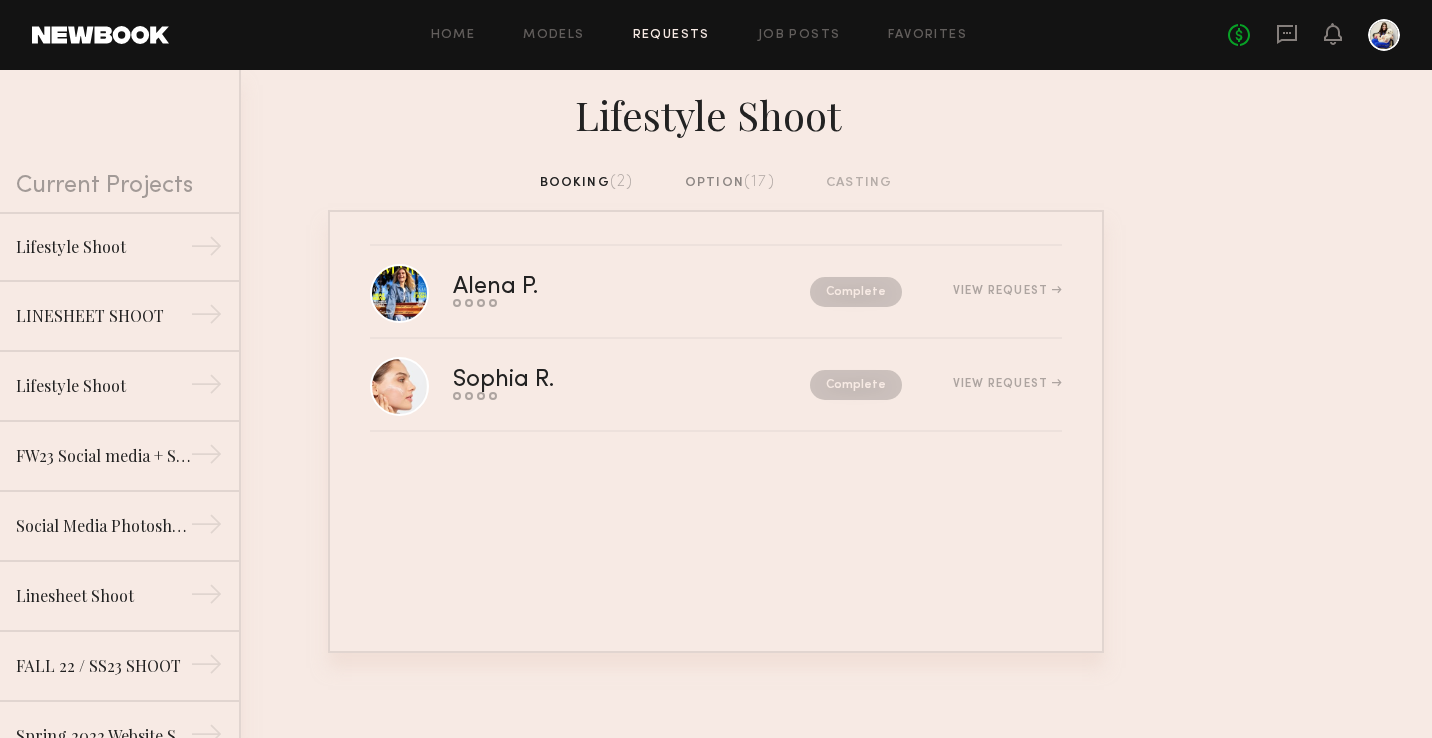 click on "booking  (2)  option  (17)  casting" 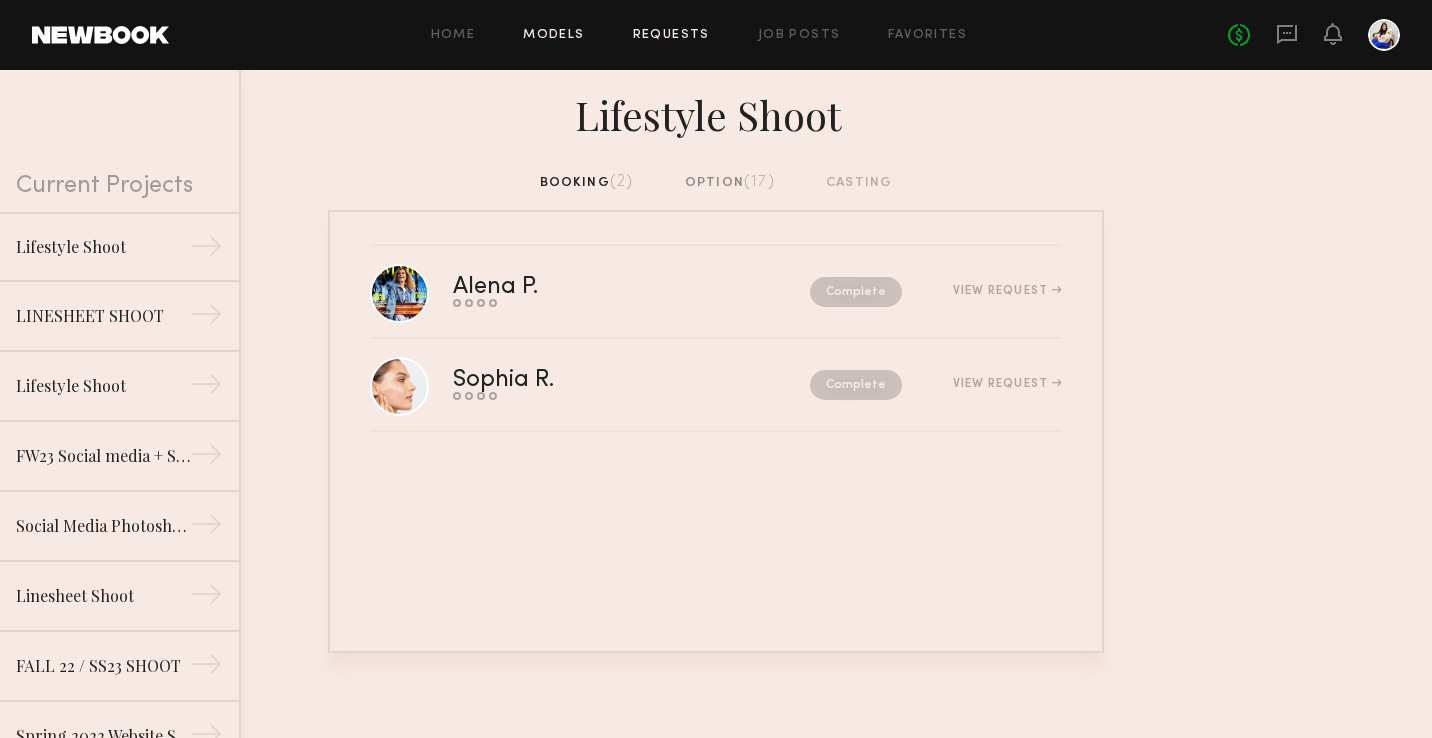click on "Models" 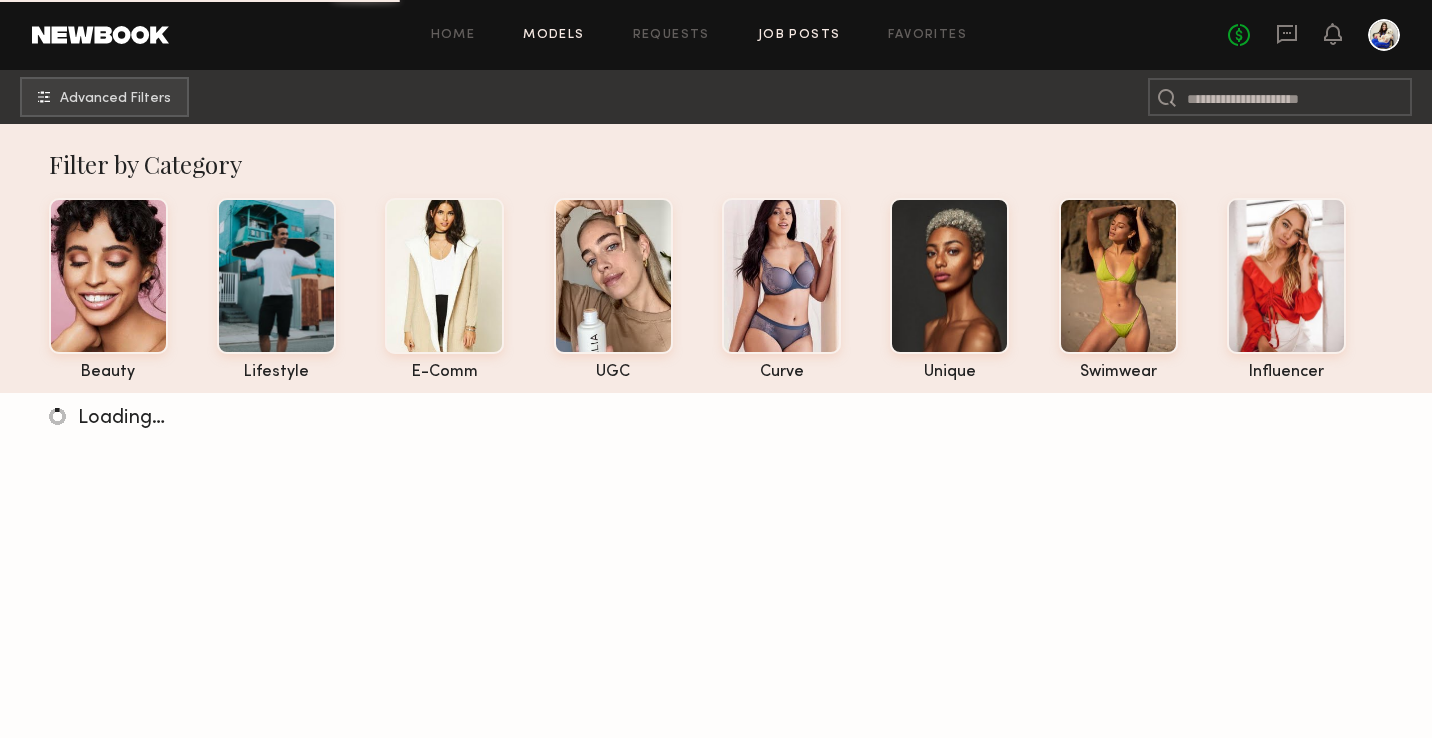 click on "Job Posts" 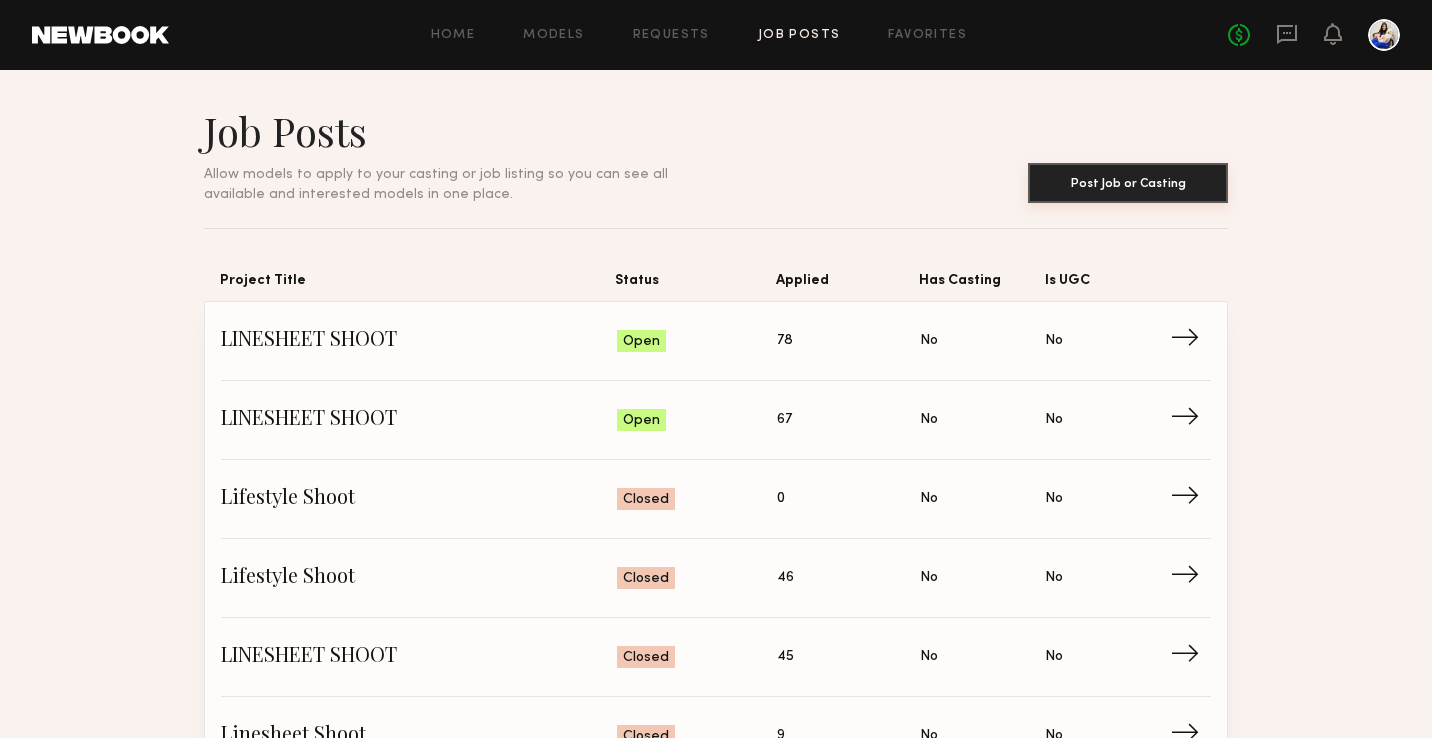 click on "Post Job or Casting" 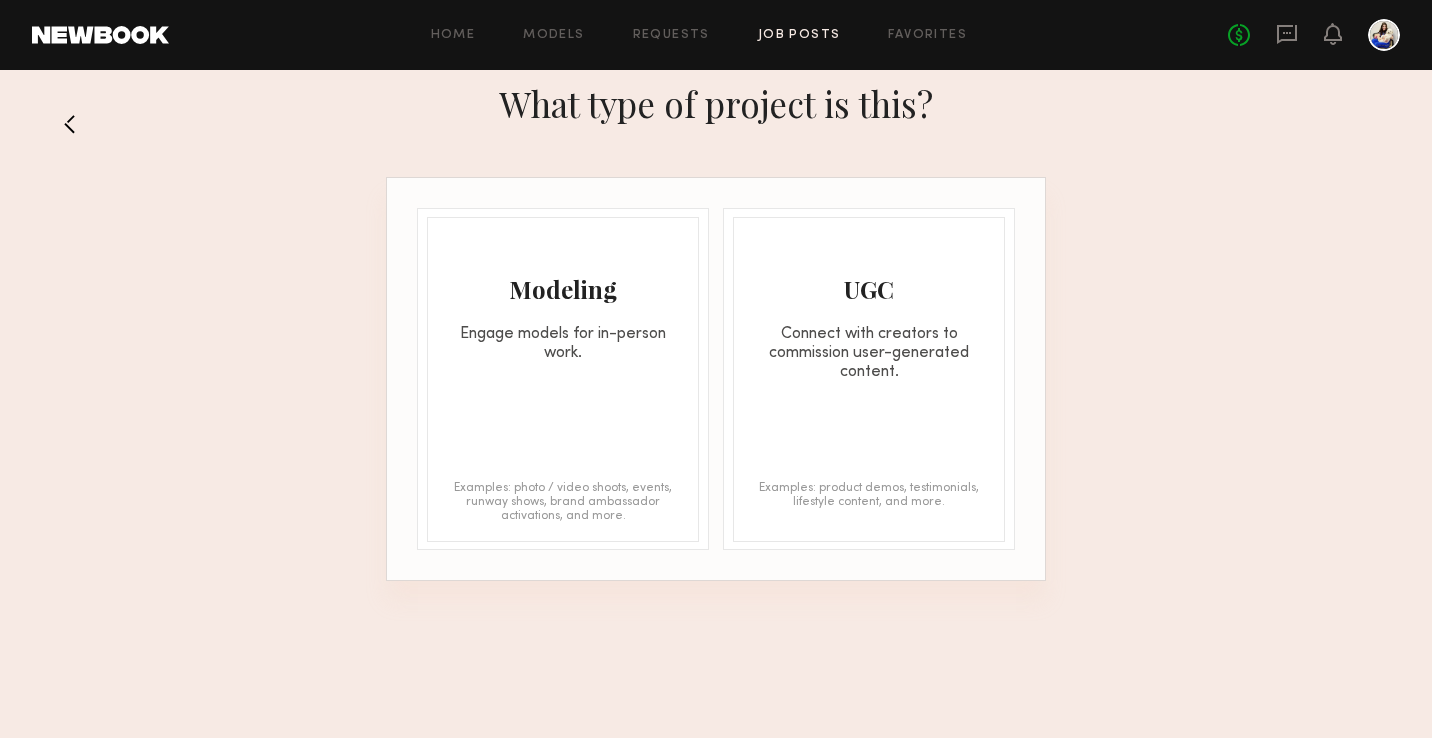 click on "Modeling" 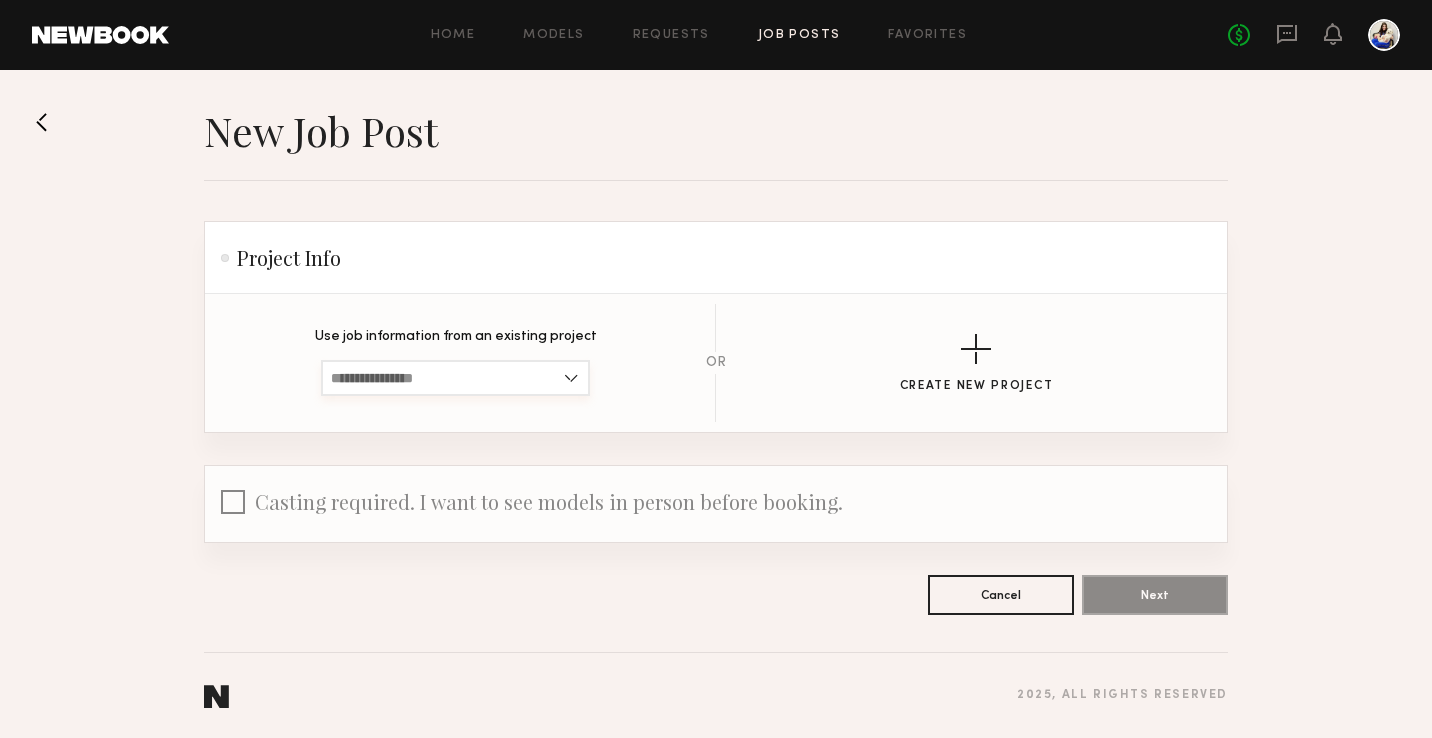 click at bounding box center [455, 378] 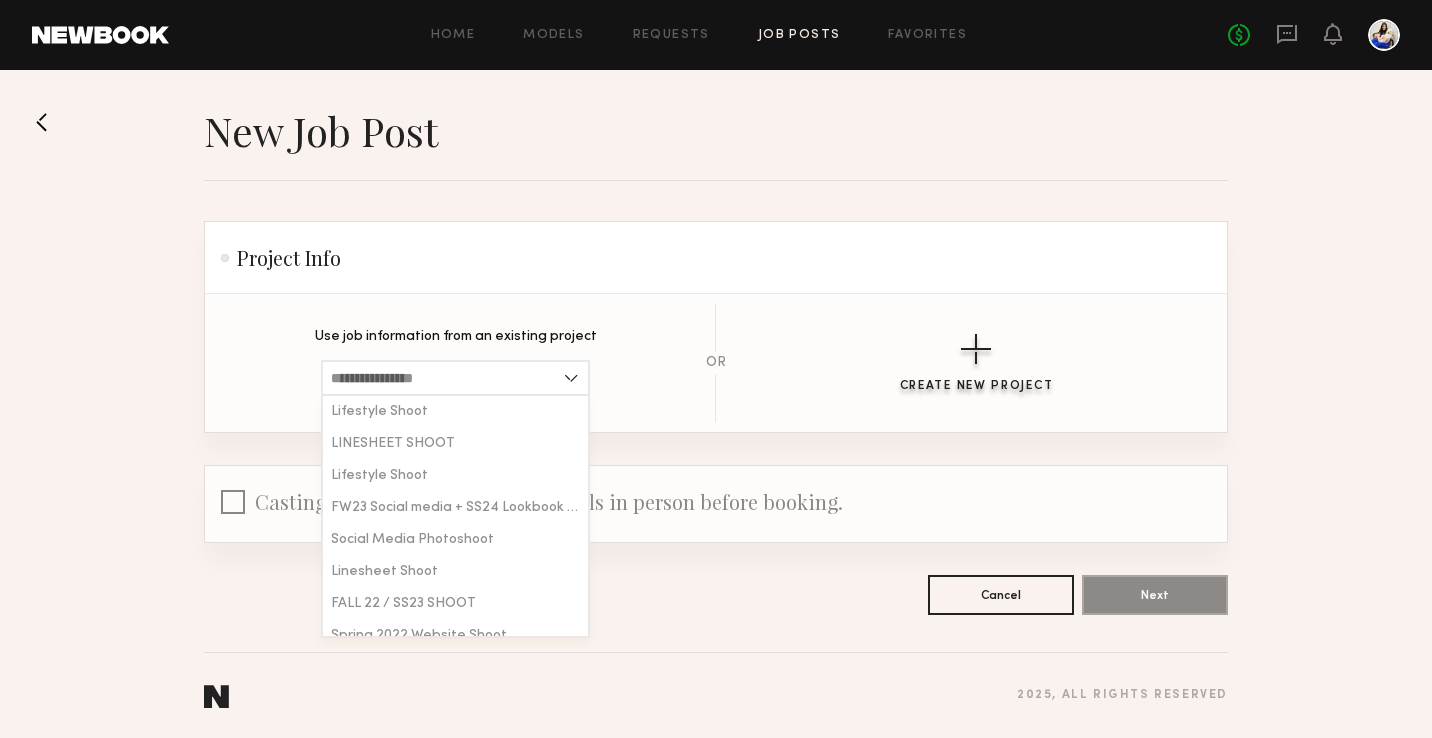 click on "Create New Project" 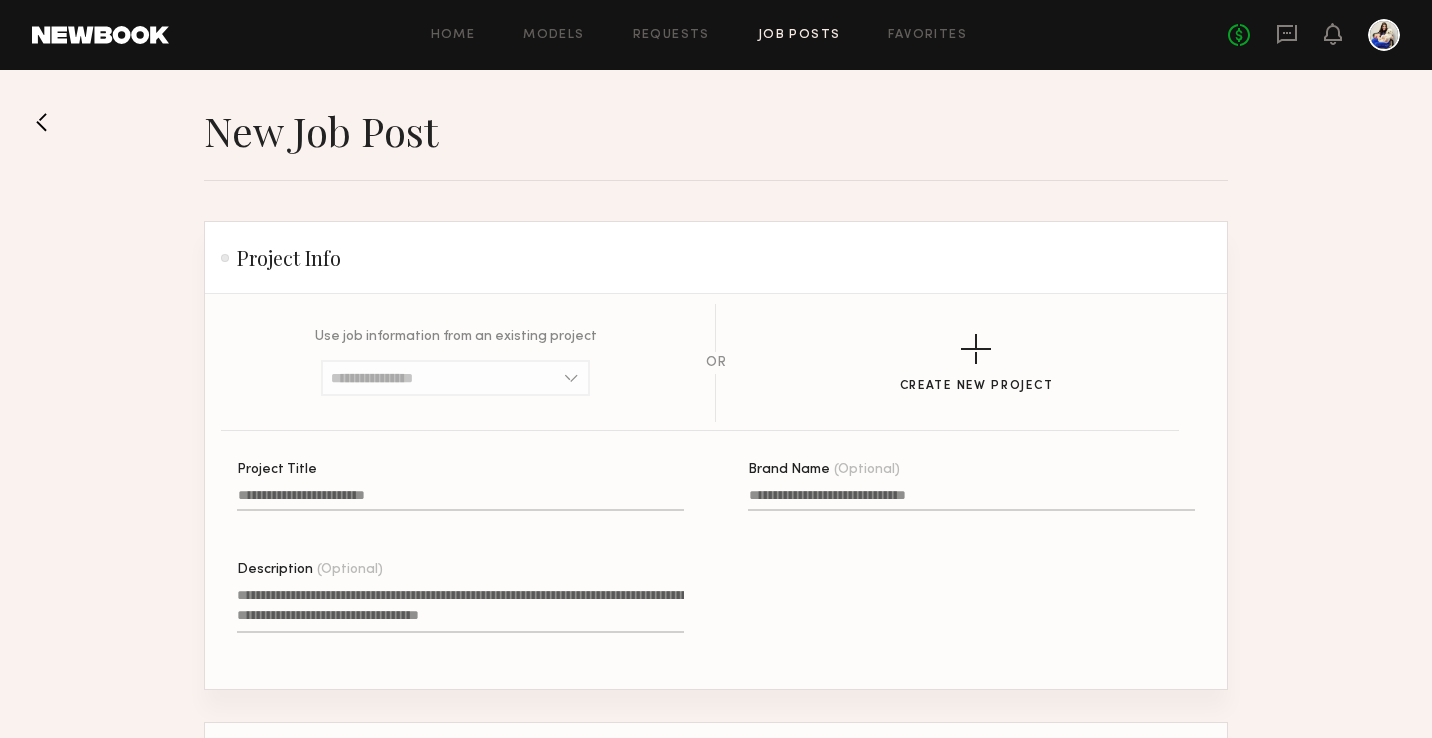 click on "Project Title" 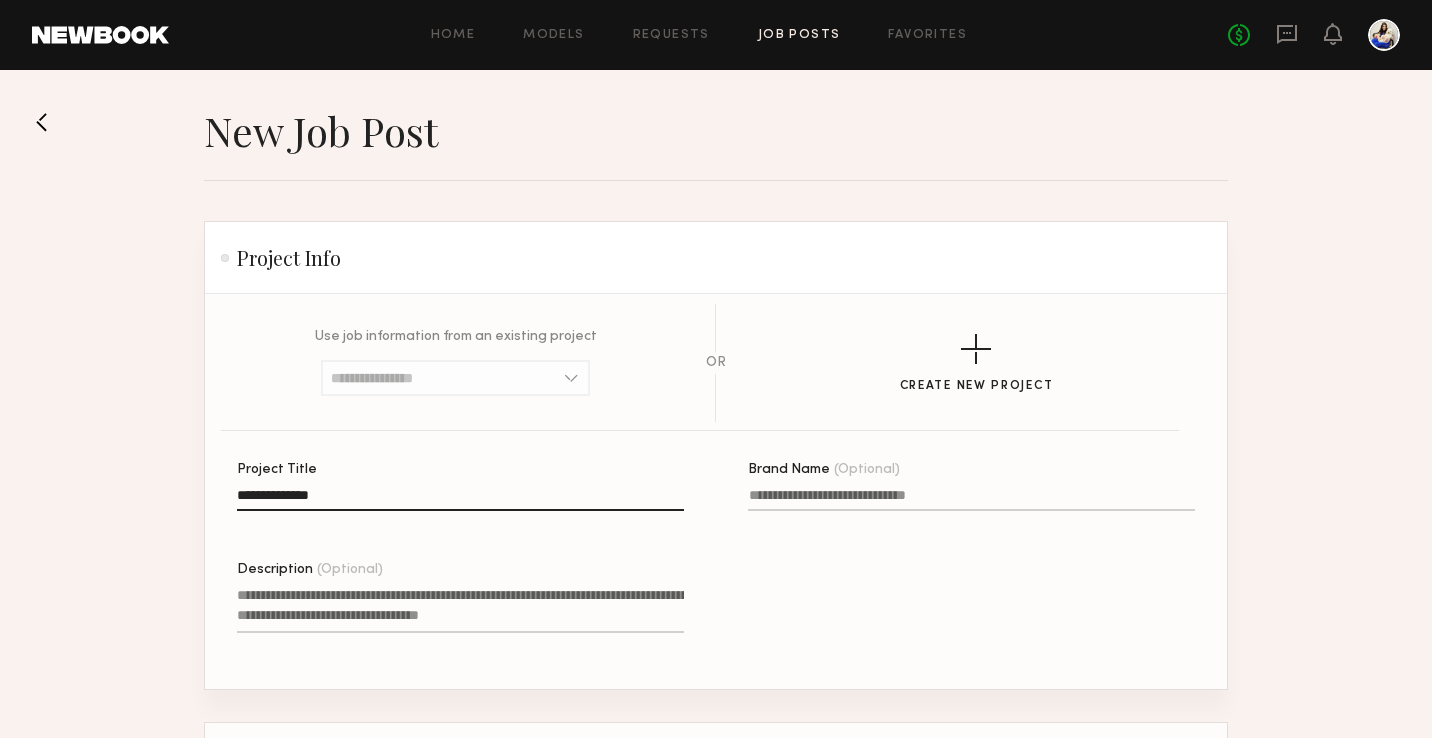 type on "**********" 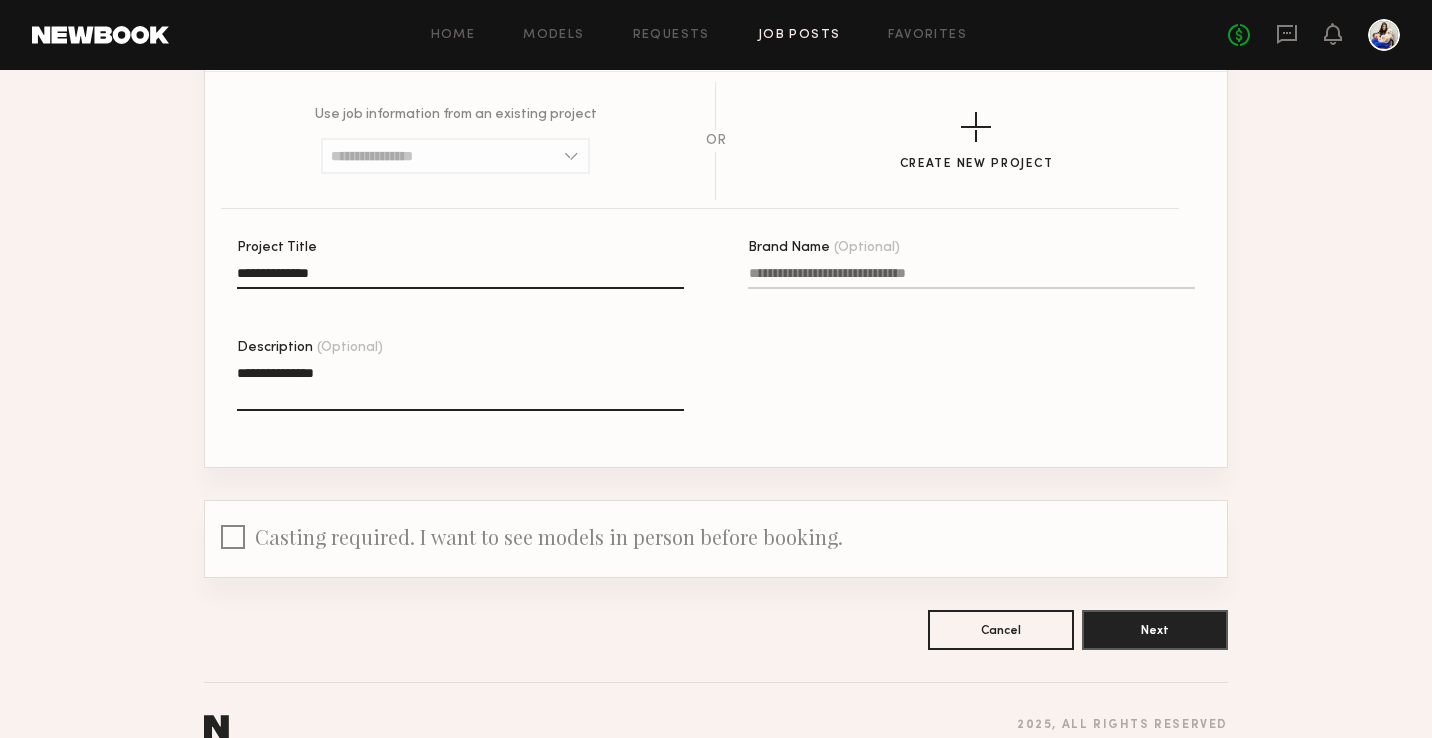 type on "**********" 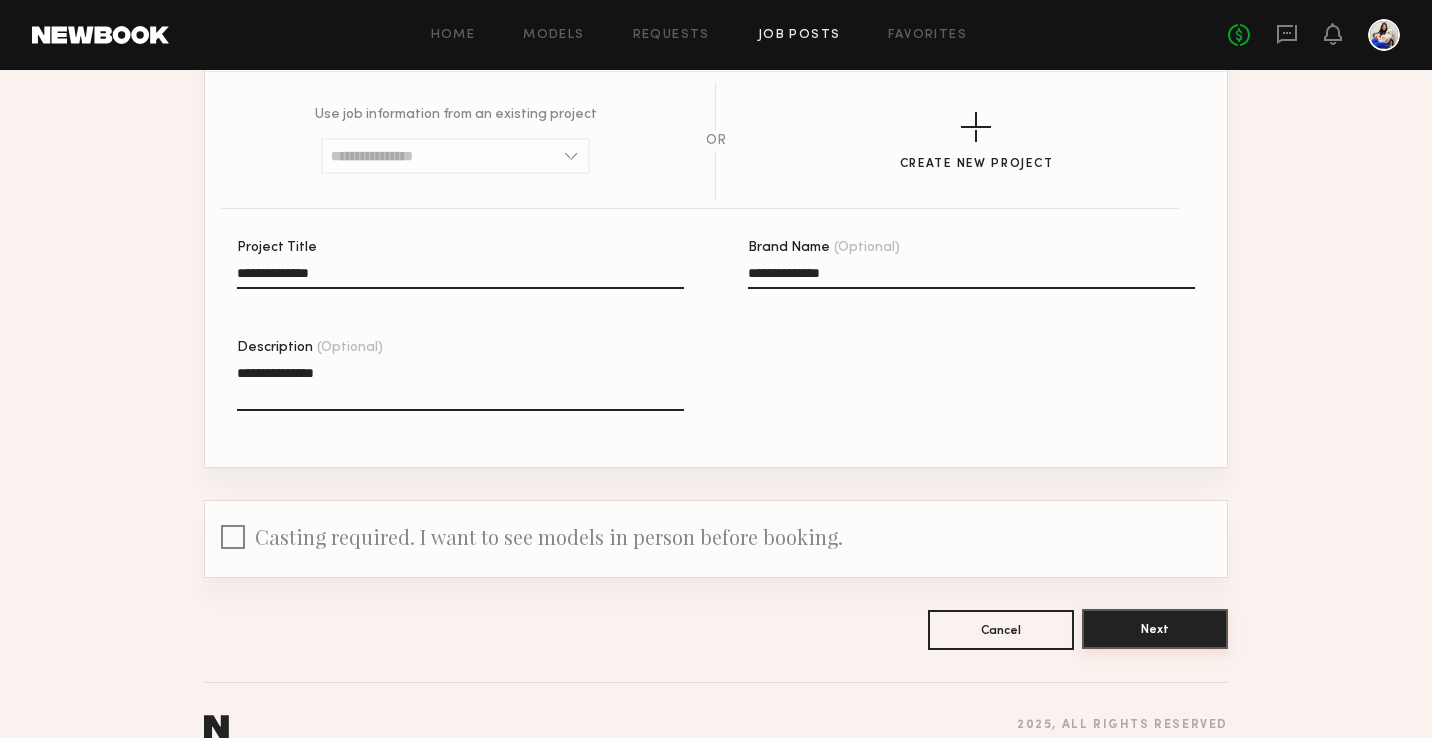type on "**********" 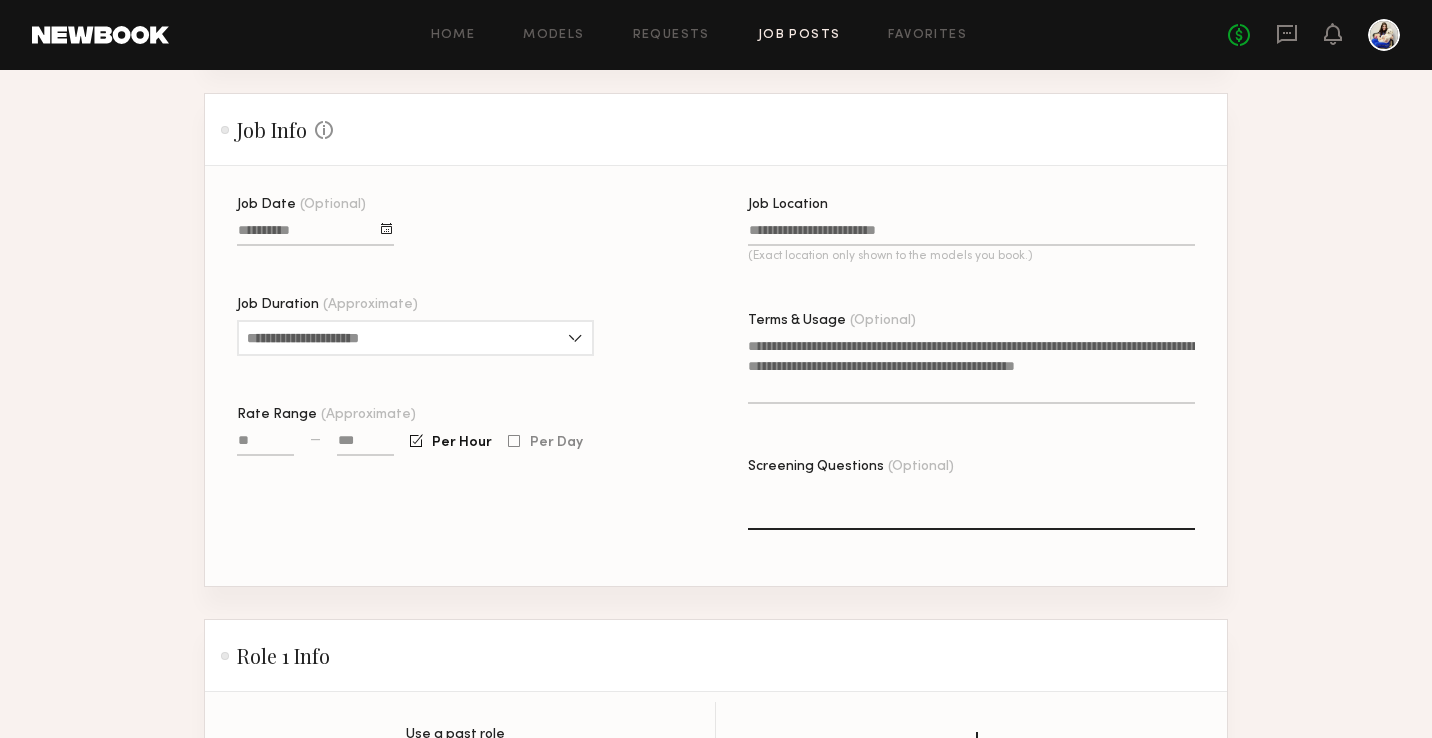 scroll, scrollTop: 468, scrollLeft: 0, axis: vertical 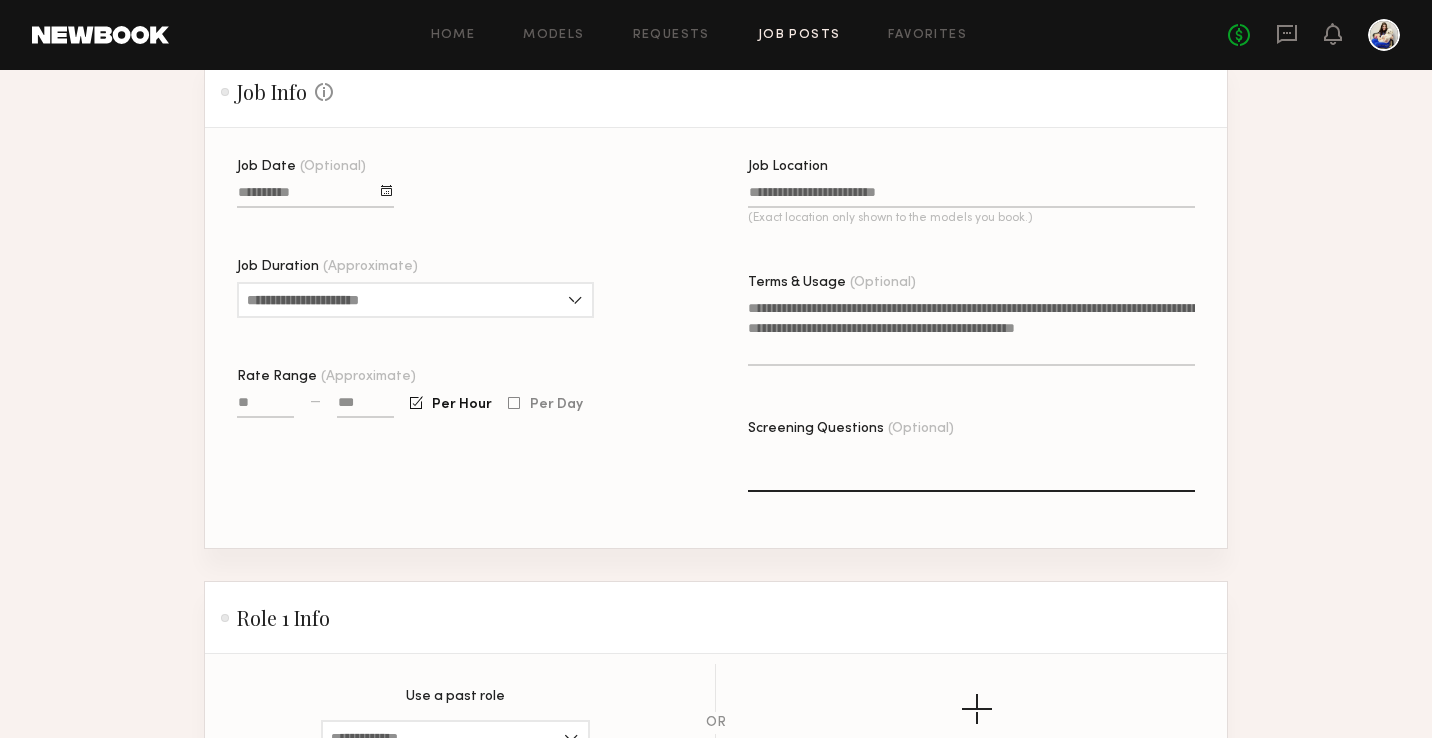 click 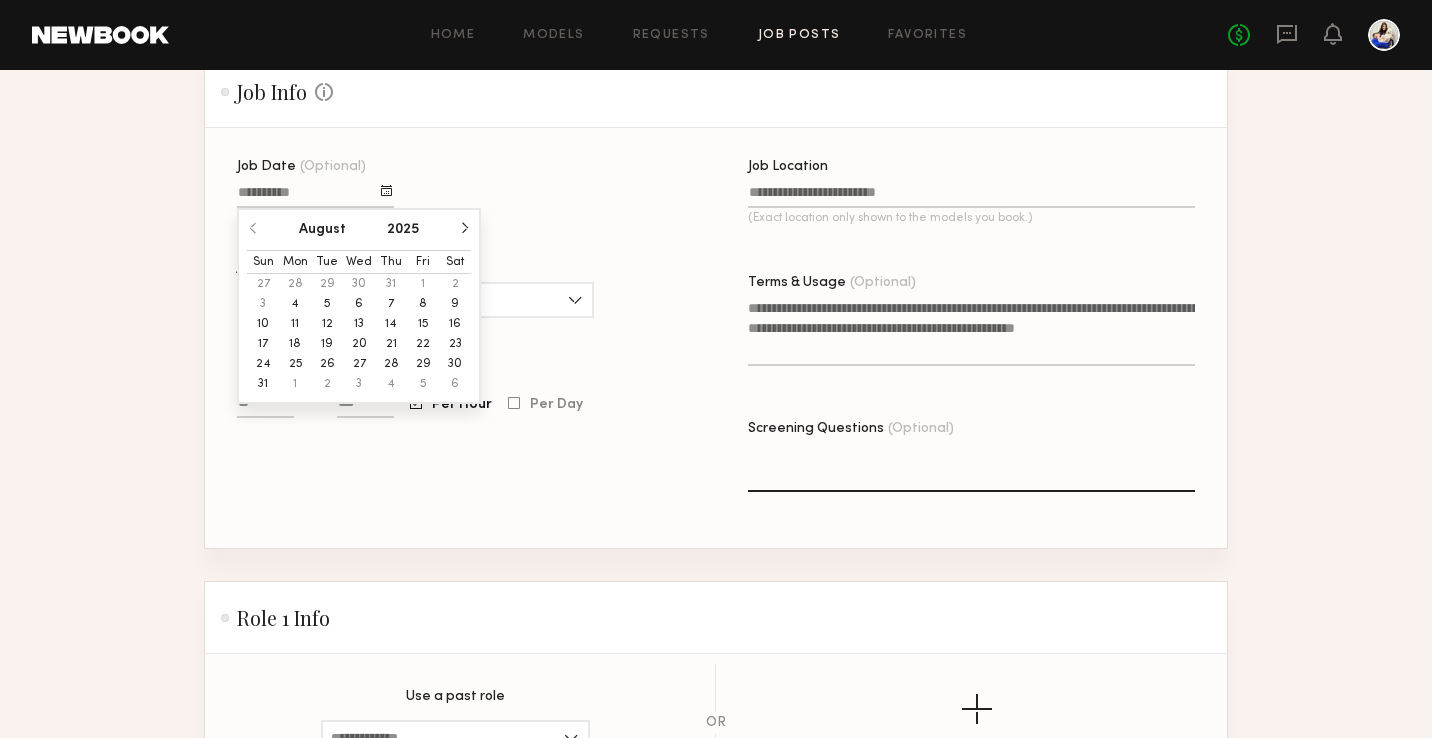 click on "4" 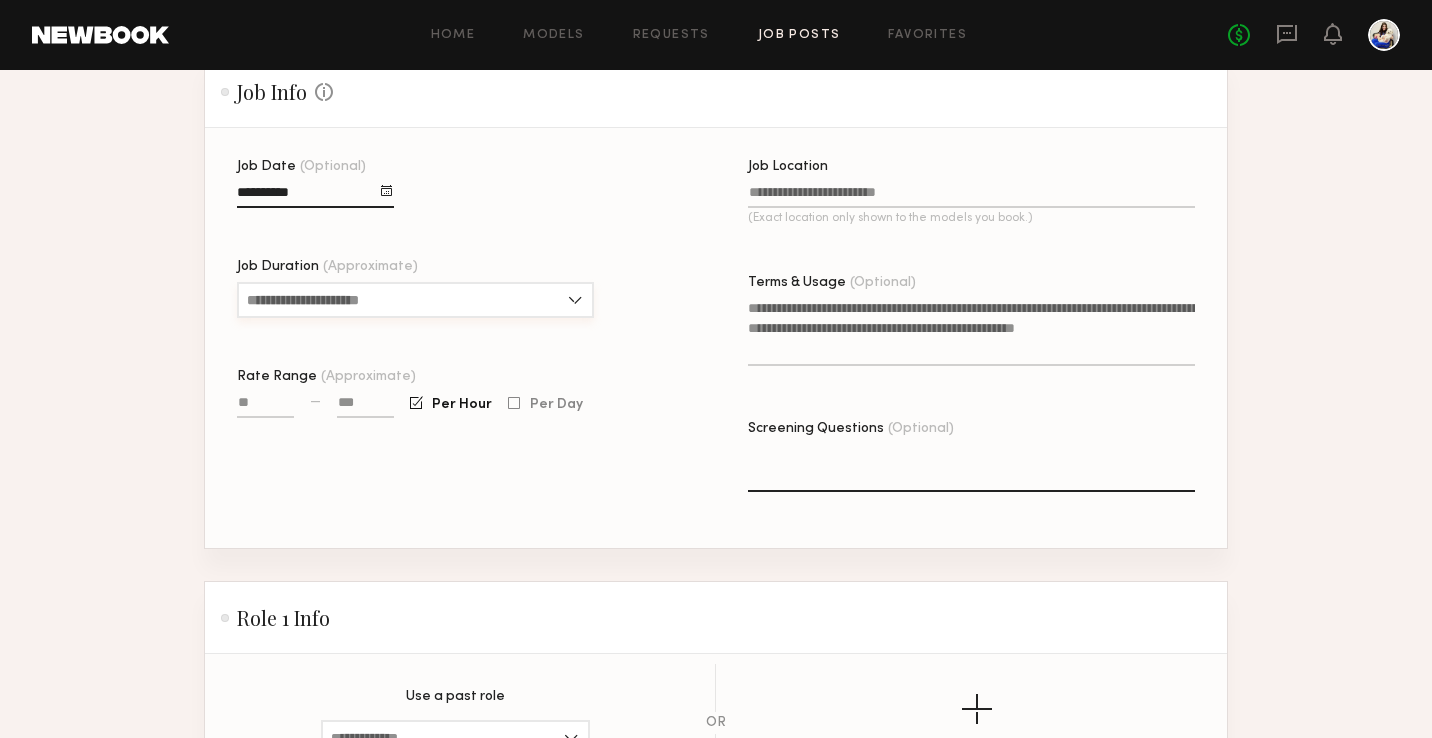 click on "Job Duration (Approximate)" at bounding box center (415, 300) 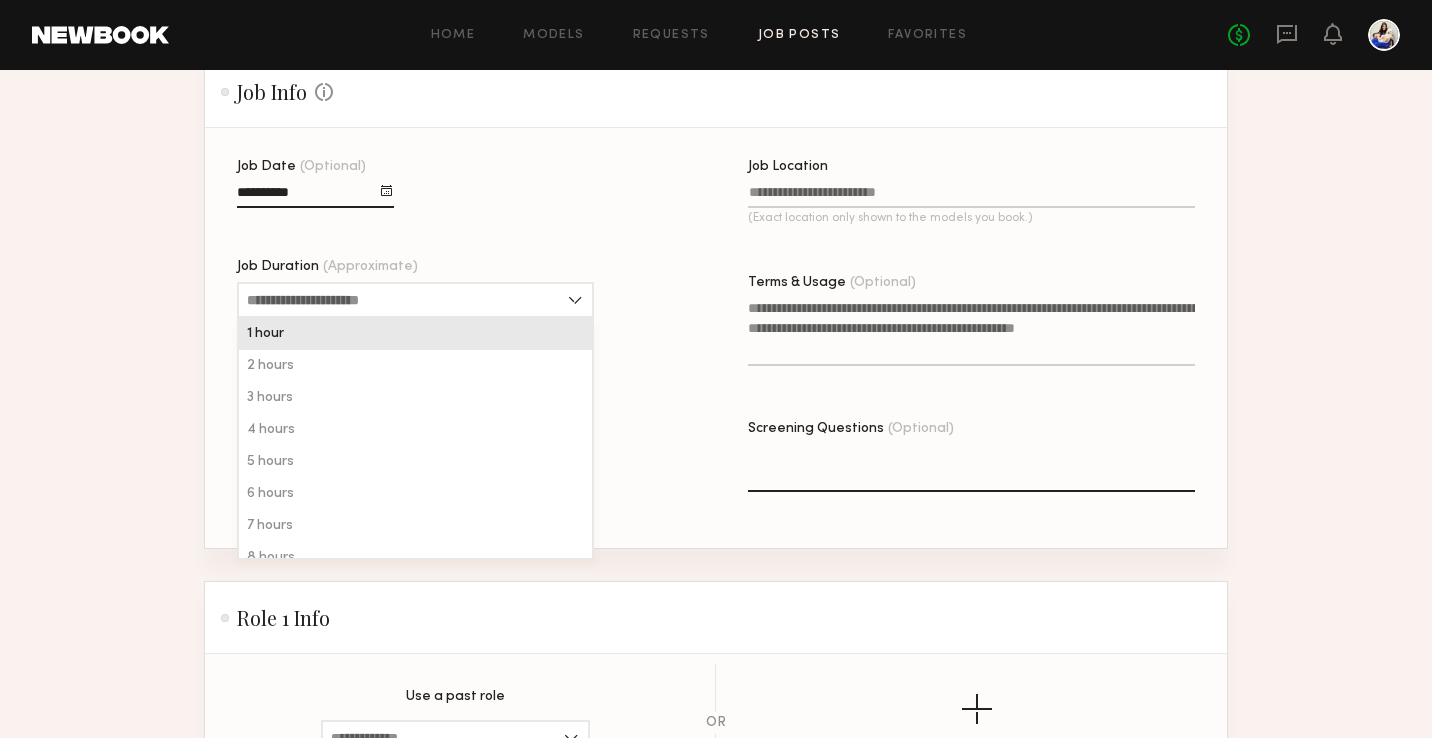 click on "[DURATION]" 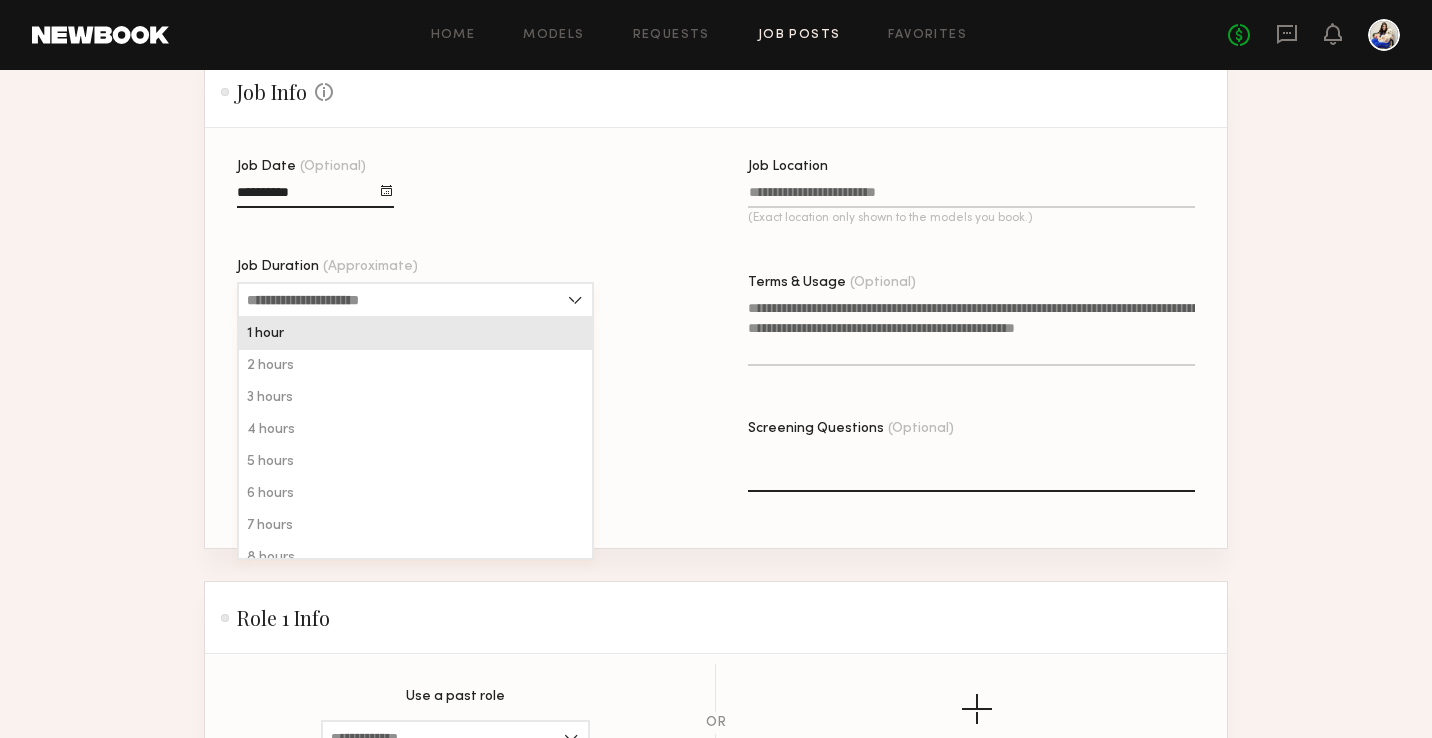 type on "******" 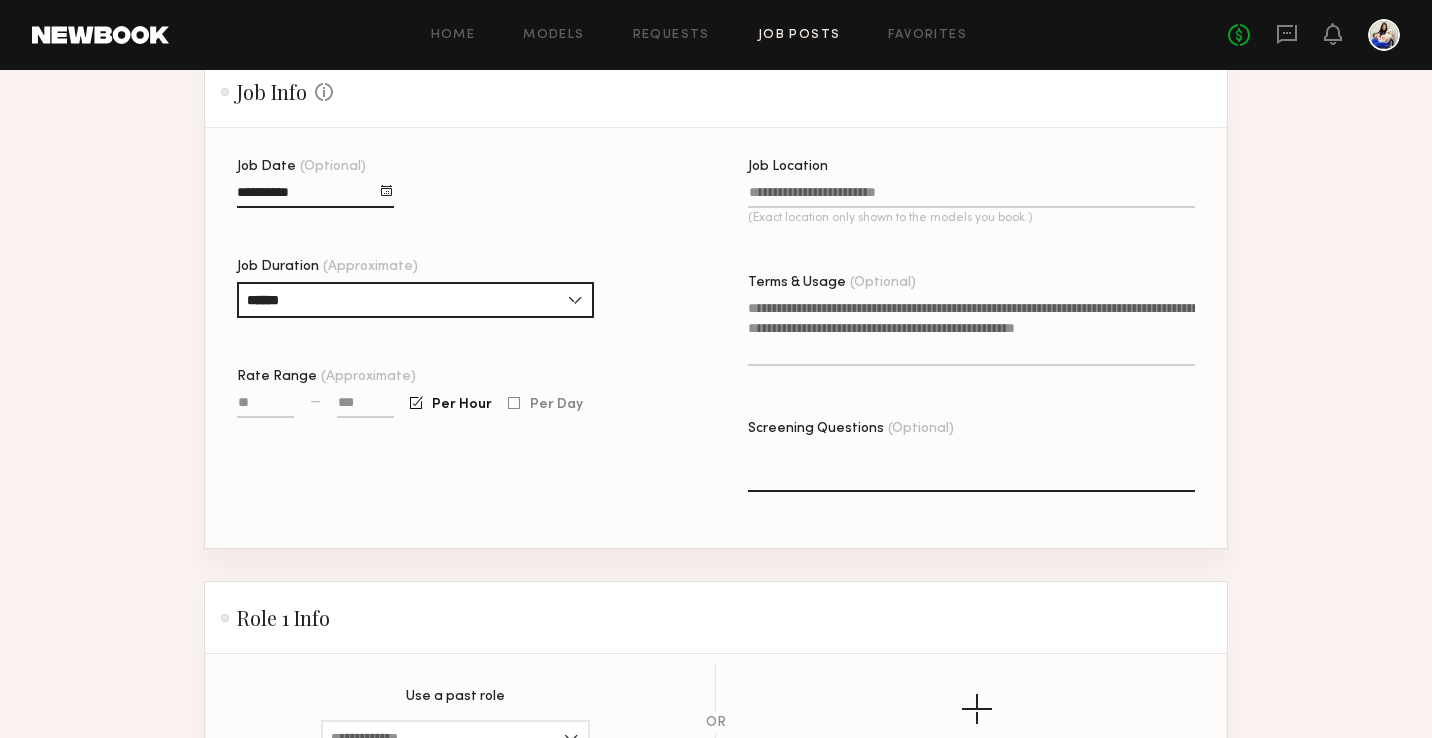 click on "Job Date (Optional) Job Duration (Approximate) ****** 1 hour 2 hours 3 hours 4 hours 5 hours 6 hours 7 hours 8 hours 8+ hours Rate Range (Approximate) — Per Hour Per Day" 